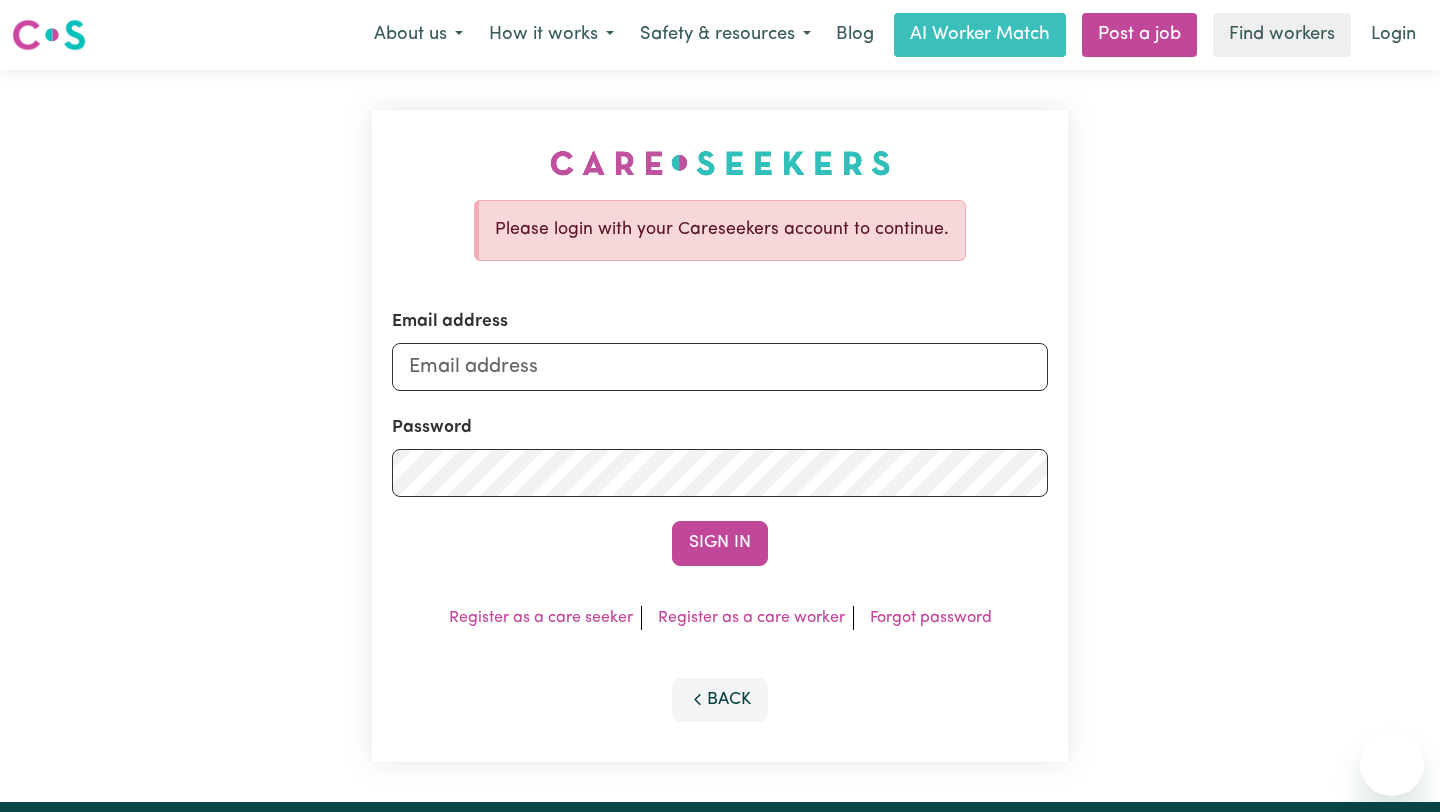 scroll, scrollTop: 0, scrollLeft: 0, axis: both 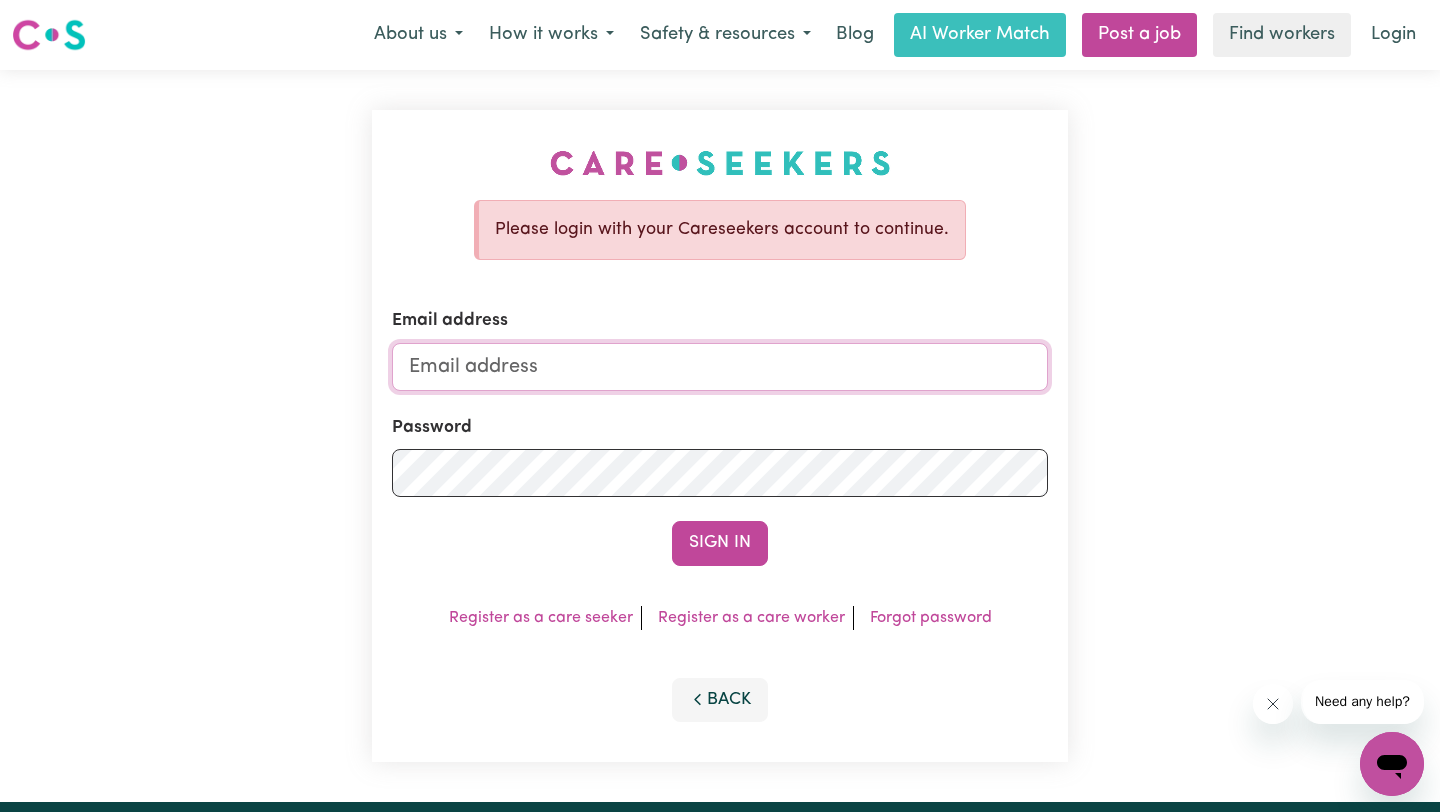 click on "Email address" at bounding box center (720, 367) 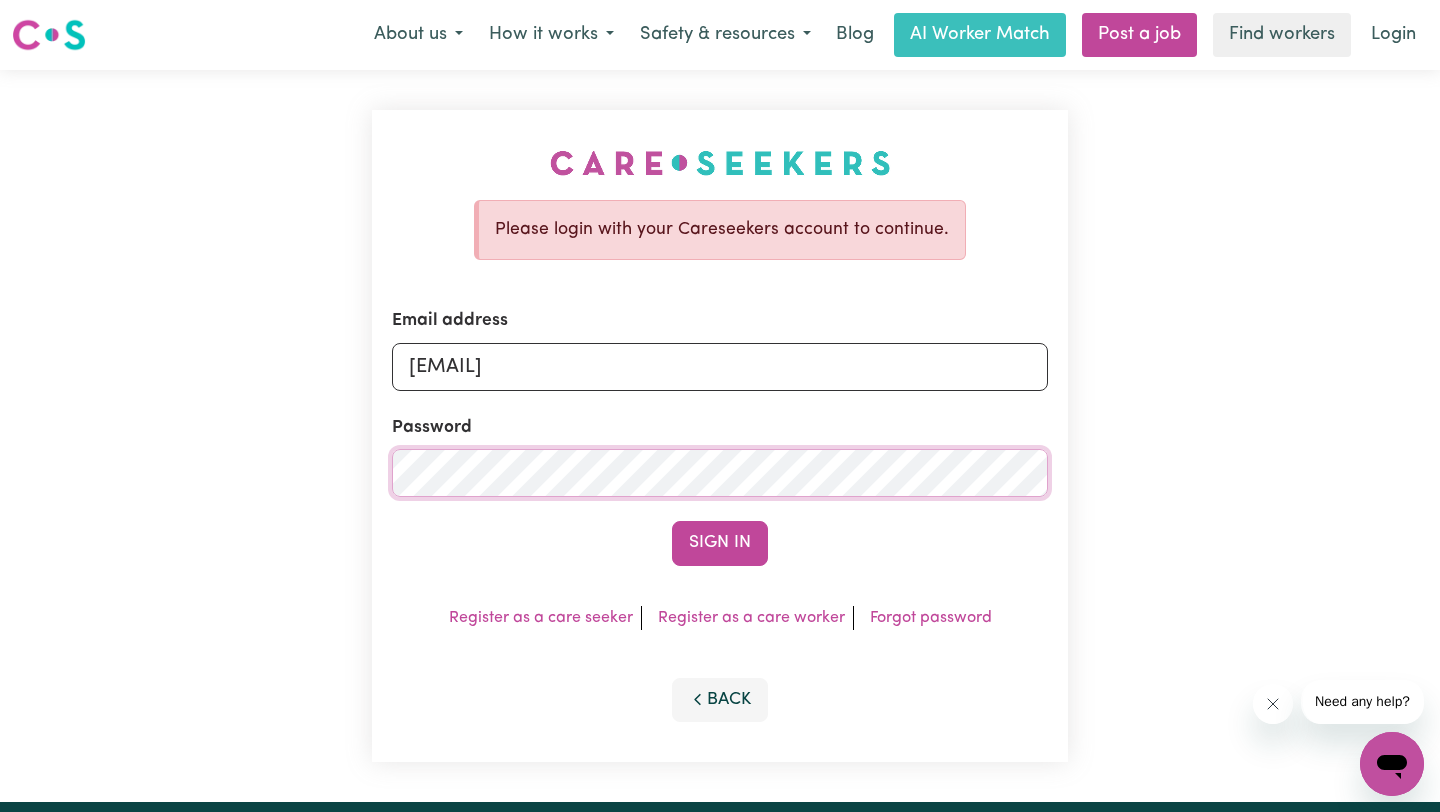 click on "Sign In" at bounding box center [720, 543] 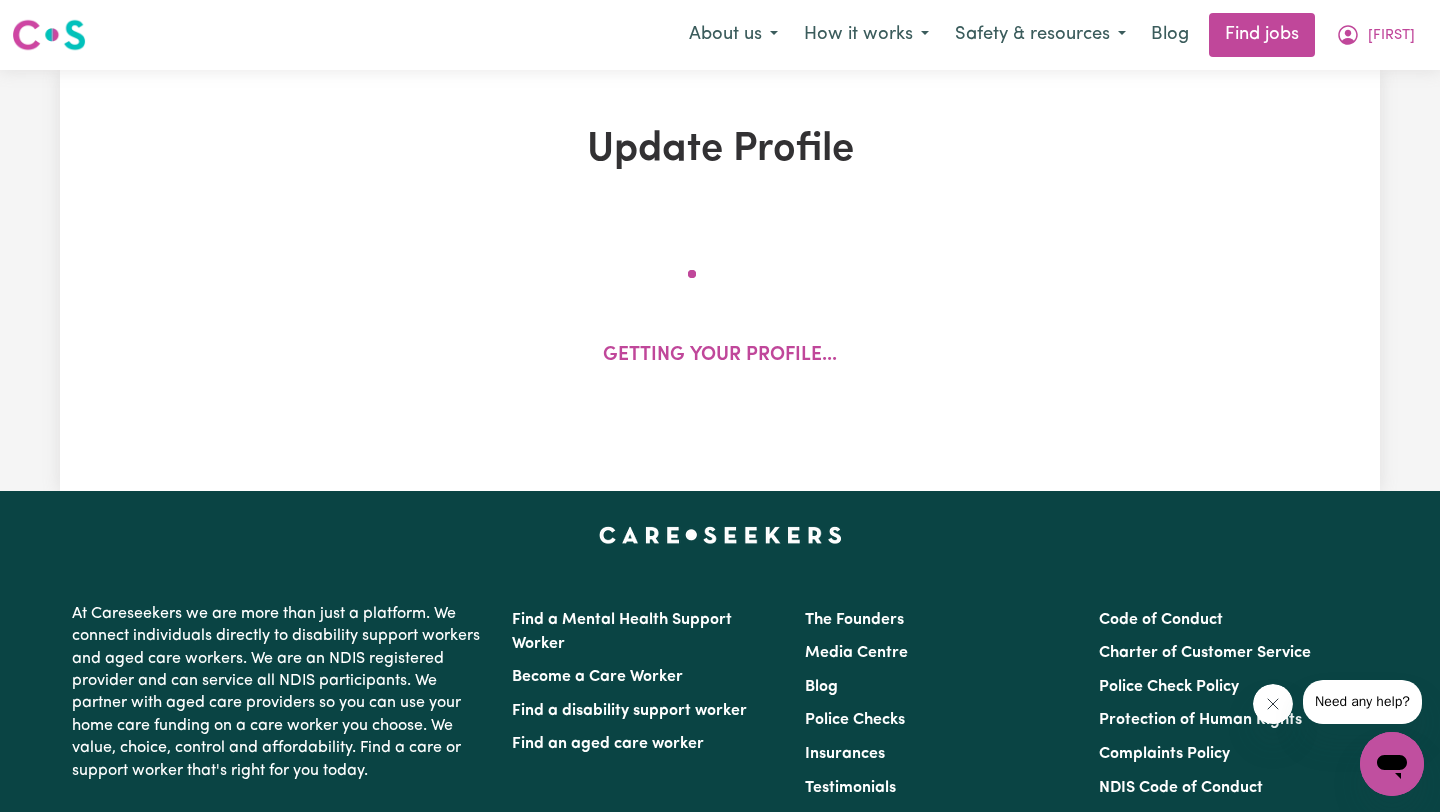 select on "Australian Citizen" 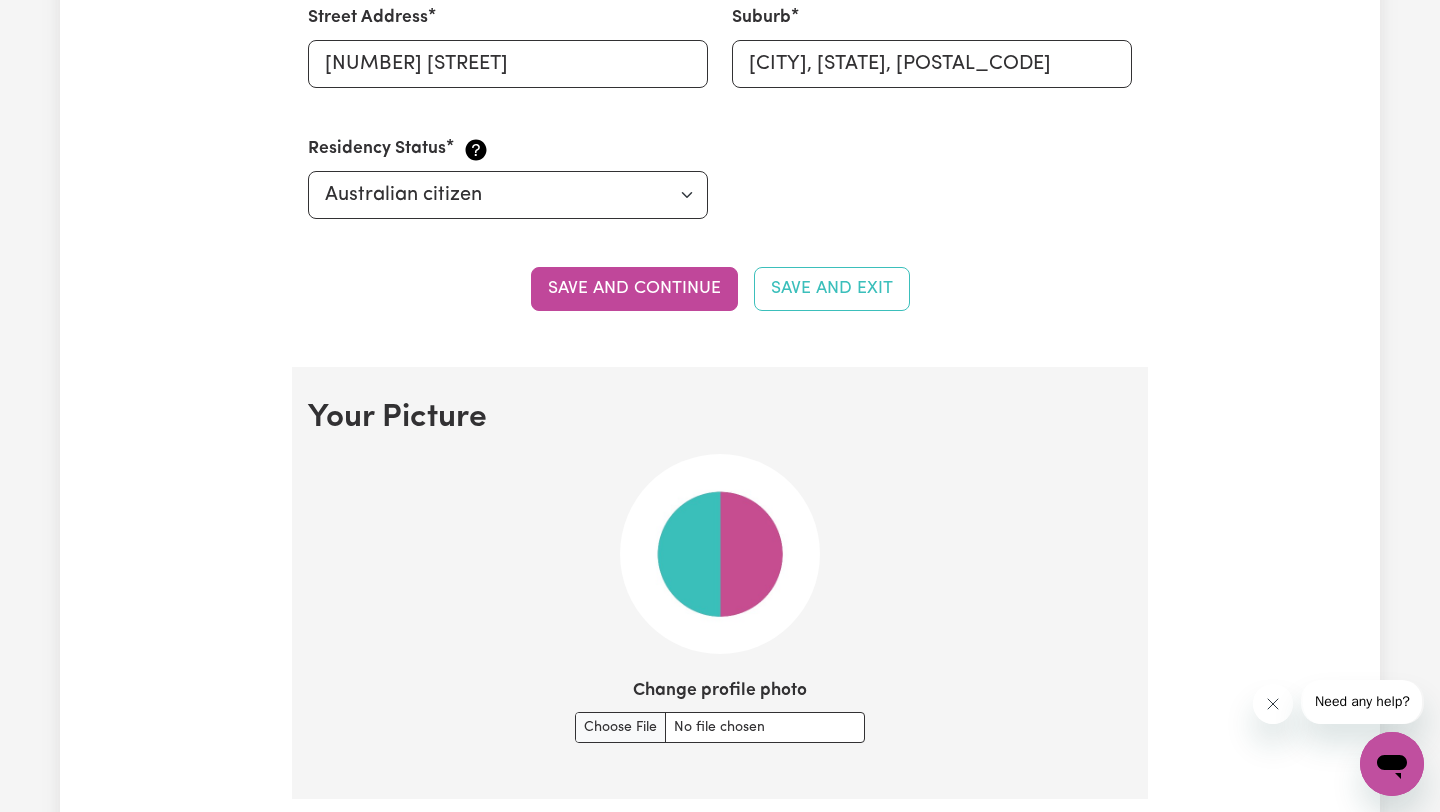 scroll, scrollTop: 1079, scrollLeft: 0, axis: vertical 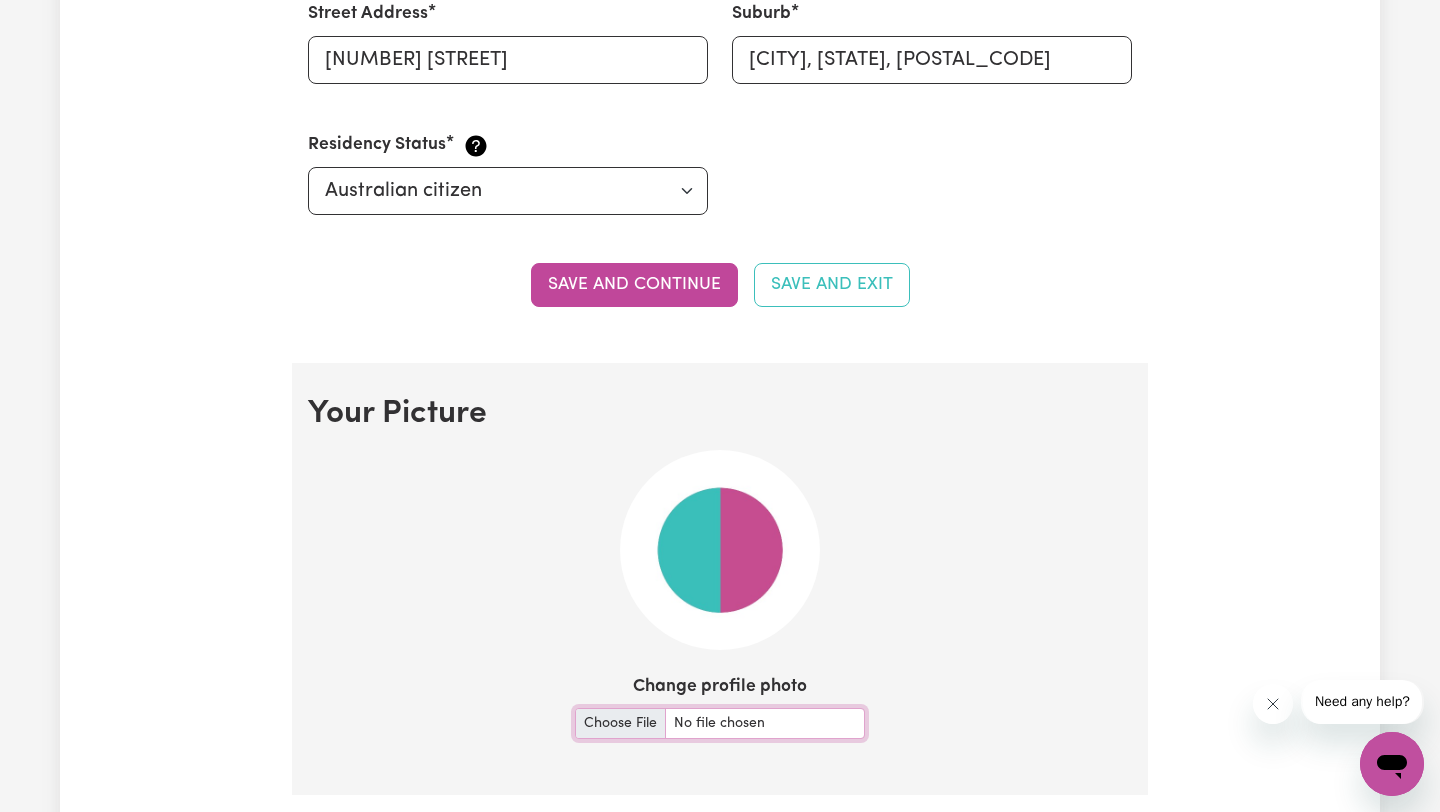 click on "Change profile photo" at bounding box center (720, 723) 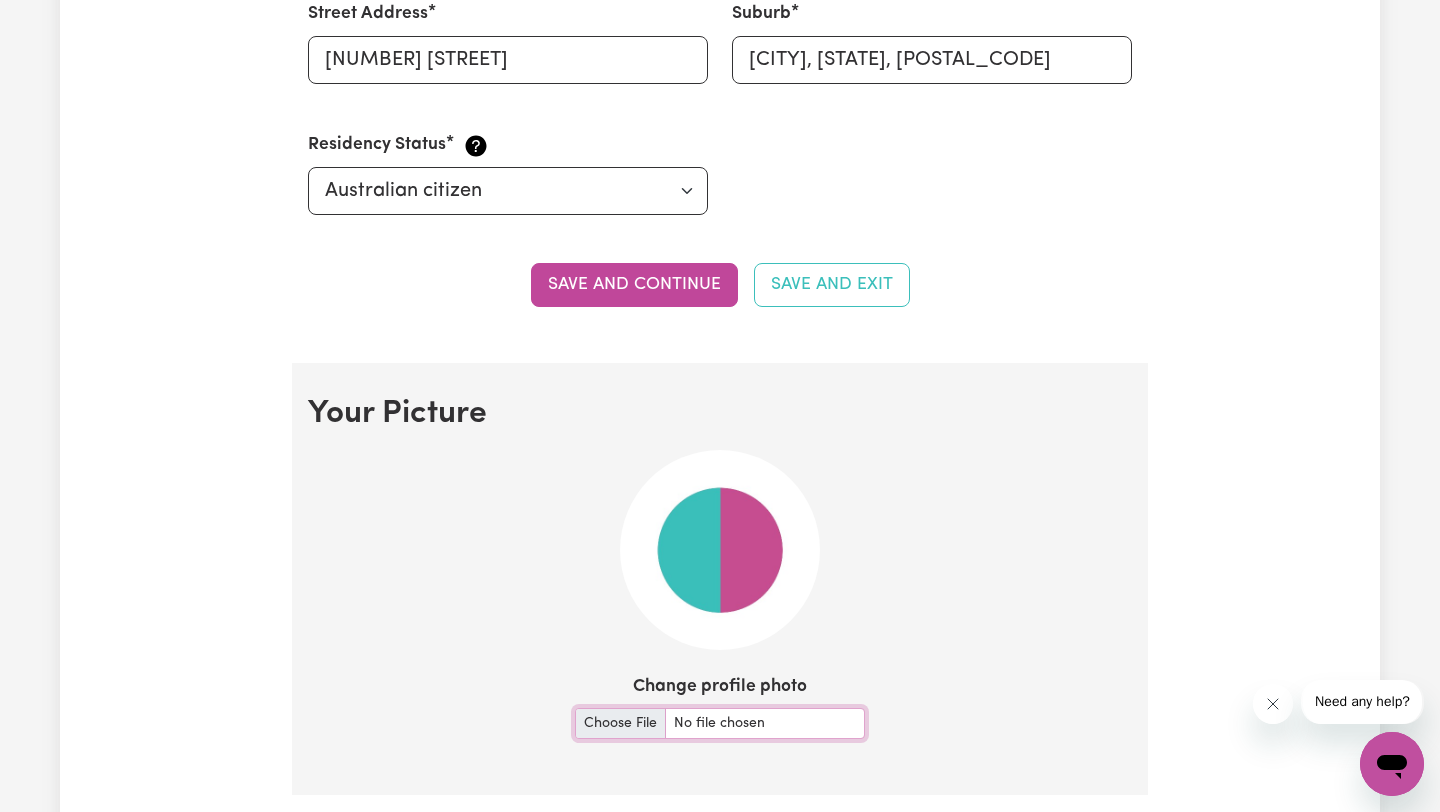 type on "[FILE_PATH]" 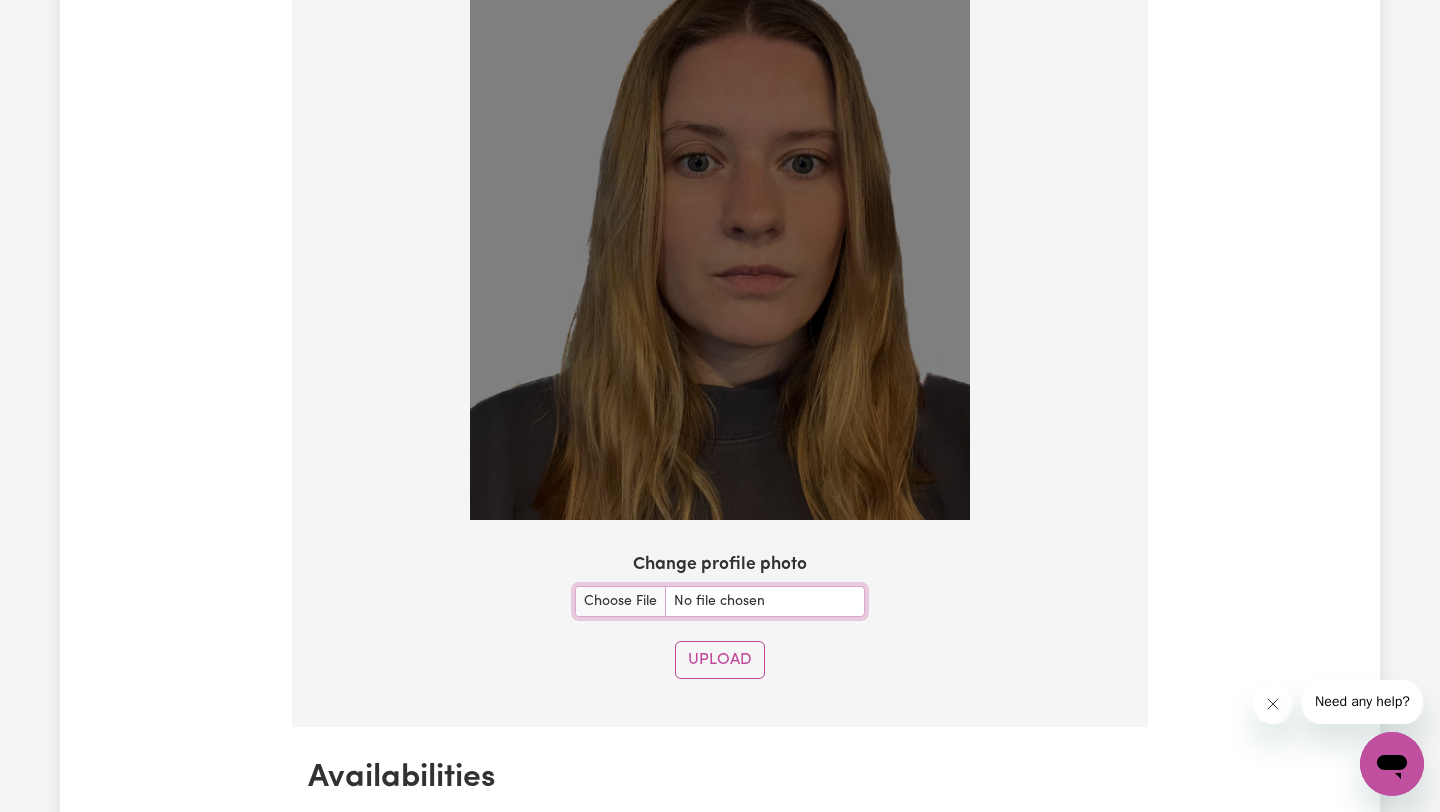 scroll, scrollTop: 1648, scrollLeft: 0, axis: vertical 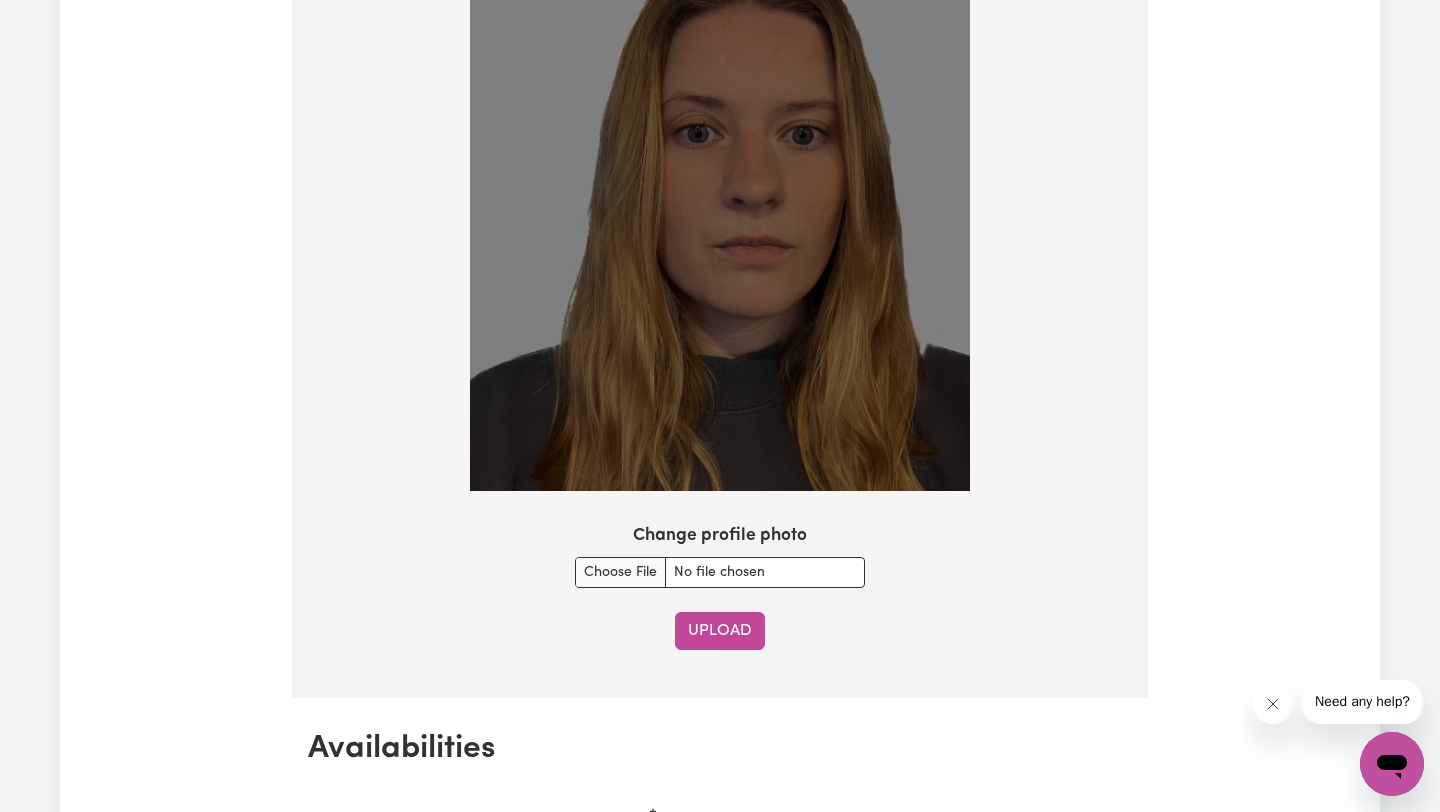 click on "Upload" at bounding box center (720, 631) 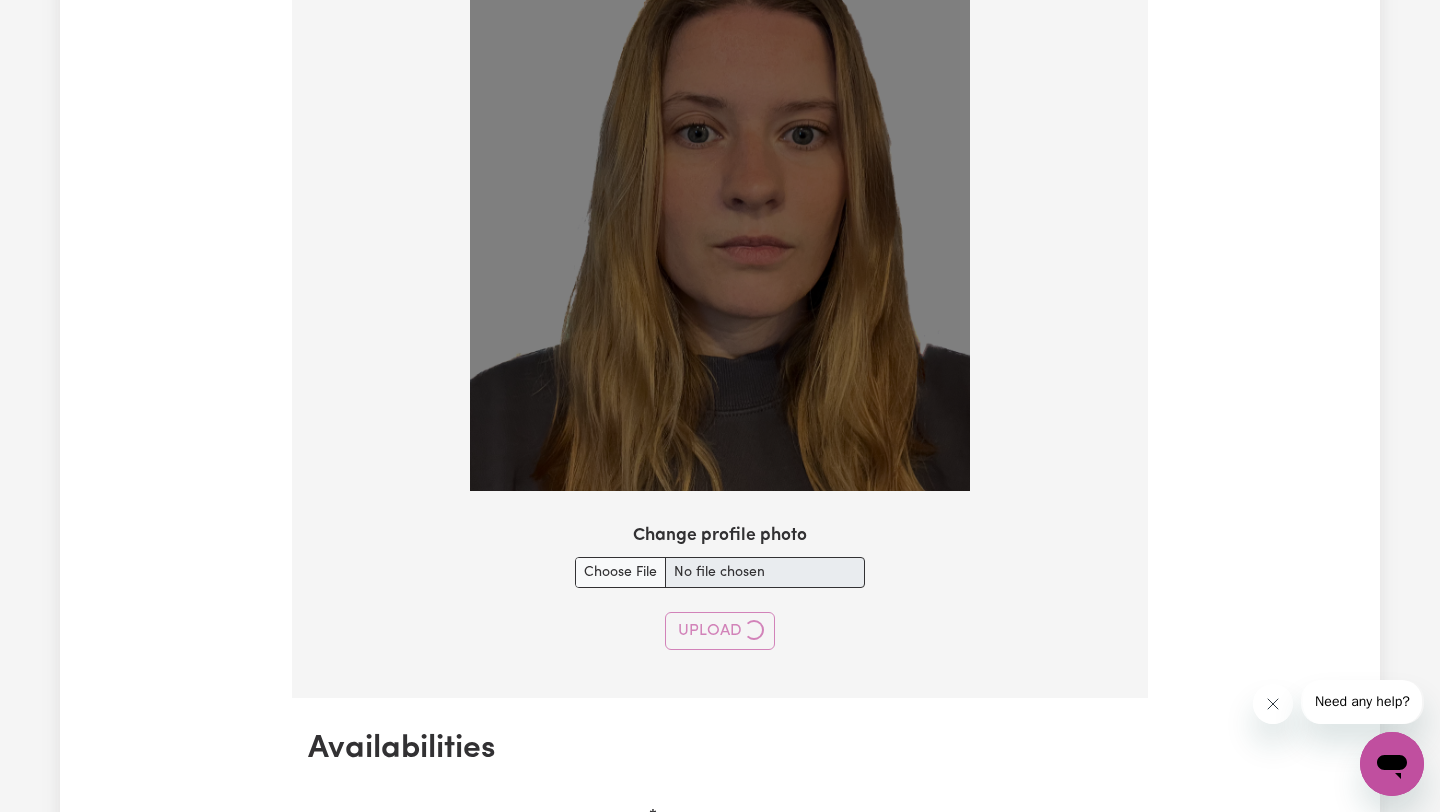 type 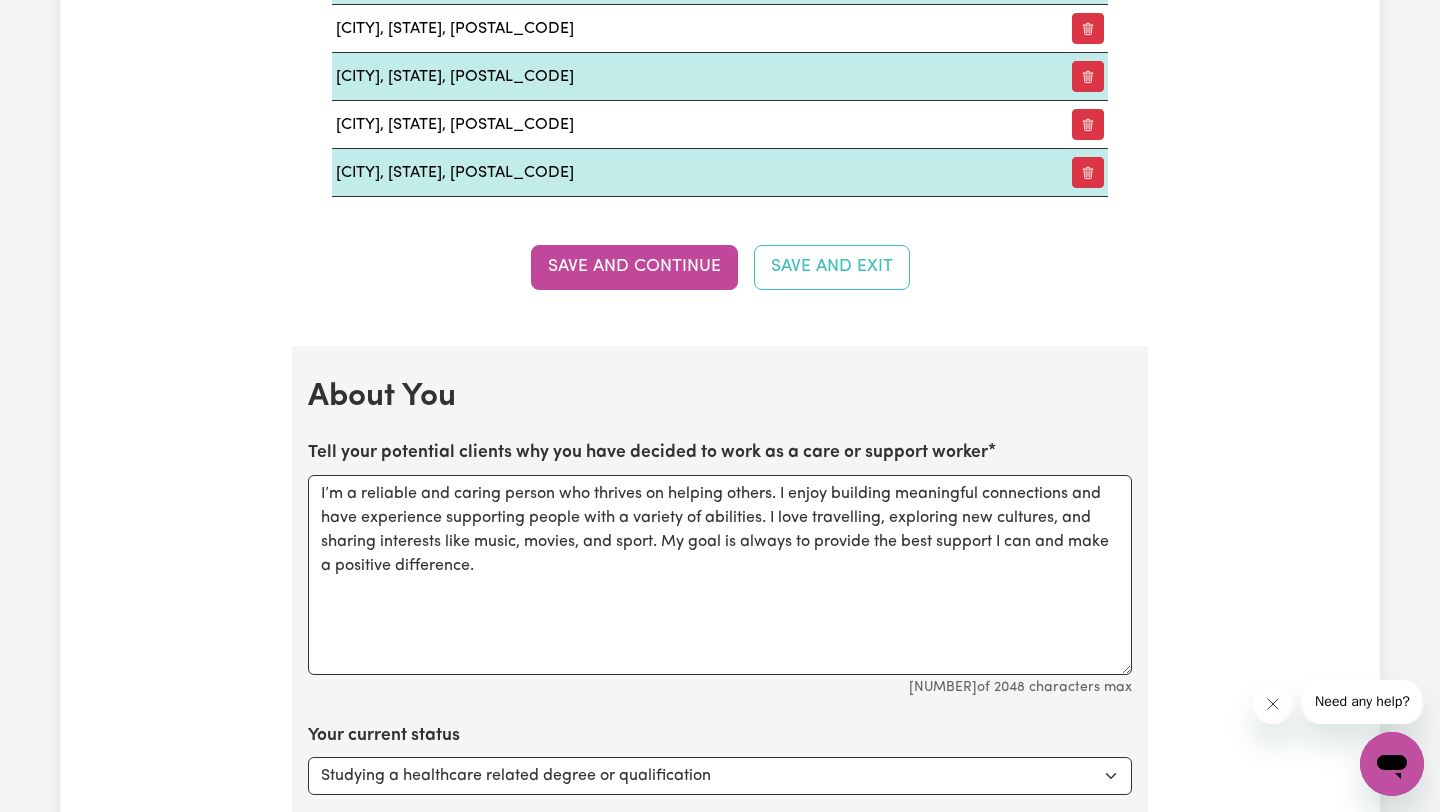 scroll, scrollTop: 3022, scrollLeft: 0, axis: vertical 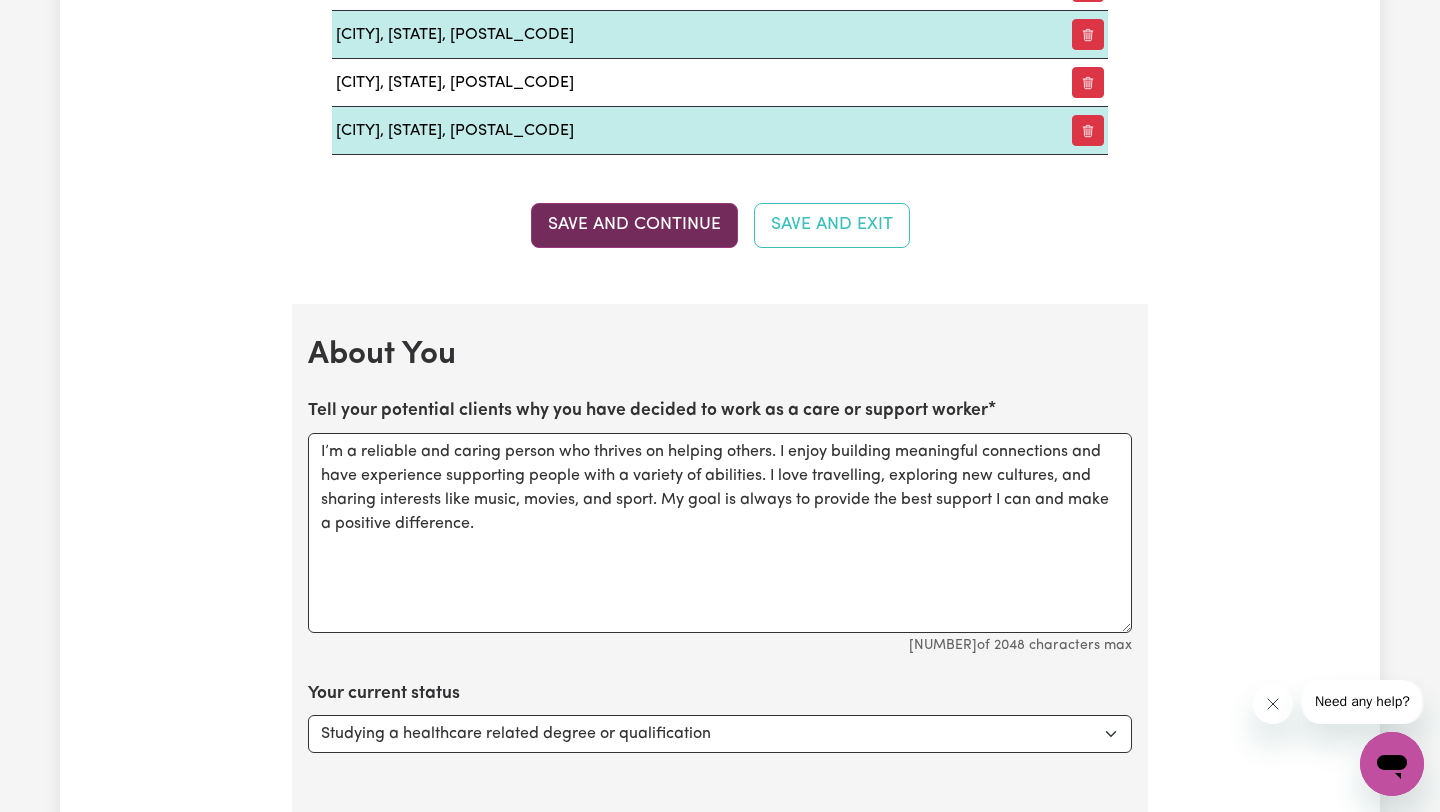 click on "Save and Continue" at bounding box center [634, 225] 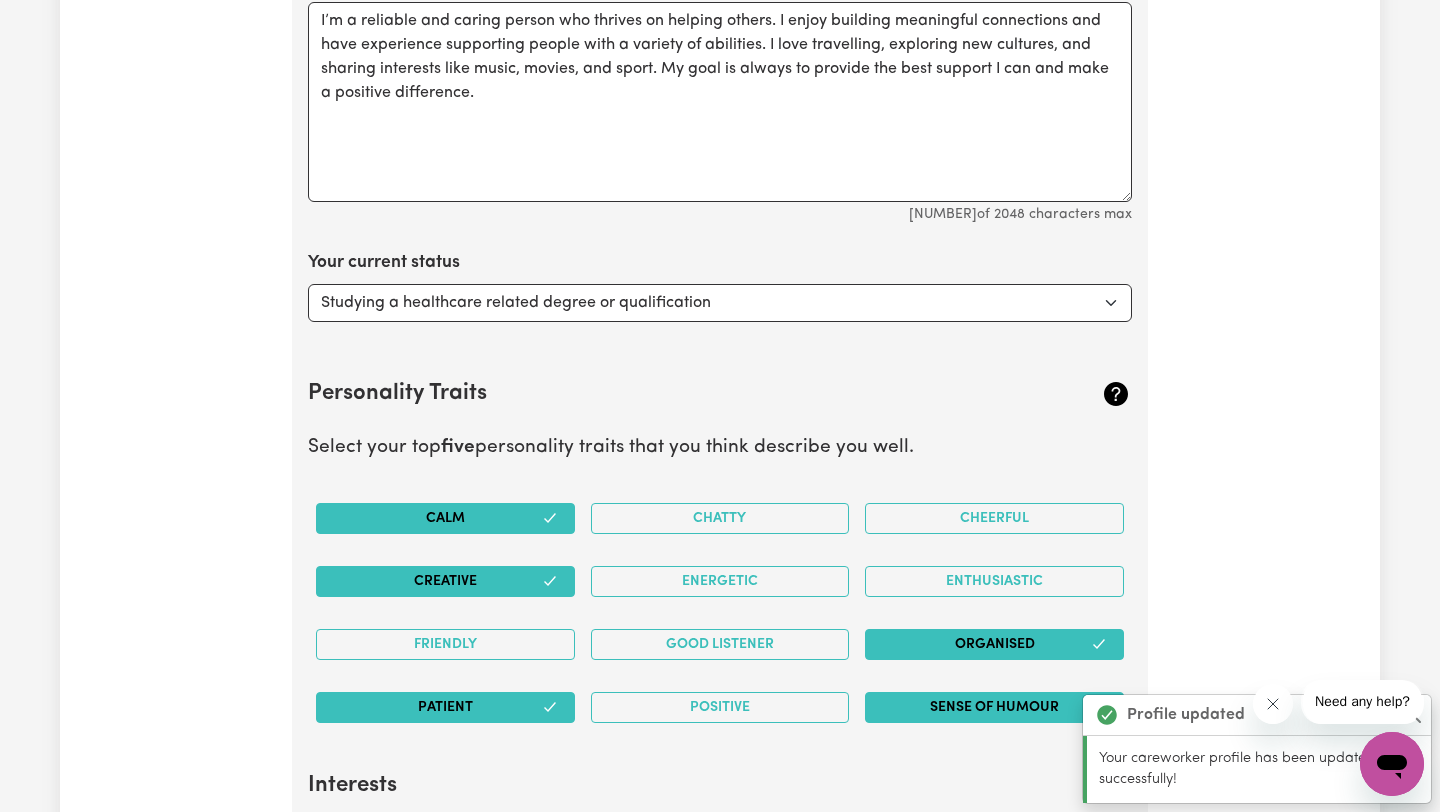 scroll, scrollTop: 3460, scrollLeft: 0, axis: vertical 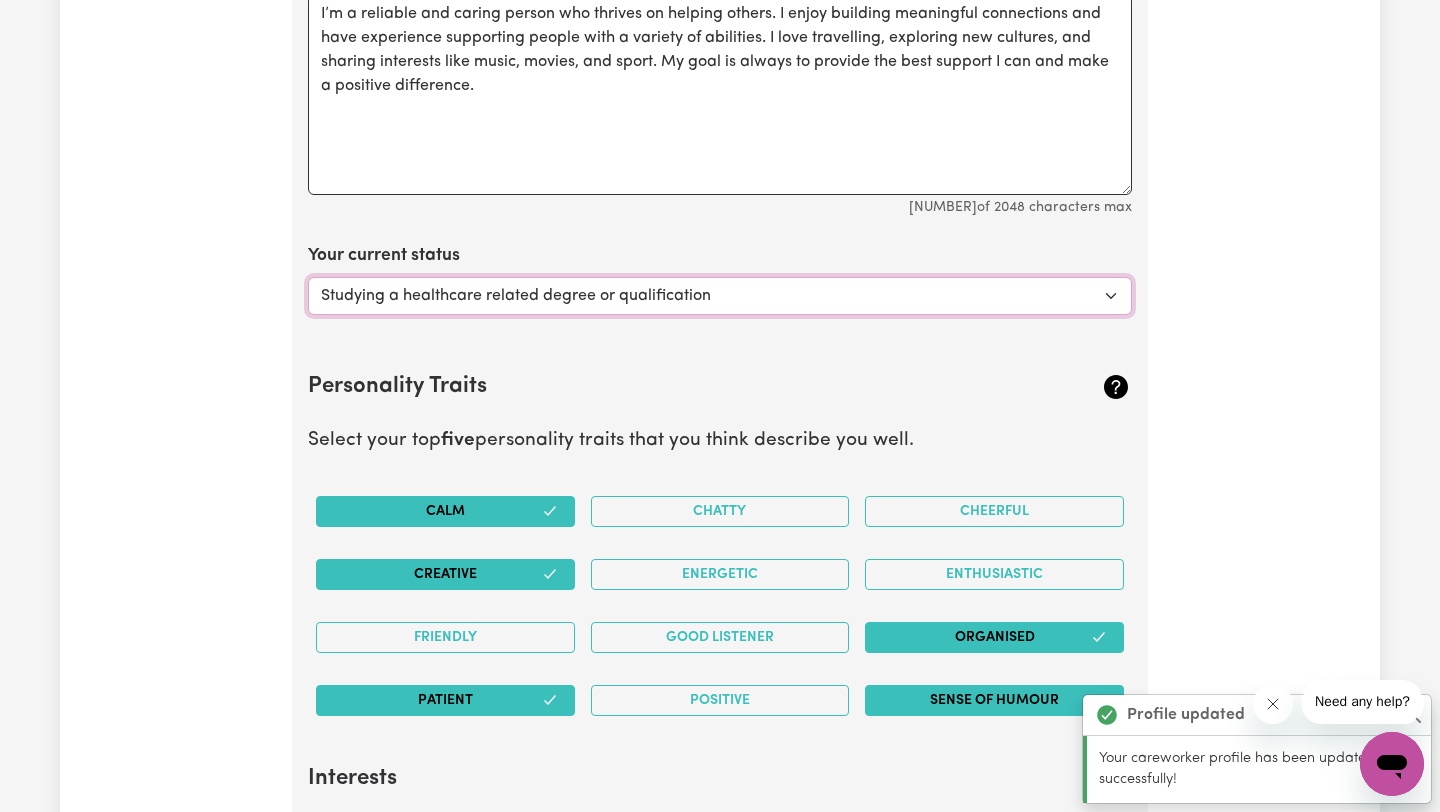 click on "Select... Studying a healthcare related degree or qualification Studying a non-healthcare related degree or qualification Looking for work - I just graduated Looking for extra work to fill my week and/or weekends Embarking on a career change into the care industry" at bounding box center [720, 296] 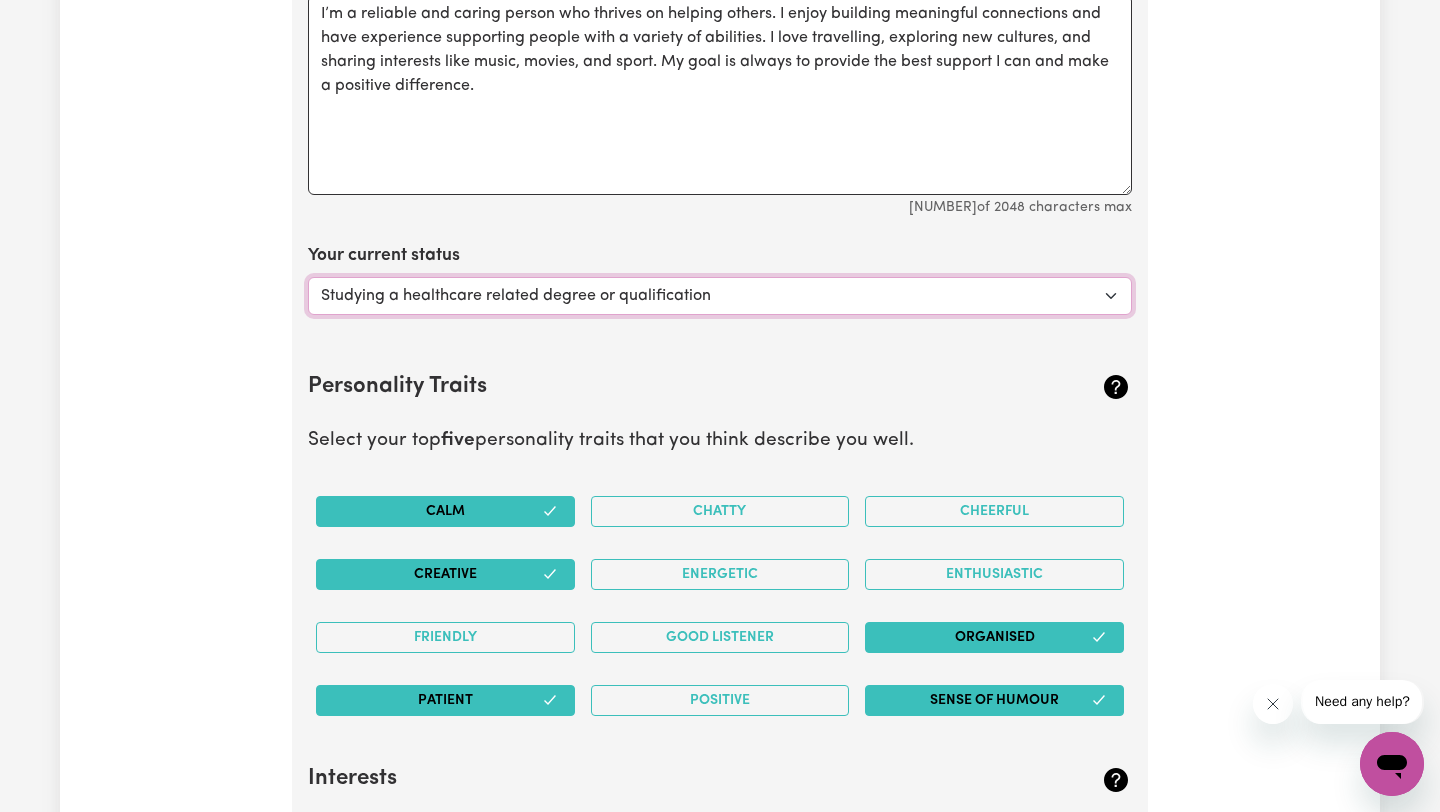 select on "Looking for extra work to fill my week and/or weekends" 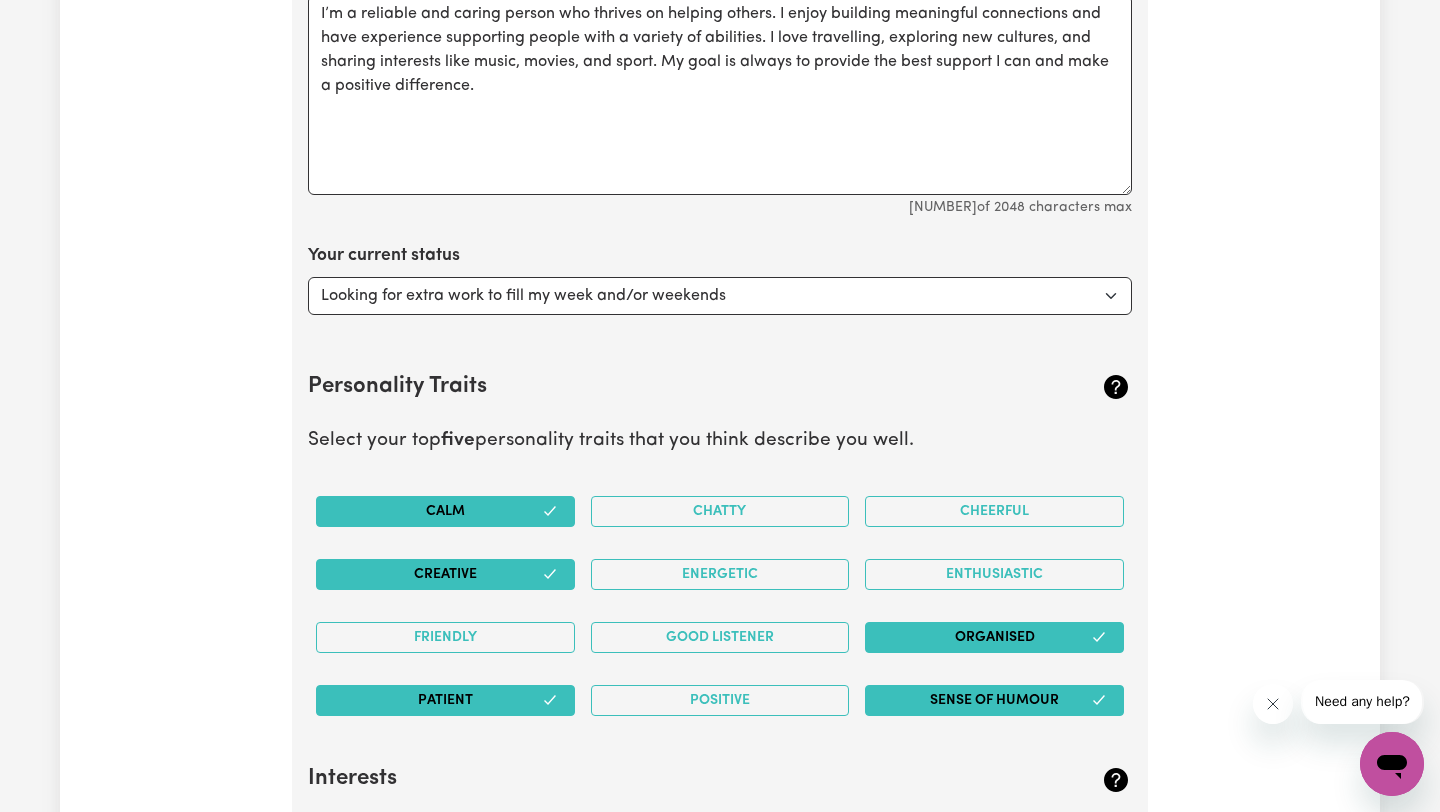 click on "Personality Traits" at bounding box center [651, 387] 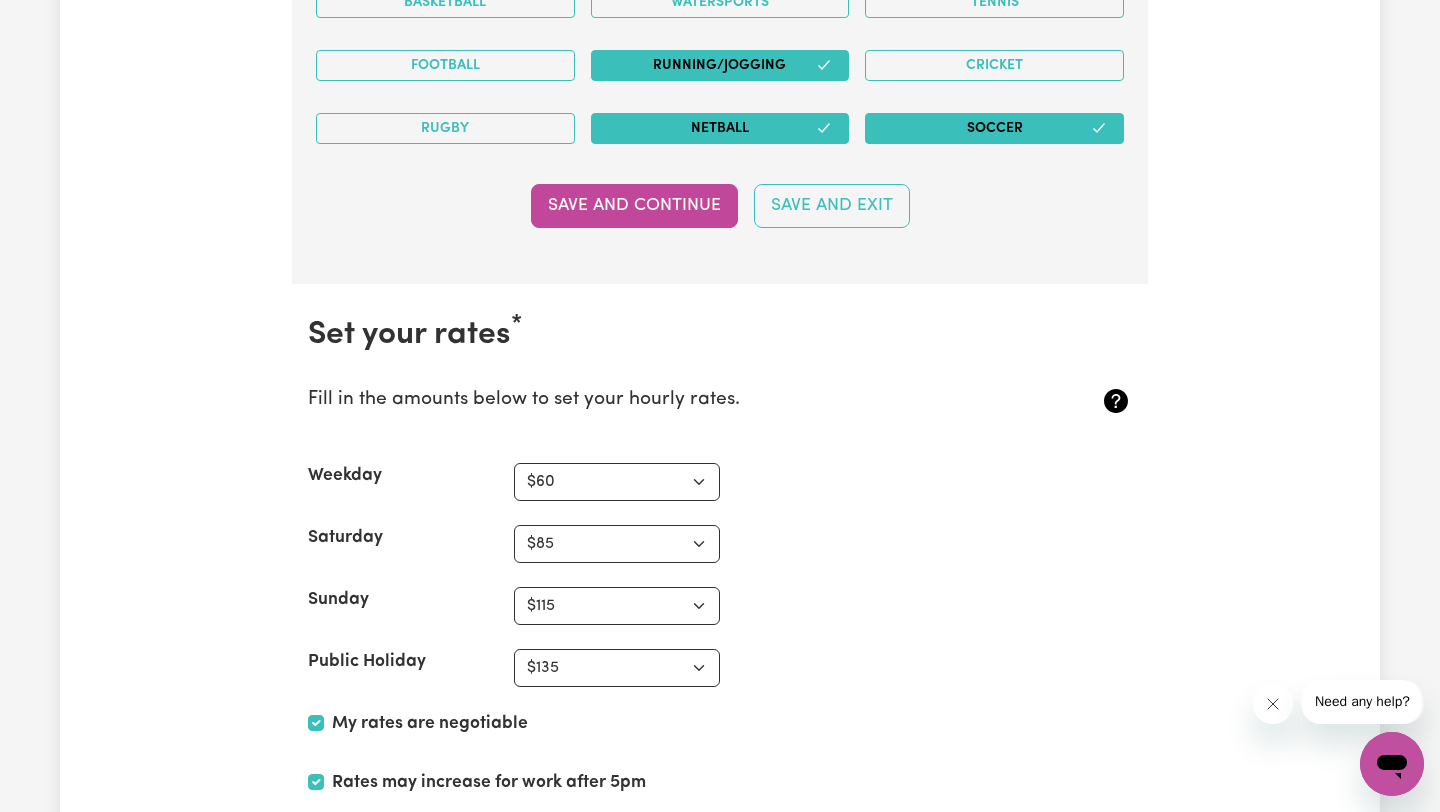 scroll, scrollTop: 4902, scrollLeft: 0, axis: vertical 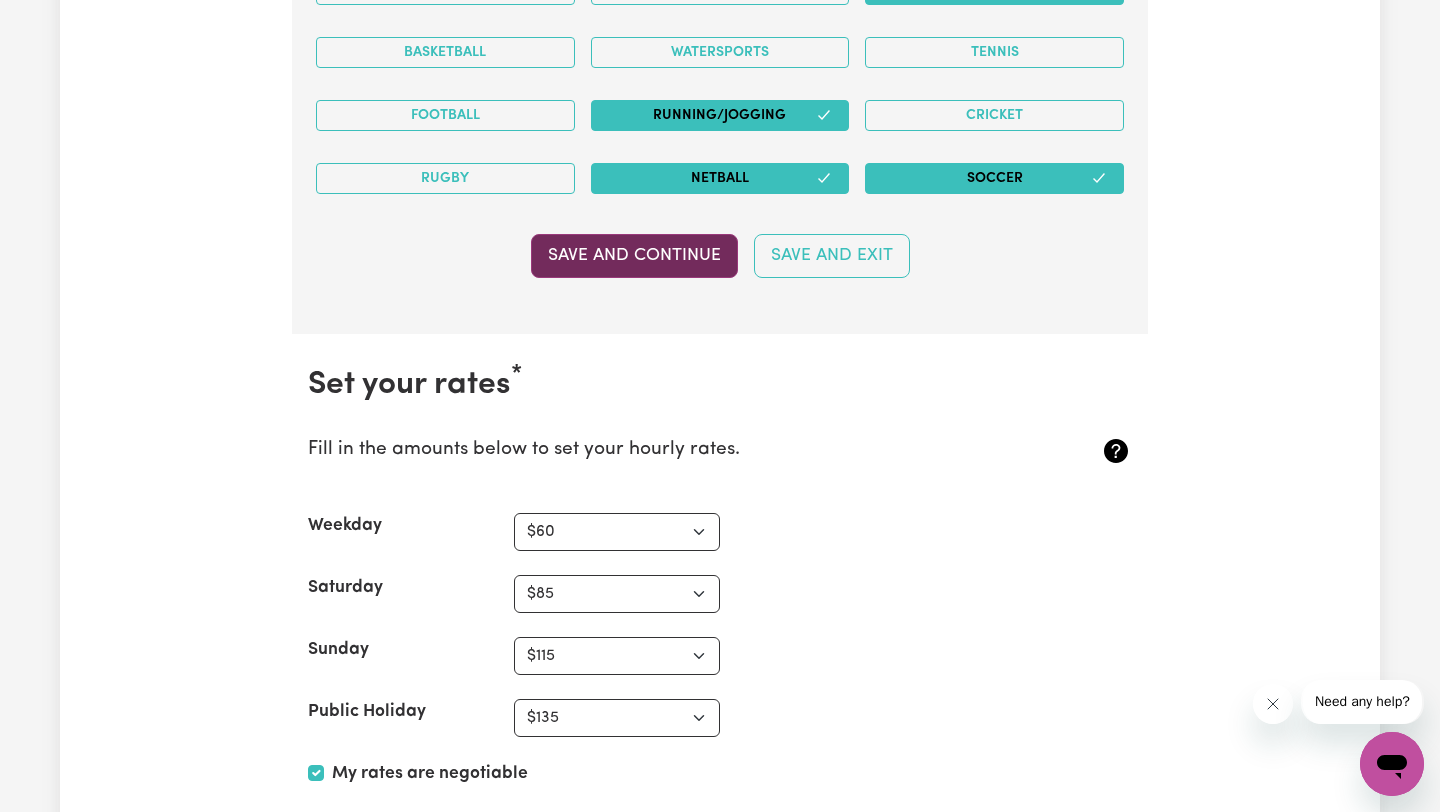 click on "Save and Continue" at bounding box center (634, 256) 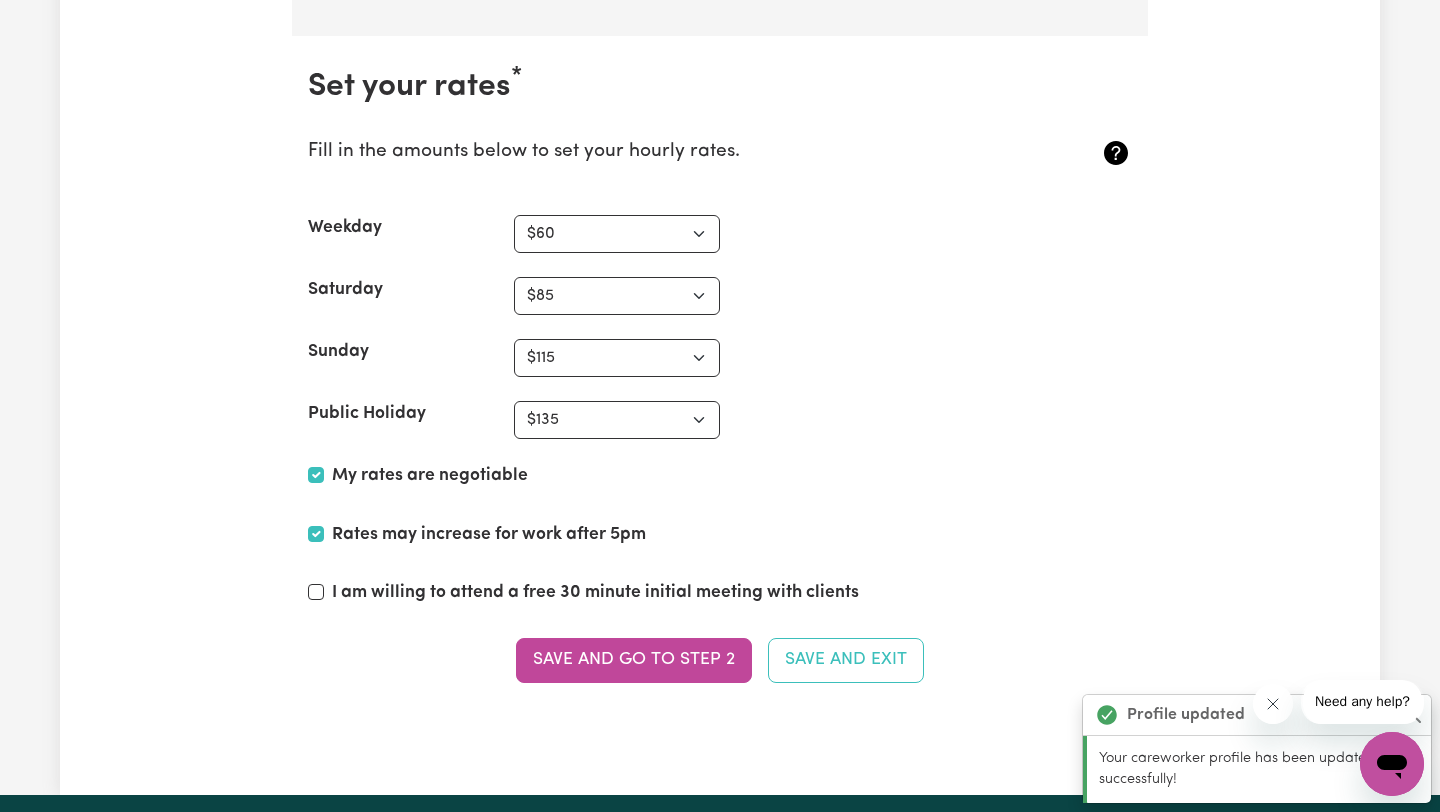 scroll, scrollTop: 5236, scrollLeft: 0, axis: vertical 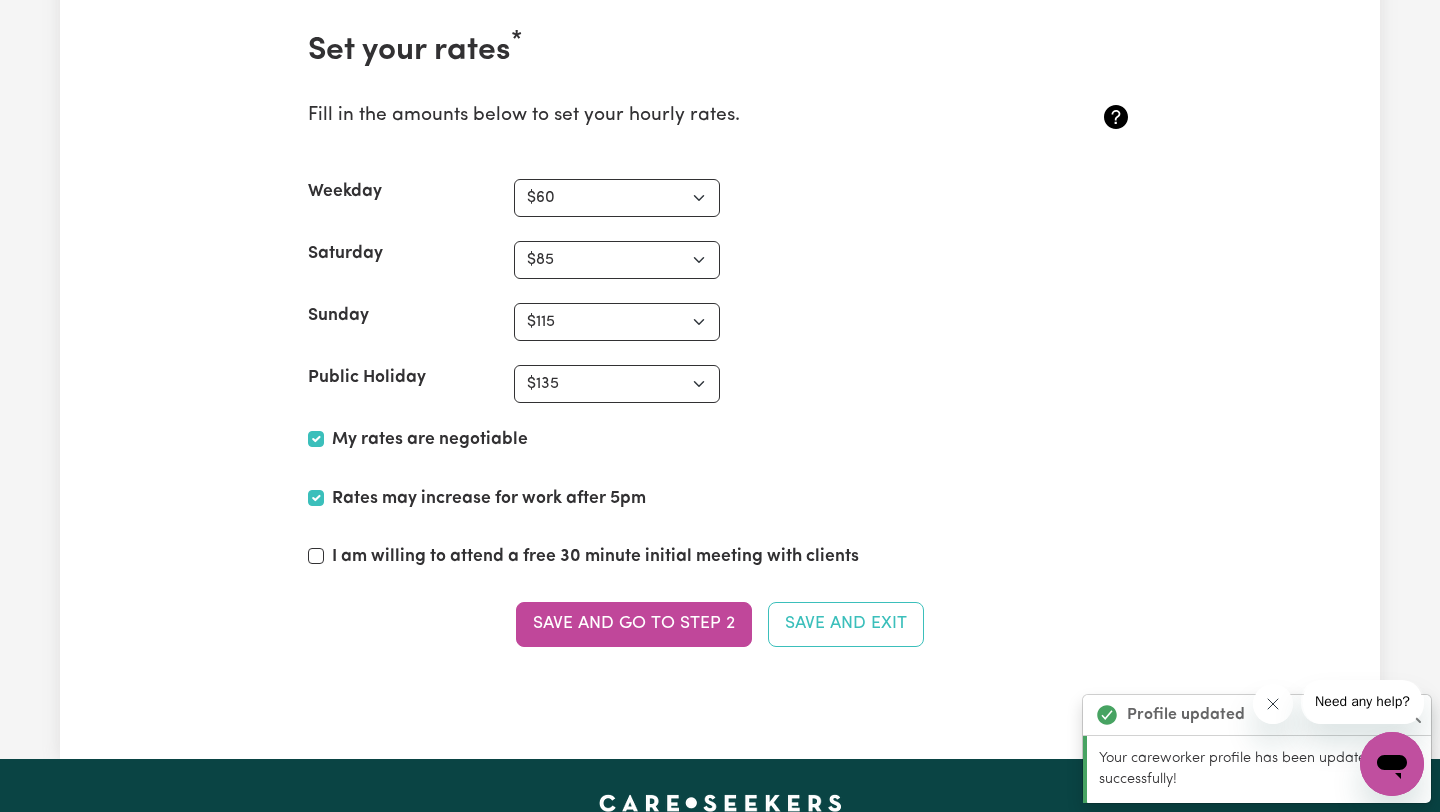 click on "Save and go to Step 2" at bounding box center (634, 624) 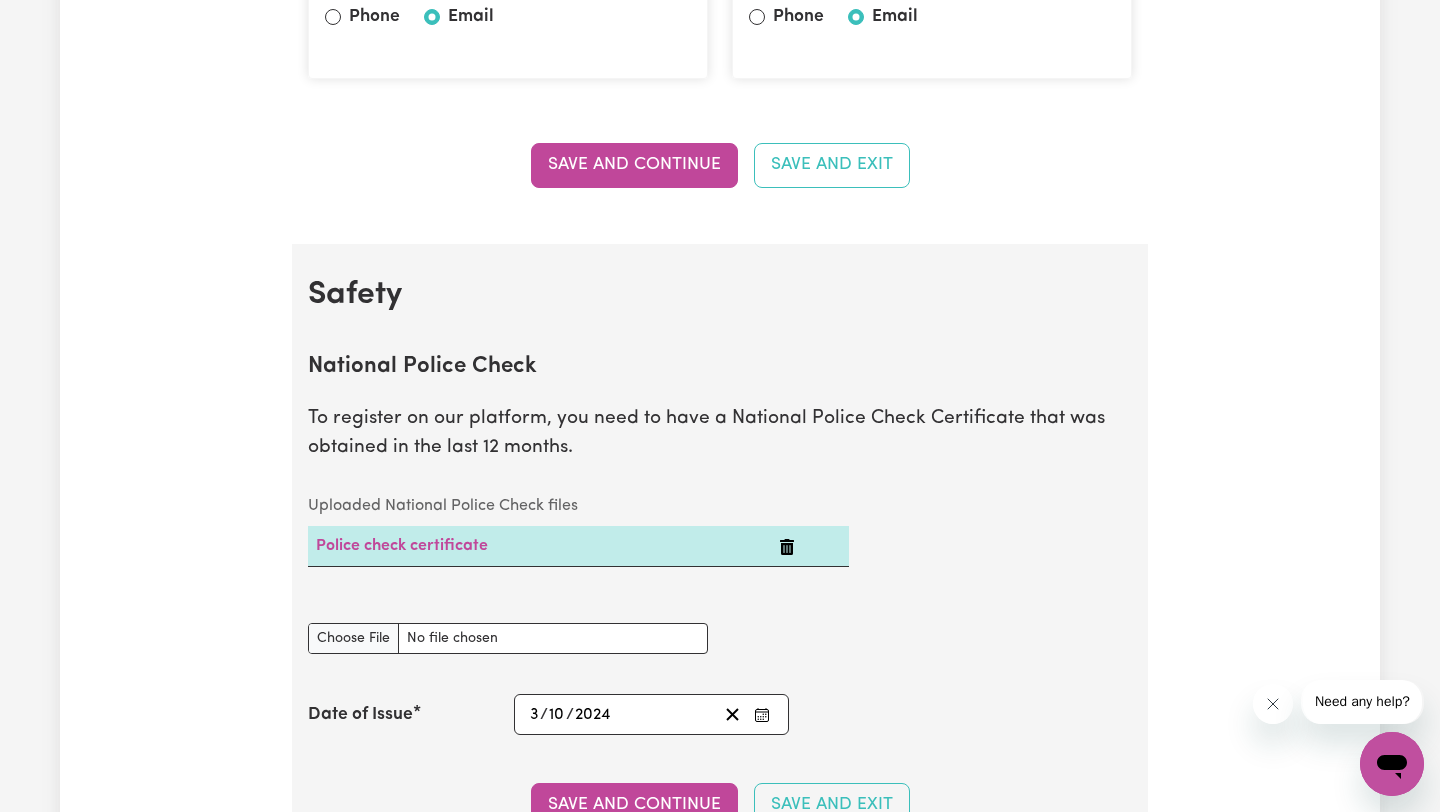 scroll, scrollTop: 1041, scrollLeft: 0, axis: vertical 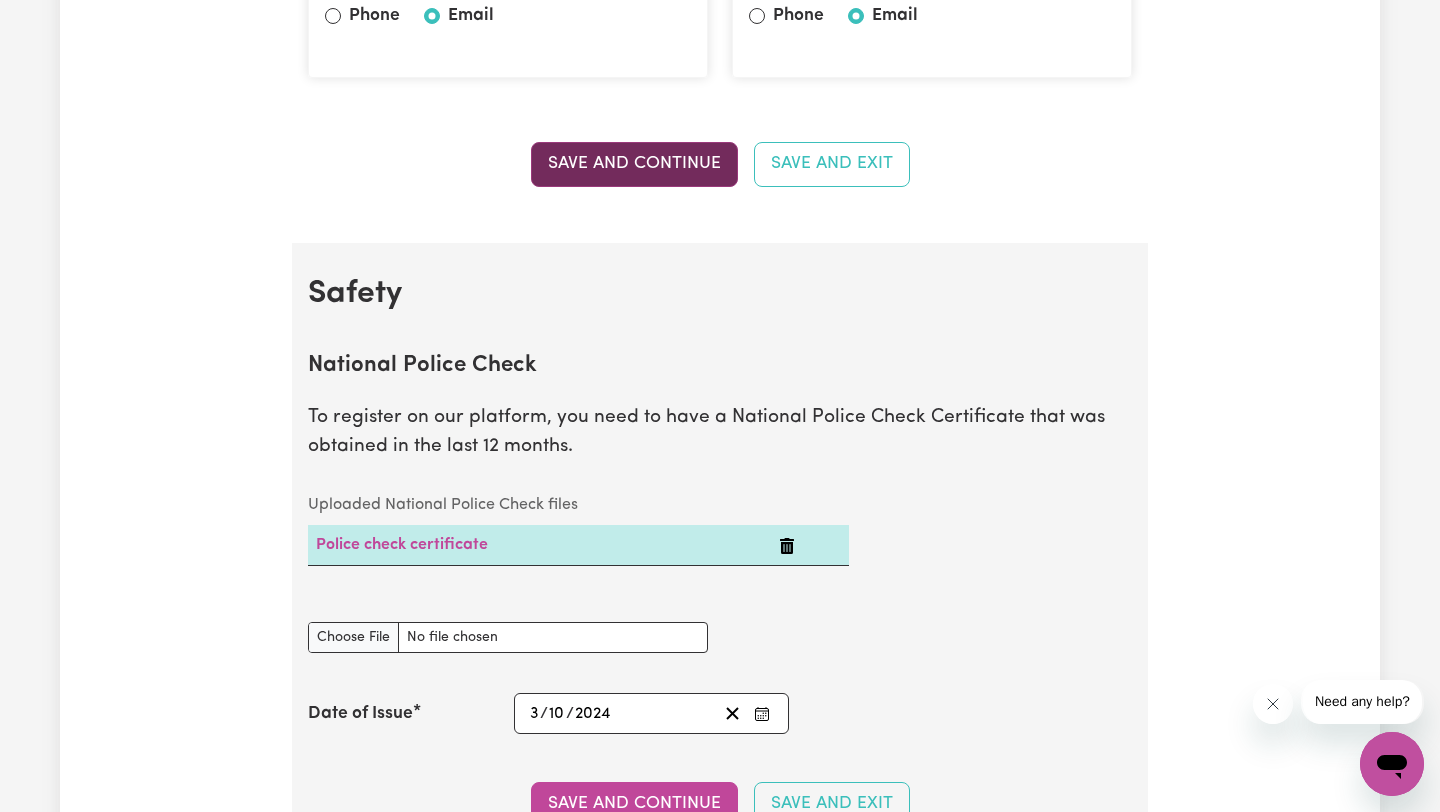 click on "Save and Continue" at bounding box center [634, 164] 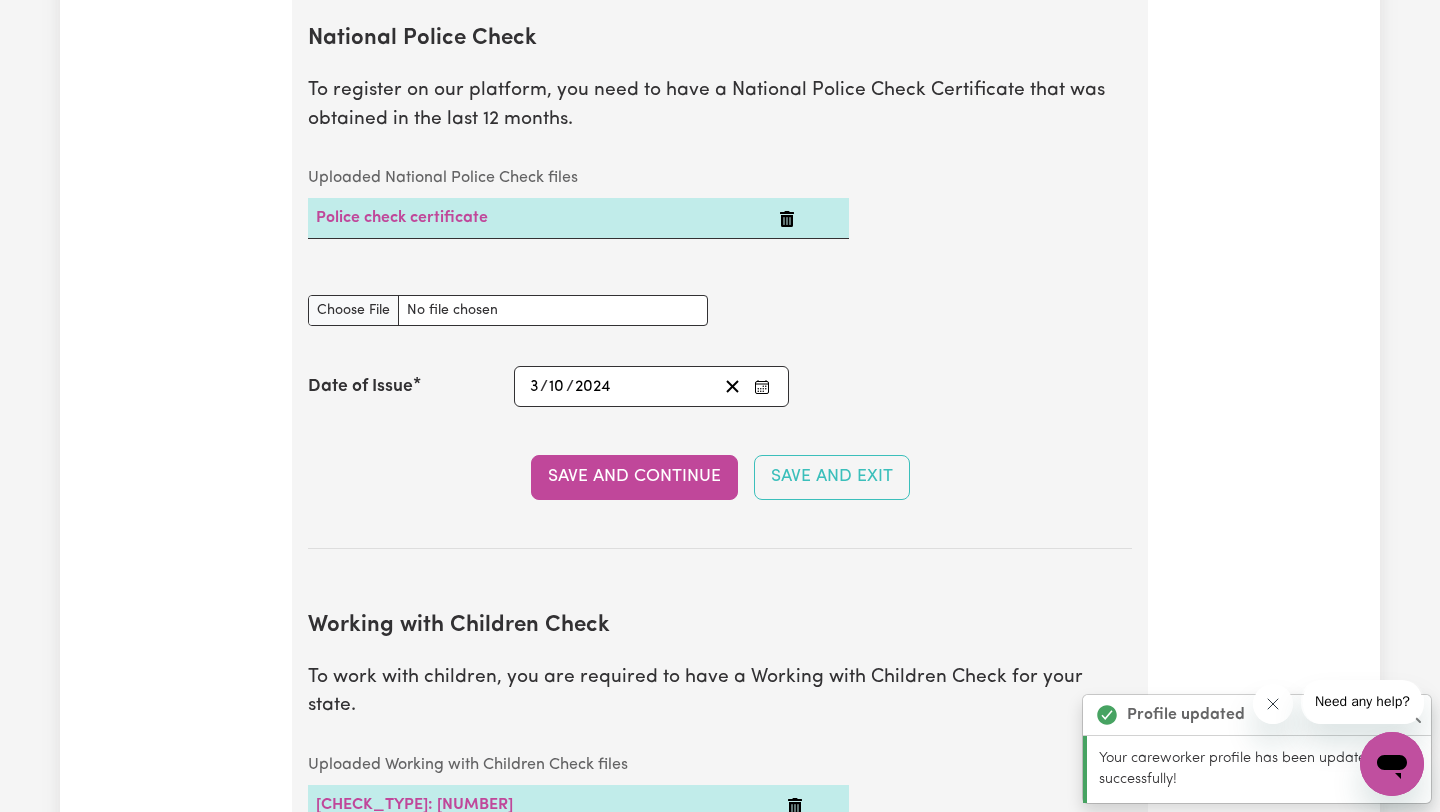 scroll, scrollTop: 1434, scrollLeft: 0, axis: vertical 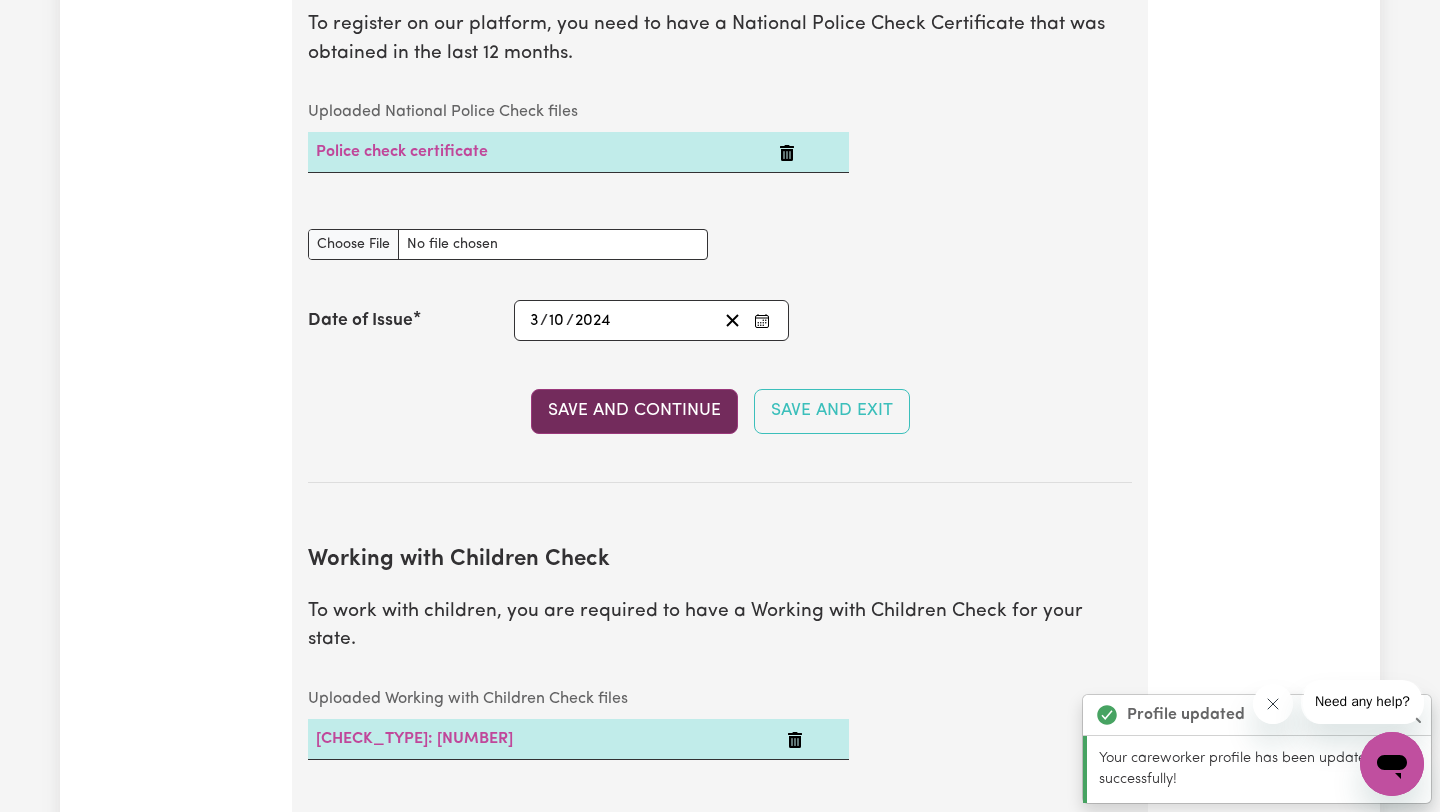 click on "Save and Continue" at bounding box center [634, 411] 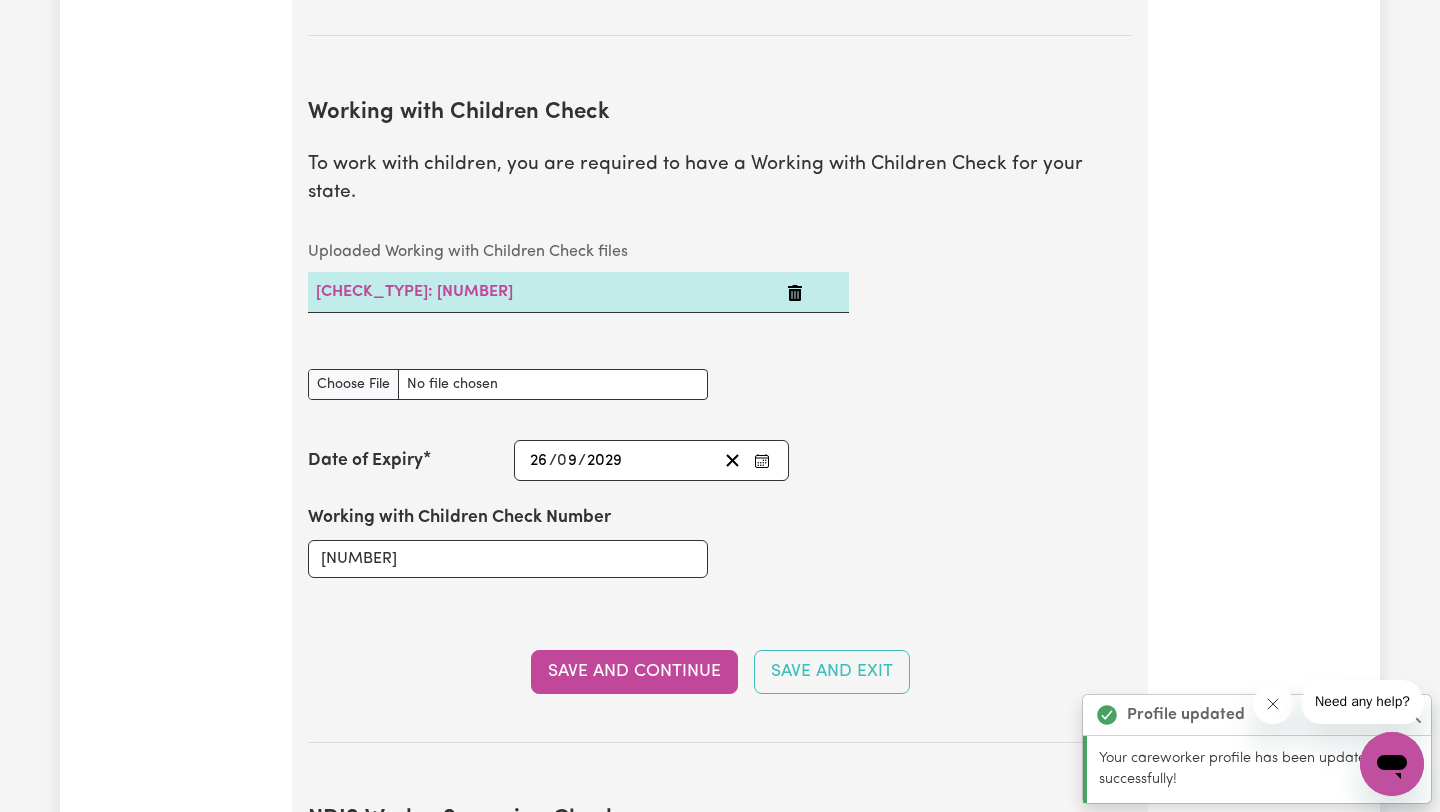 scroll, scrollTop: 1948, scrollLeft: 0, axis: vertical 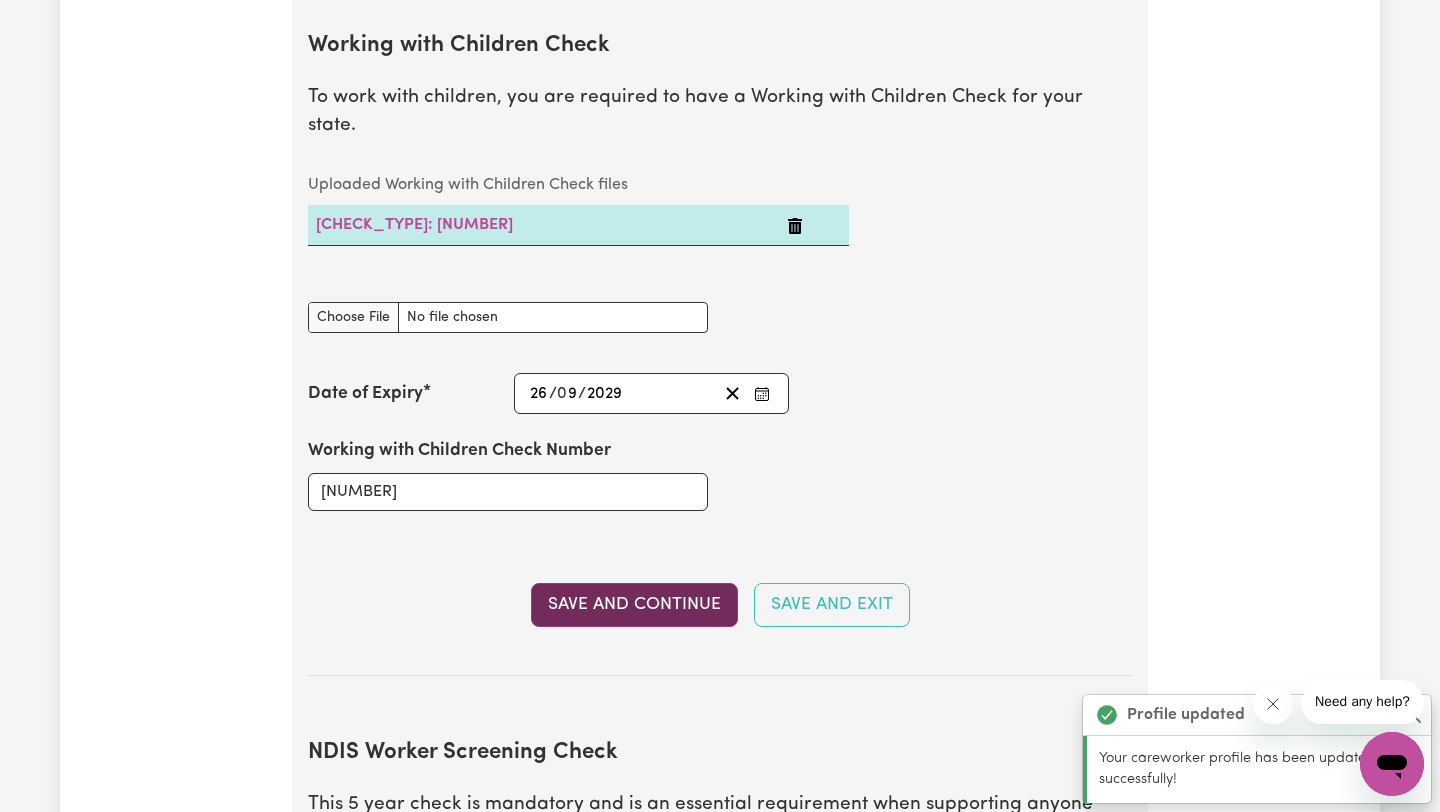 click on "Save and Continue" at bounding box center [634, 605] 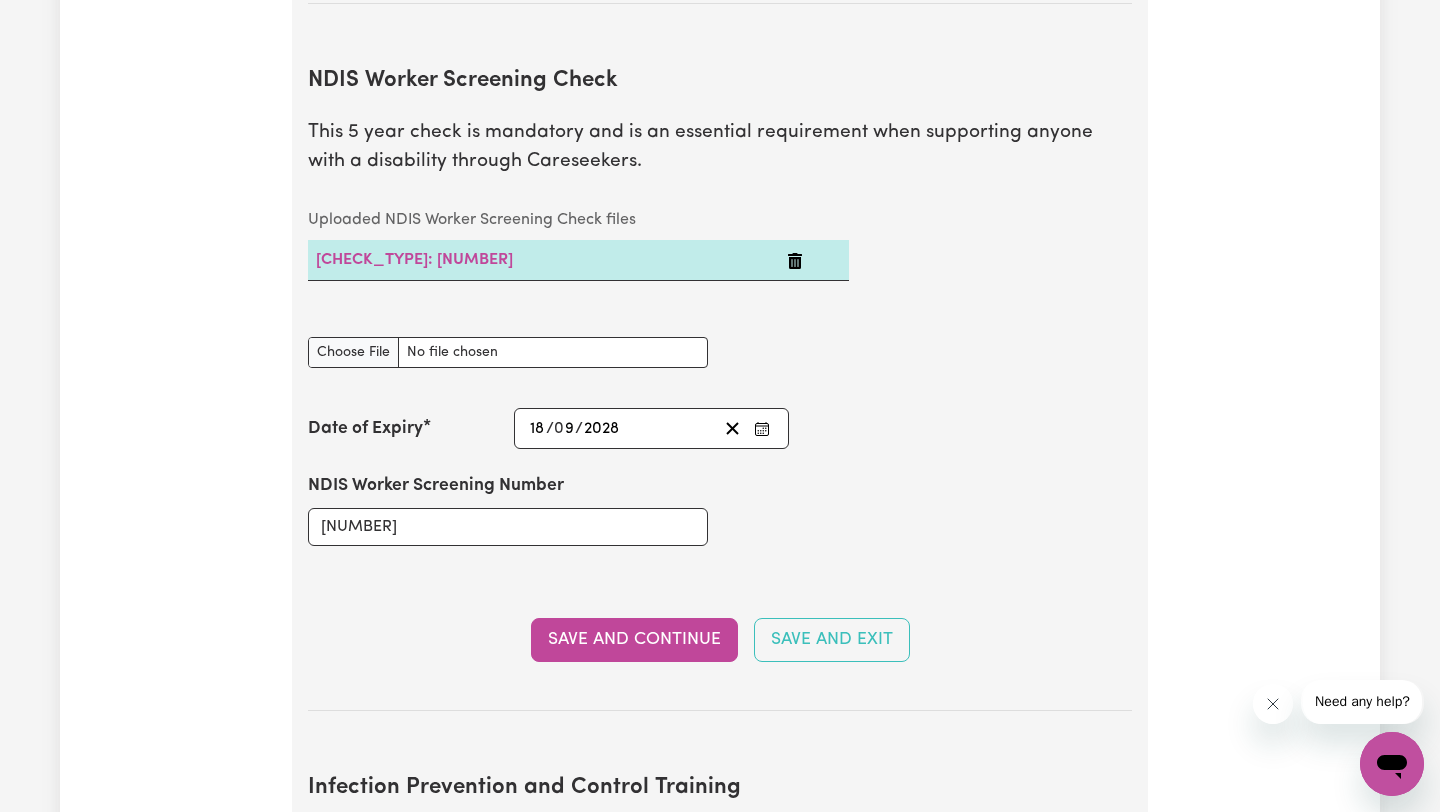 scroll, scrollTop: 2627, scrollLeft: 0, axis: vertical 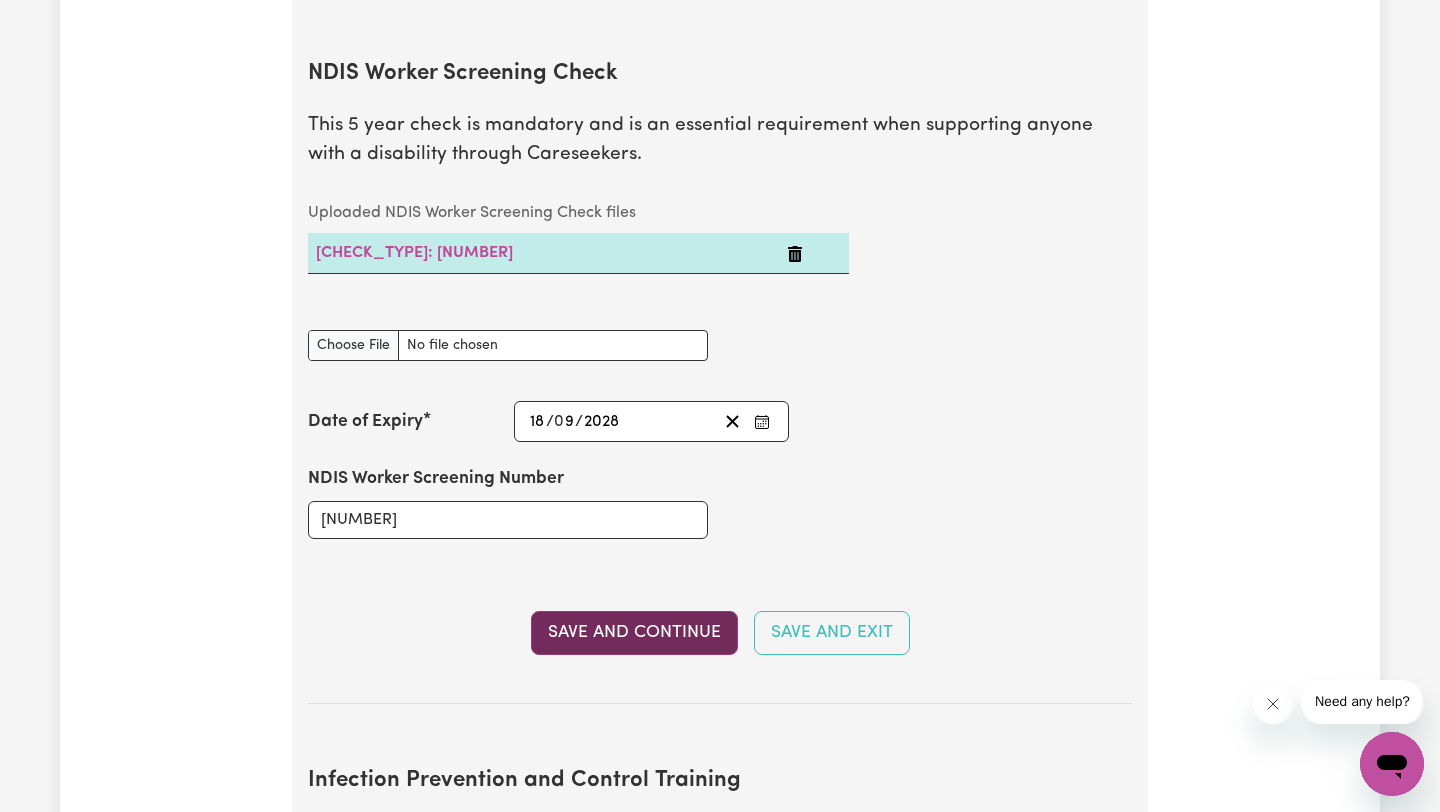 click on "Save and Continue" at bounding box center (634, 633) 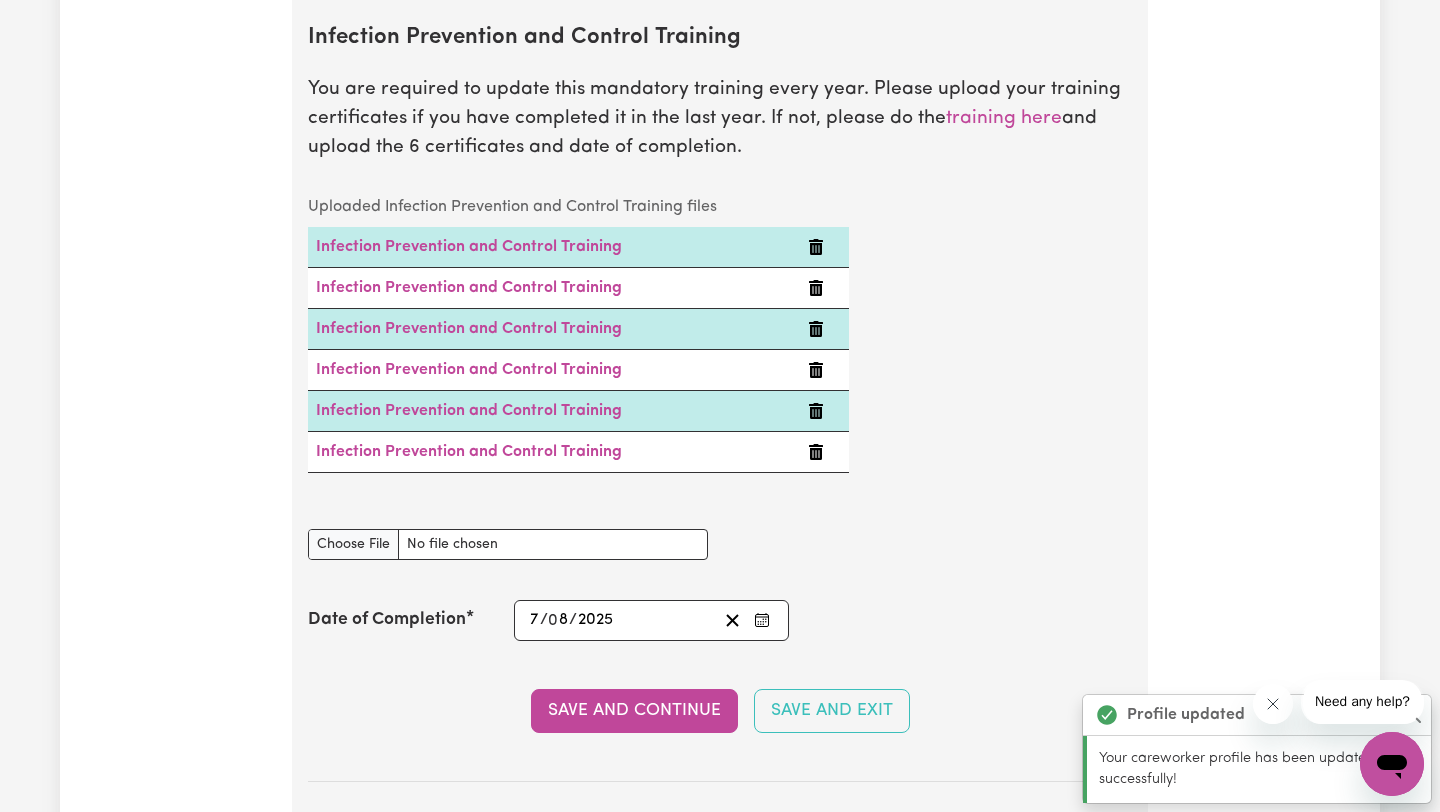 scroll, scrollTop: 3411, scrollLeft: 0, axis: vertical 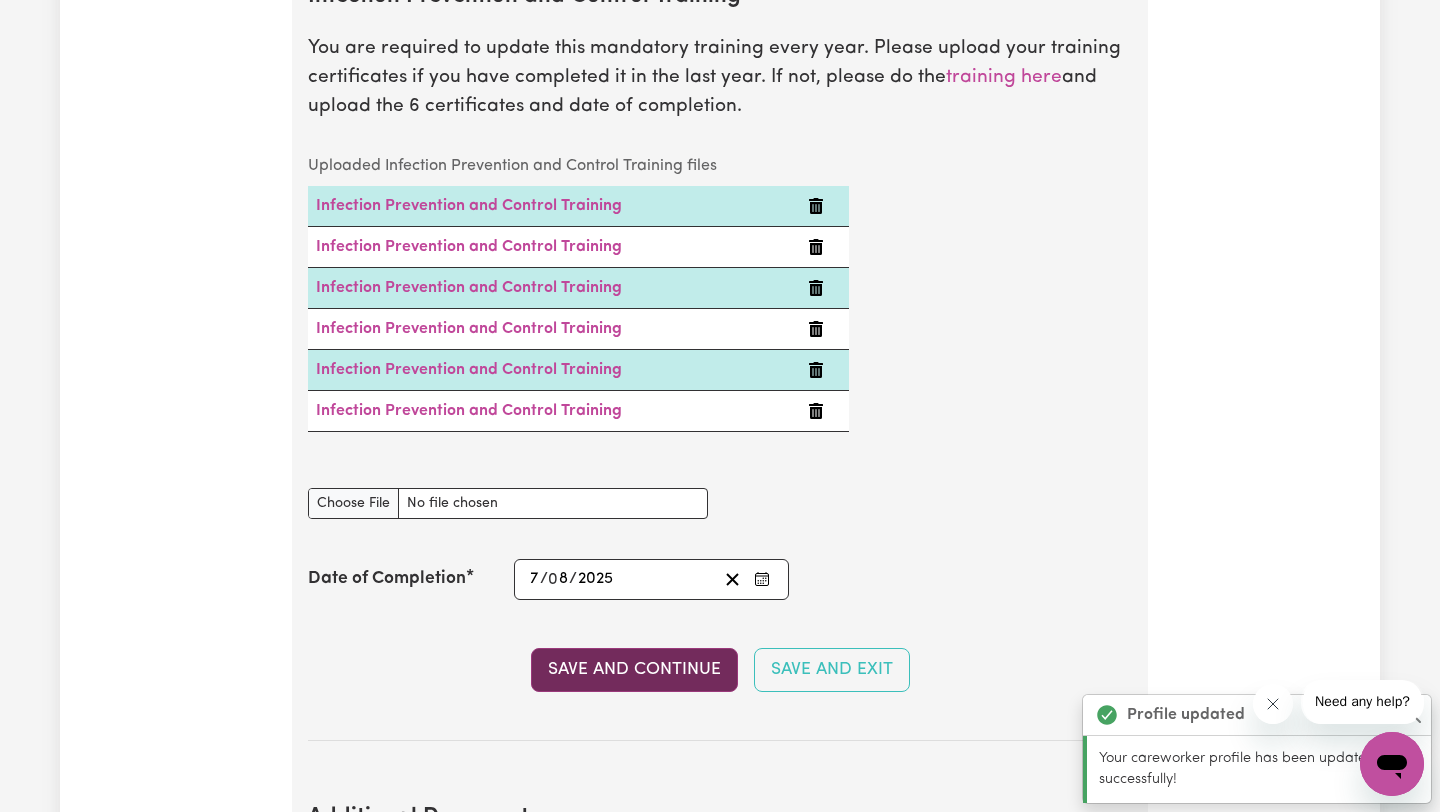 click on "Save and Continue" at bounding box center (634, 670) 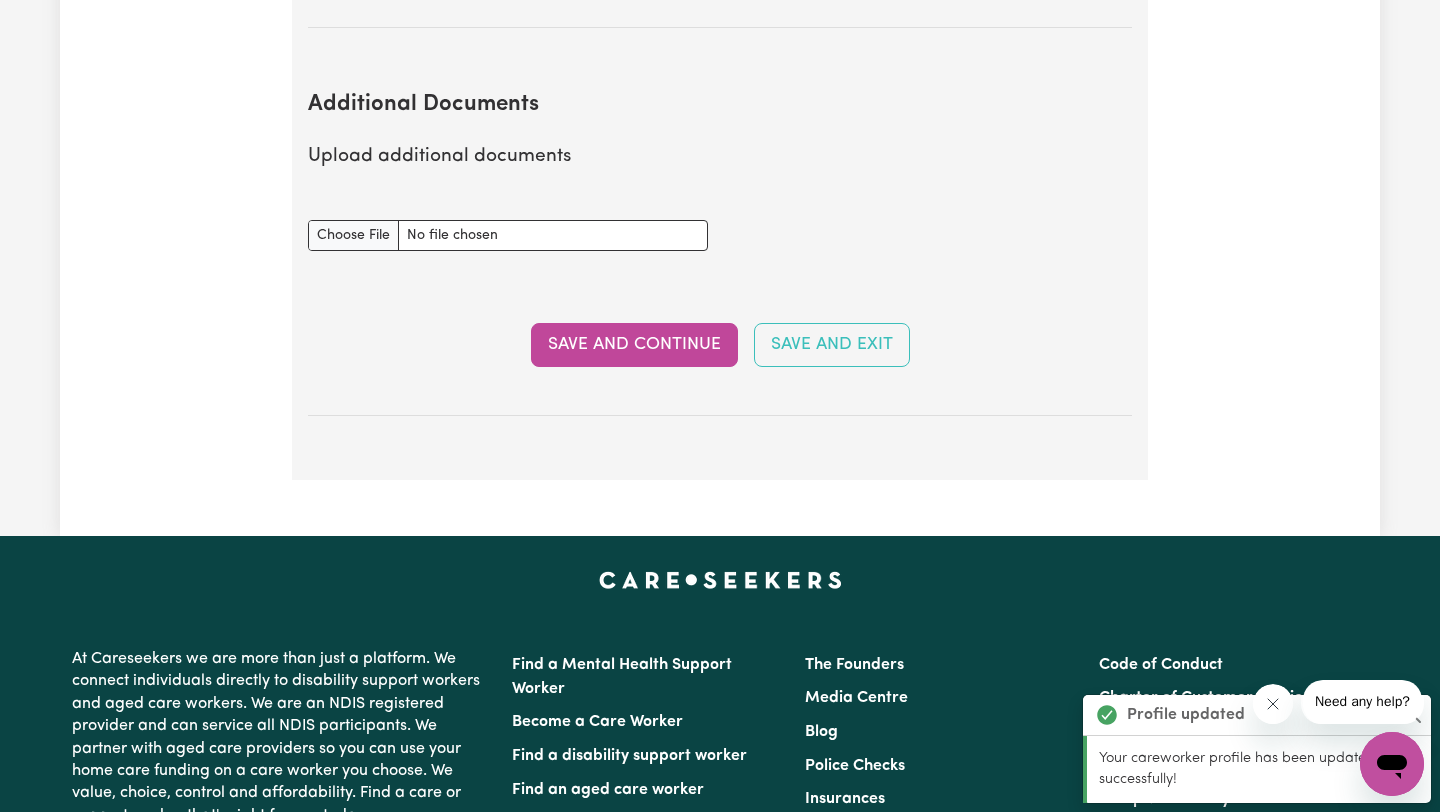scroll, scrollTop: 4155, scrollLeft: 0, axis: vertical 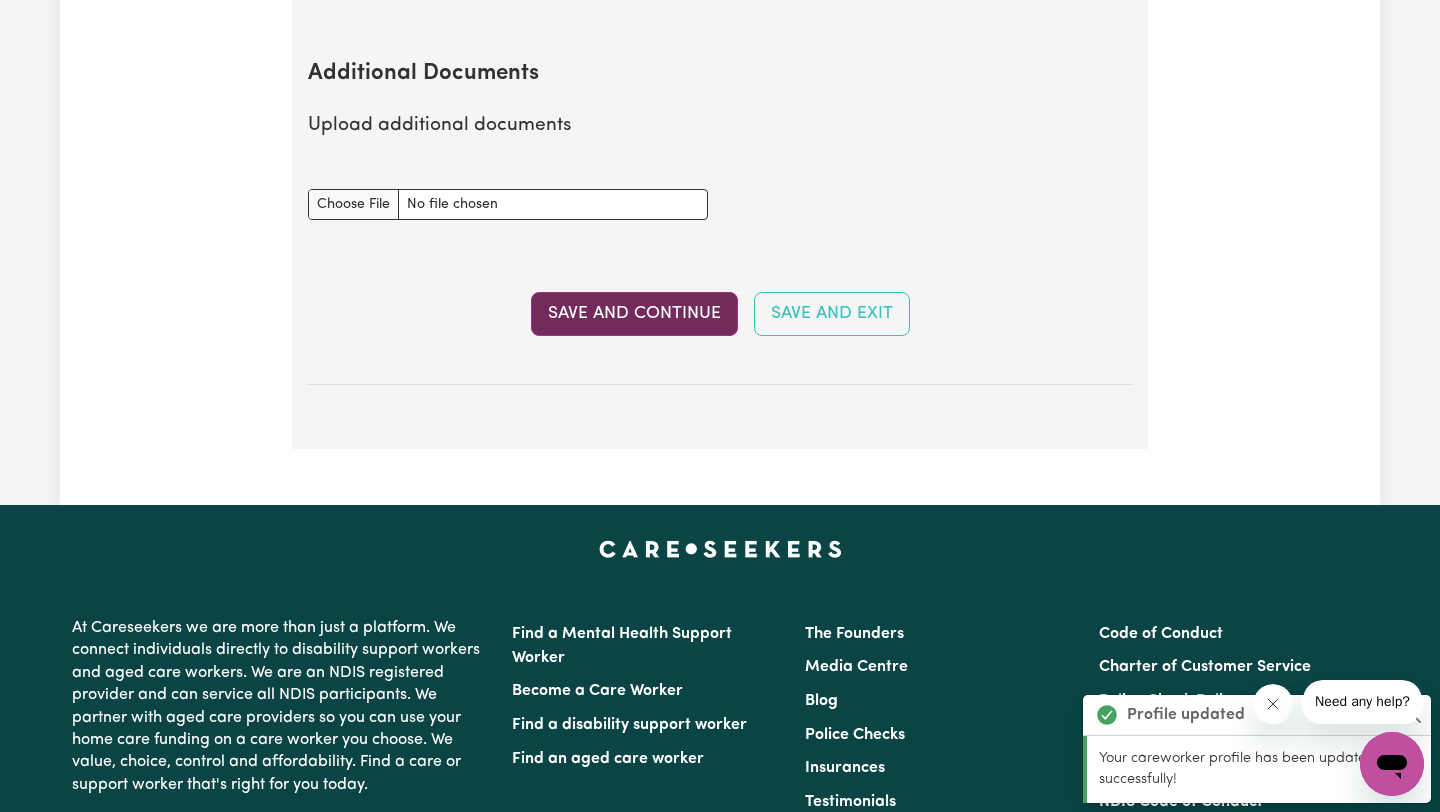 click on "Save and Continue" at bounding box center (634, 314) 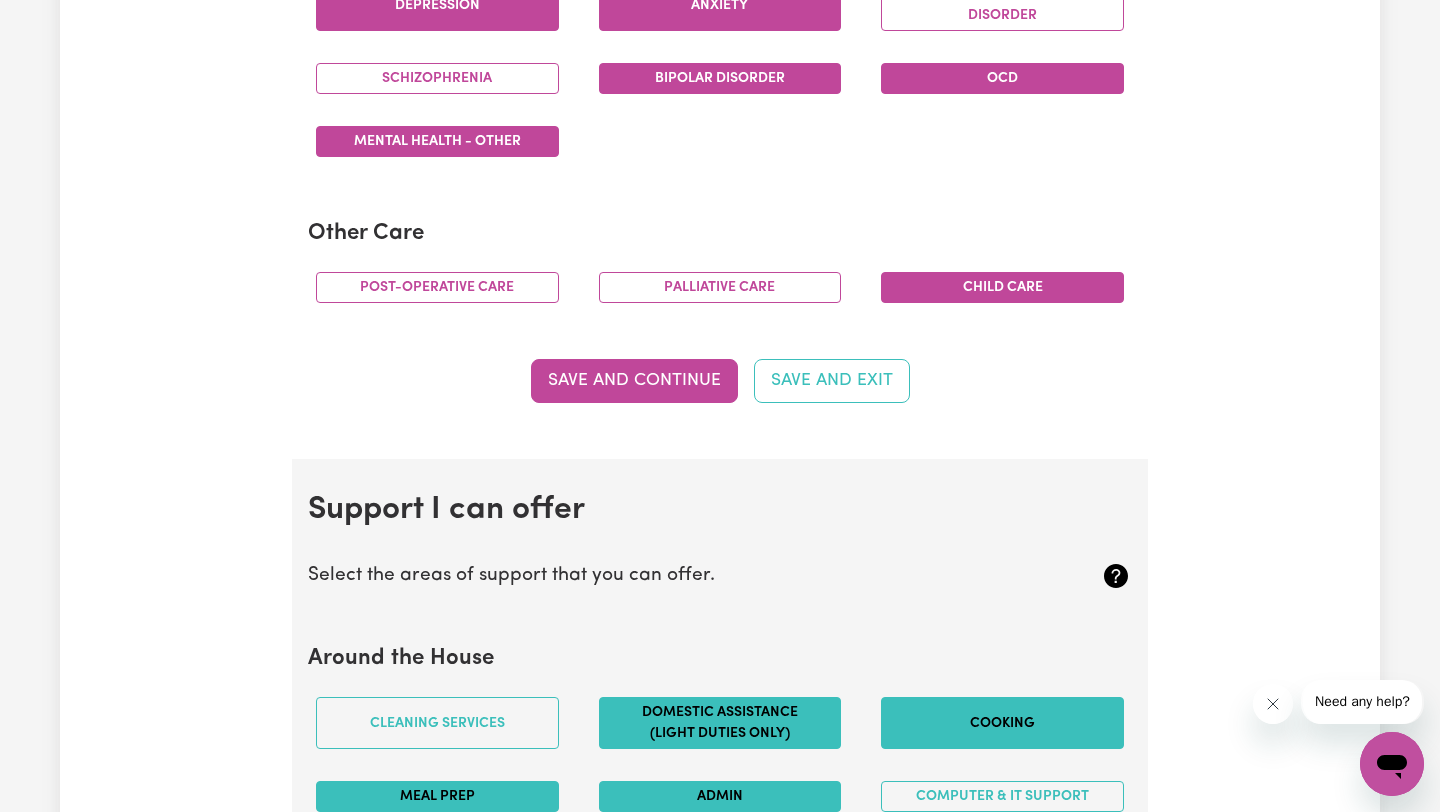 scroll, scrollTop: 1340, scrollLeft: 0, axis: vertical 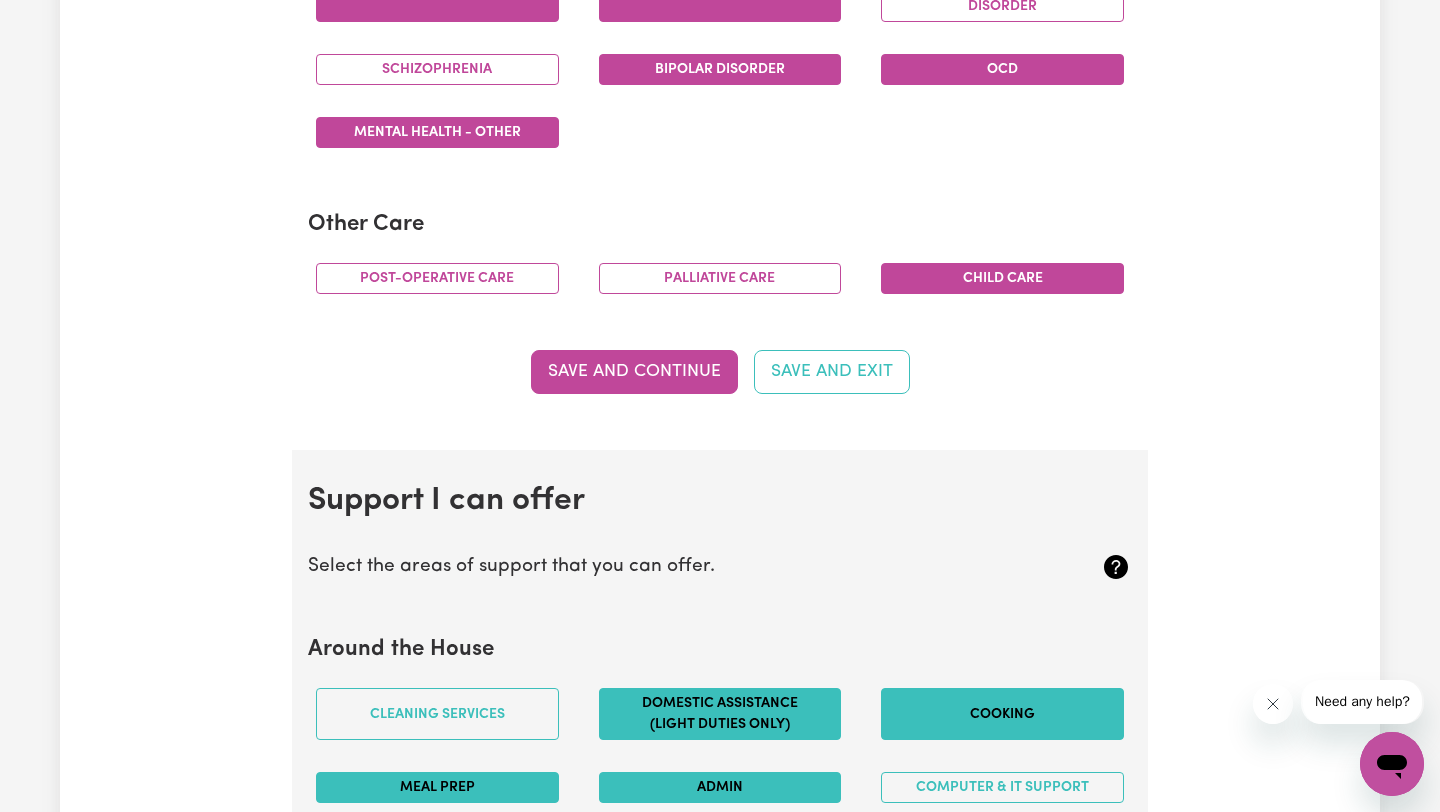 click on "Experience and Expertise Please list your areas of expertise in care and support. Aged Care Aged care - General Dementia Parkinsons Frail / limited mobility Disability Support Disability support - Adult Disability support - Child Cerebral Palsy Motor Neuron Diseases Acquired Brain Injuries MS Autism Down syndrome Intellectual Disability Spinal cord injury Vision impairment Disability support - Other Mental Health Depression Anxiety Psycho social disorder Schizophrenia Bipolar Disorder OCD Mental Health - Other Other Care Post-operative care Palliative care Child care Save and Continue Save and Exit" at bounding box center [720, -213] 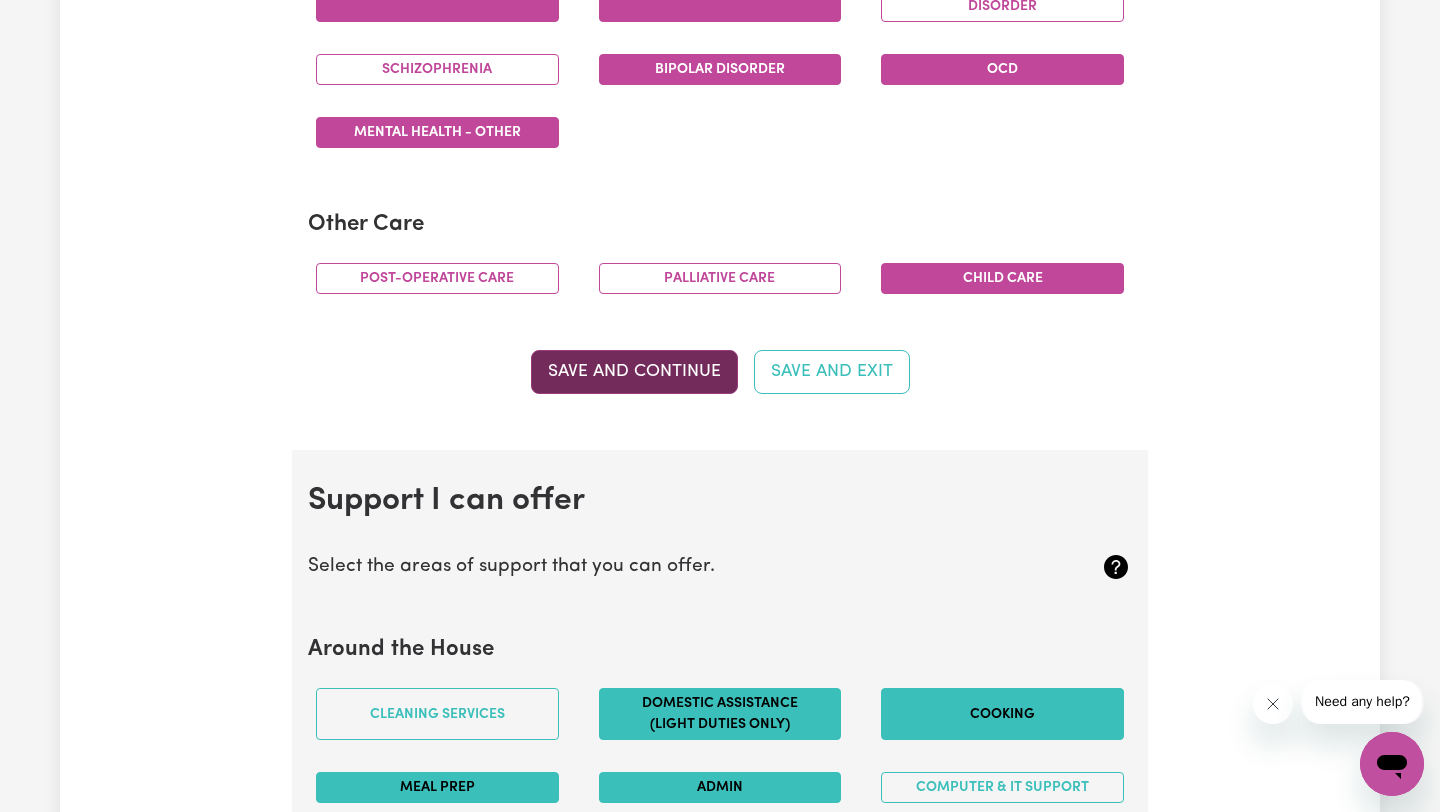 click on "Save and Continue" at bounding box center (634, 372) 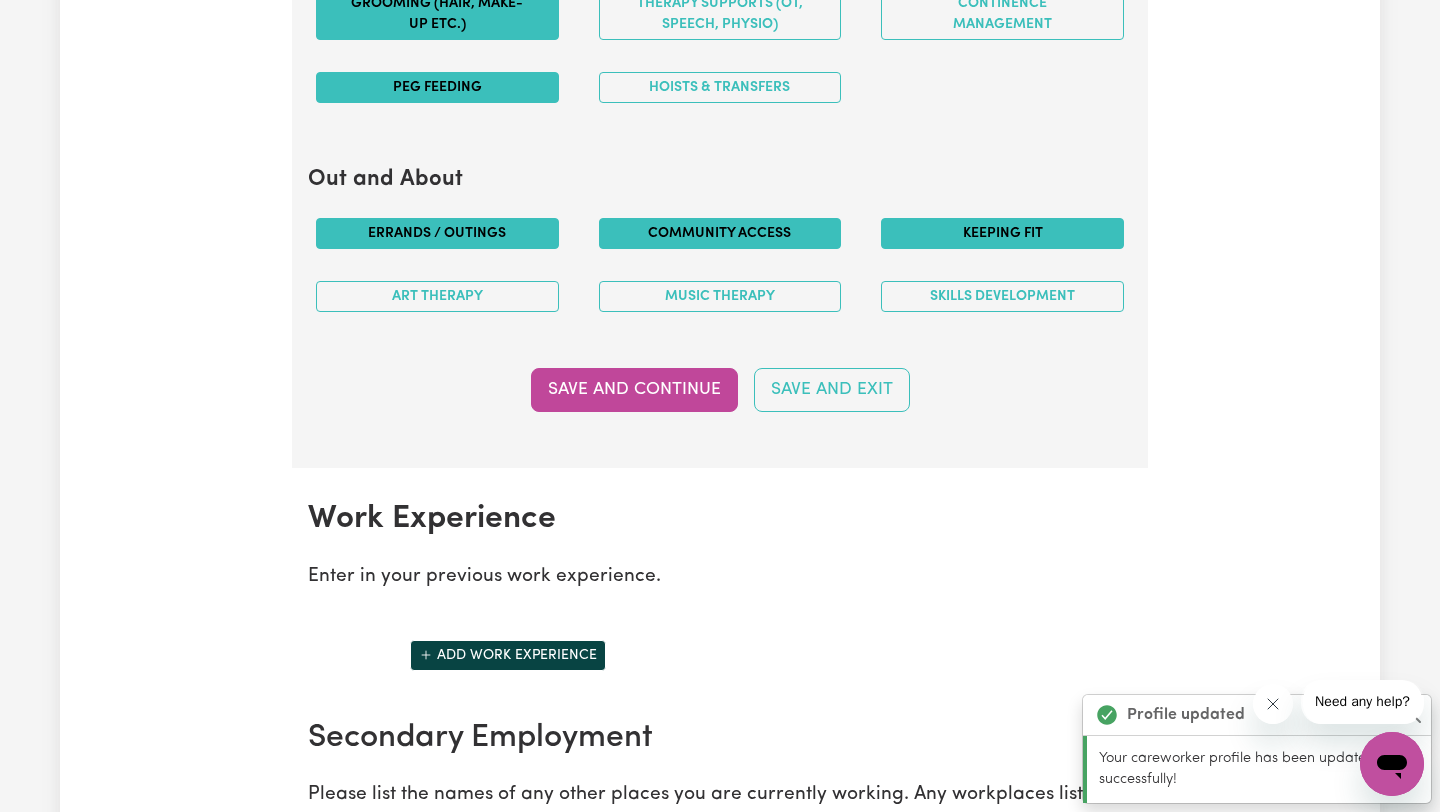 scroll, scrollTop: 2437, scrollLeft: 0, axis: vertical 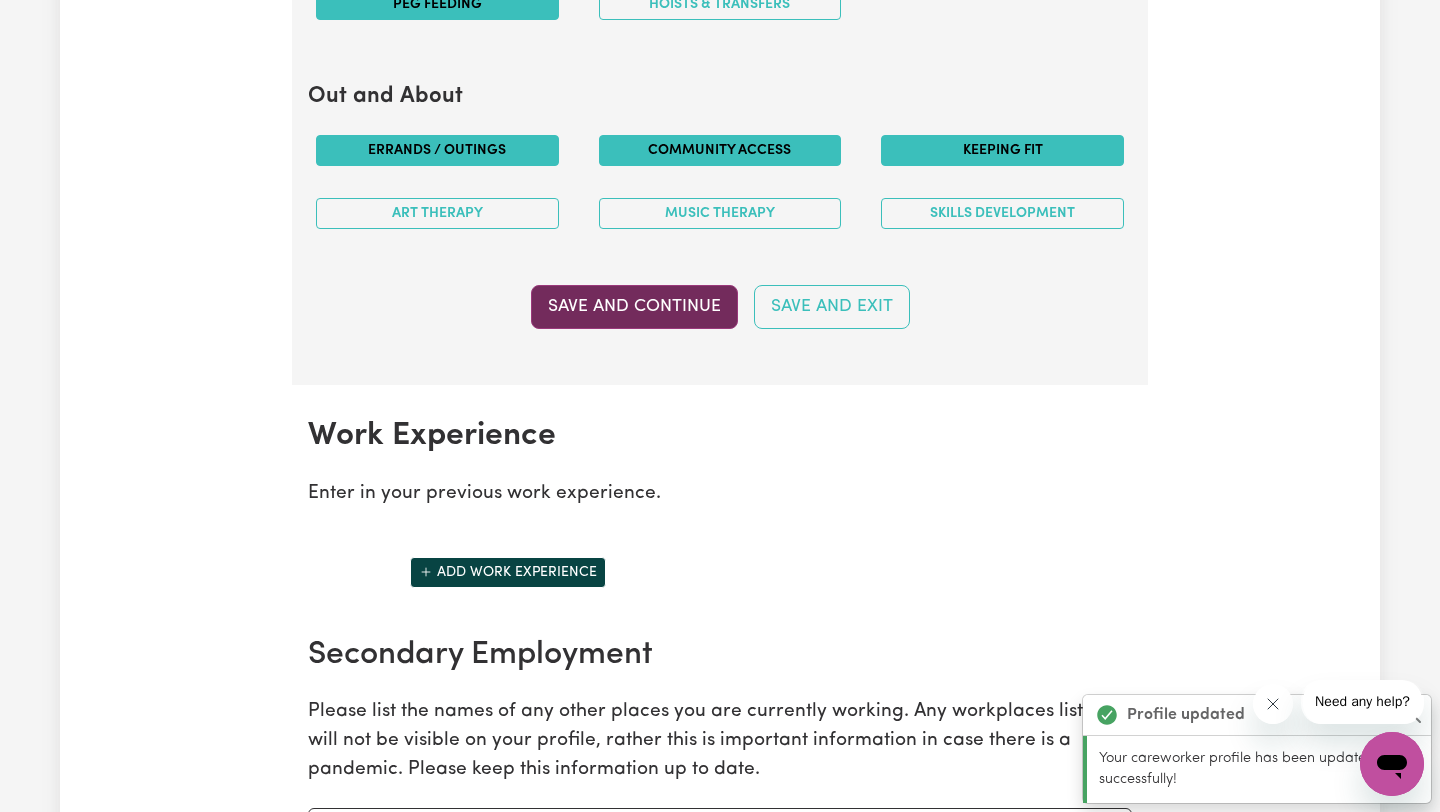 click on "Save and Continue" at bounding box center [634, 307] 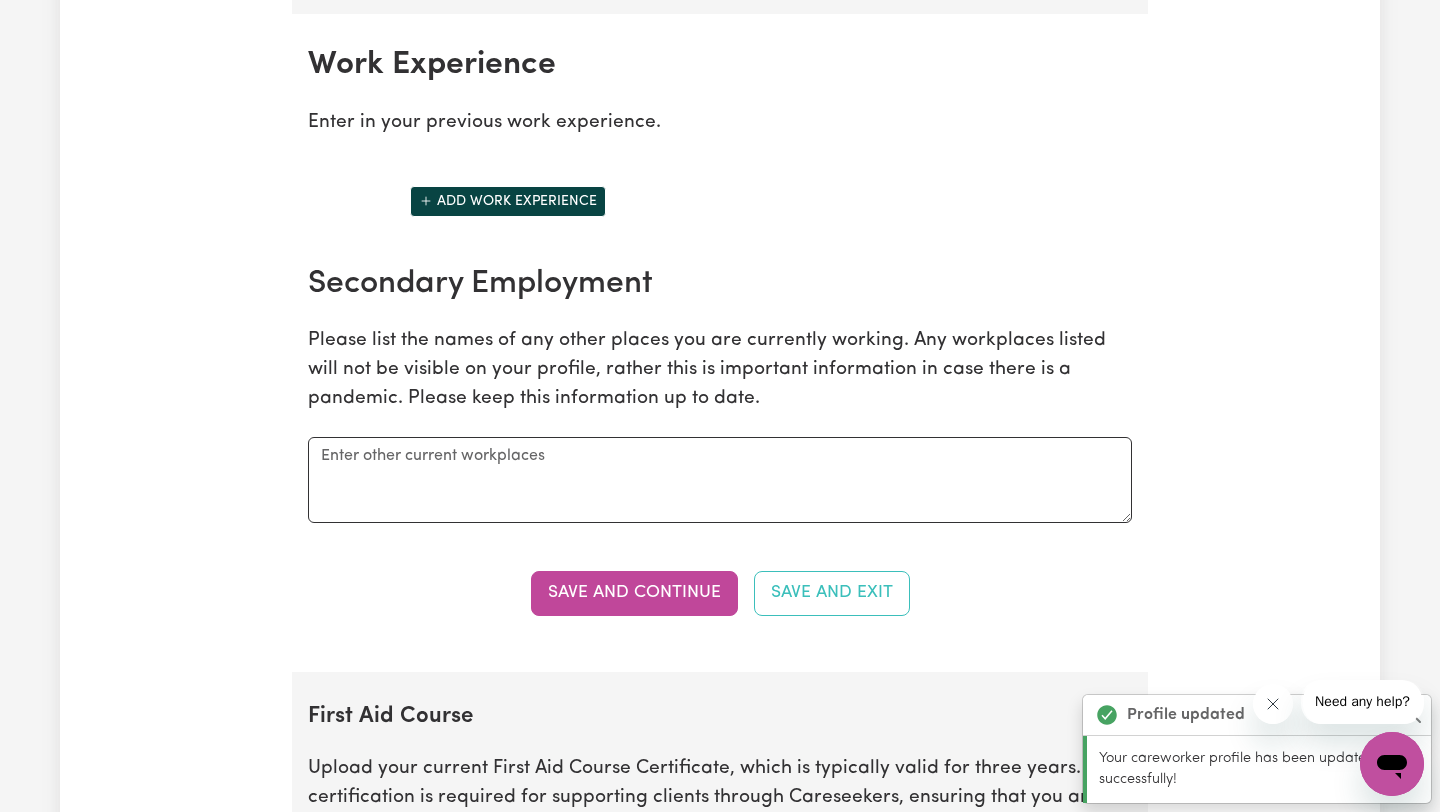scroll, scrollTop: 2822, scrollLeft: 0, axis: vertical 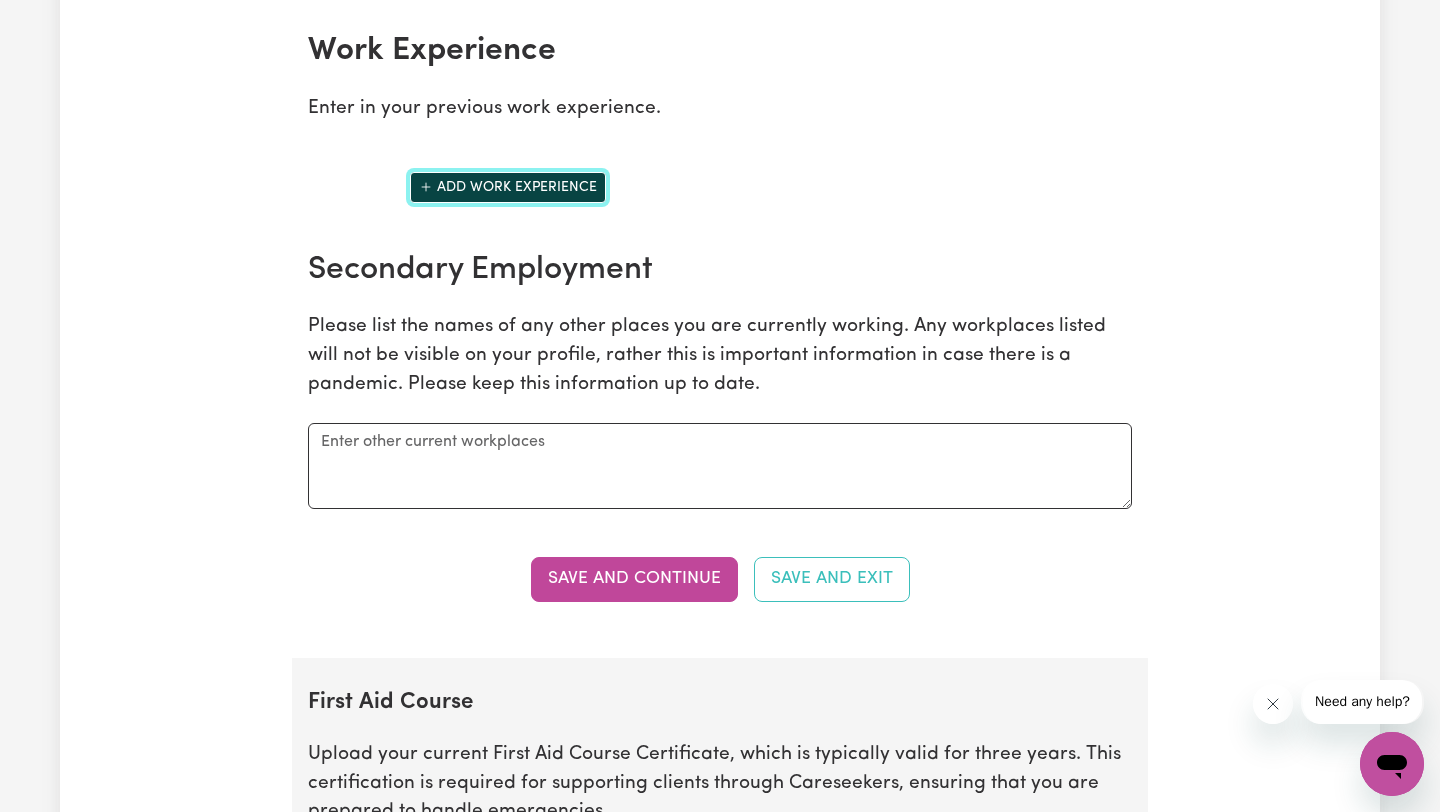 click on "Add work experience" at bounding box center (508, 187) 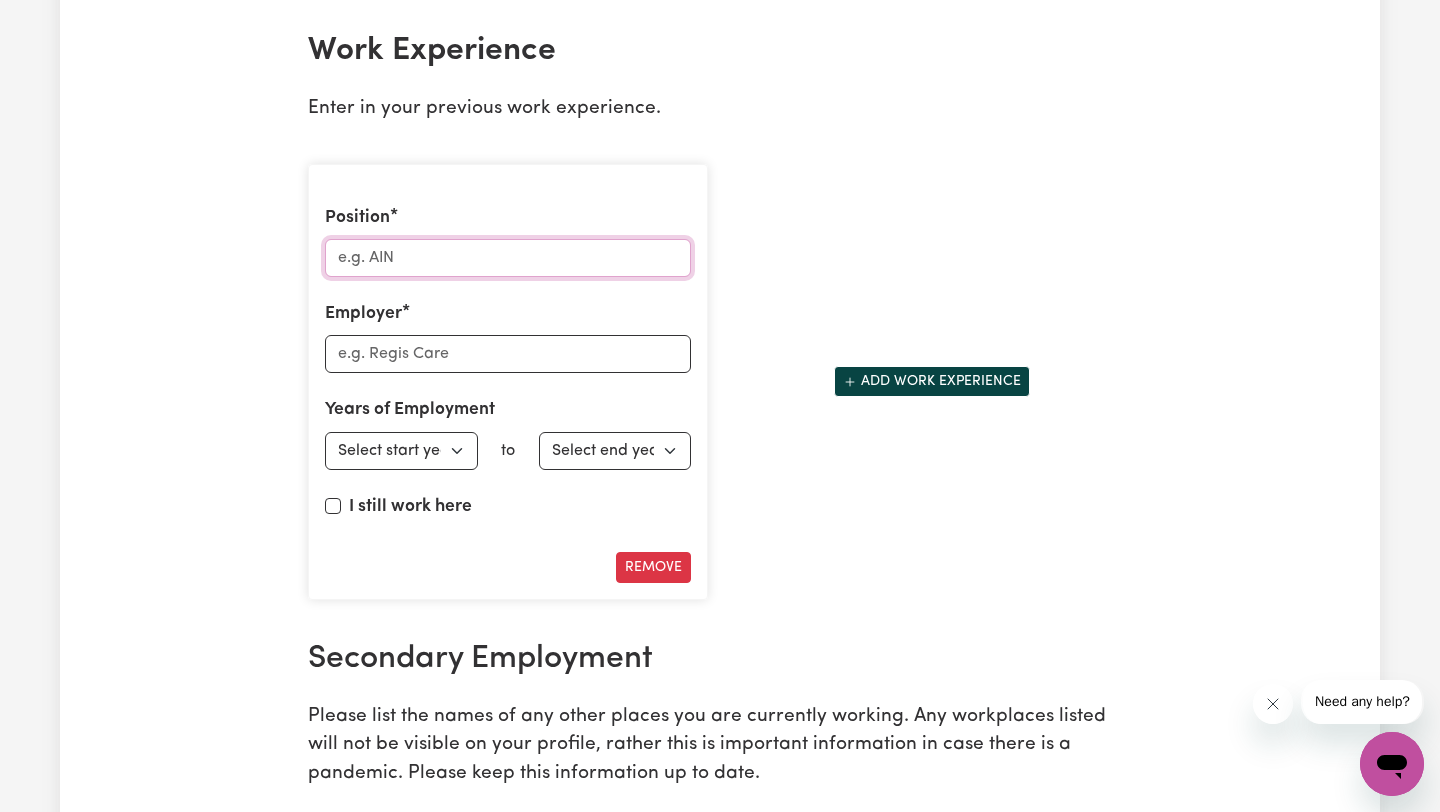click on "Position" at bounding box center (508, 258) 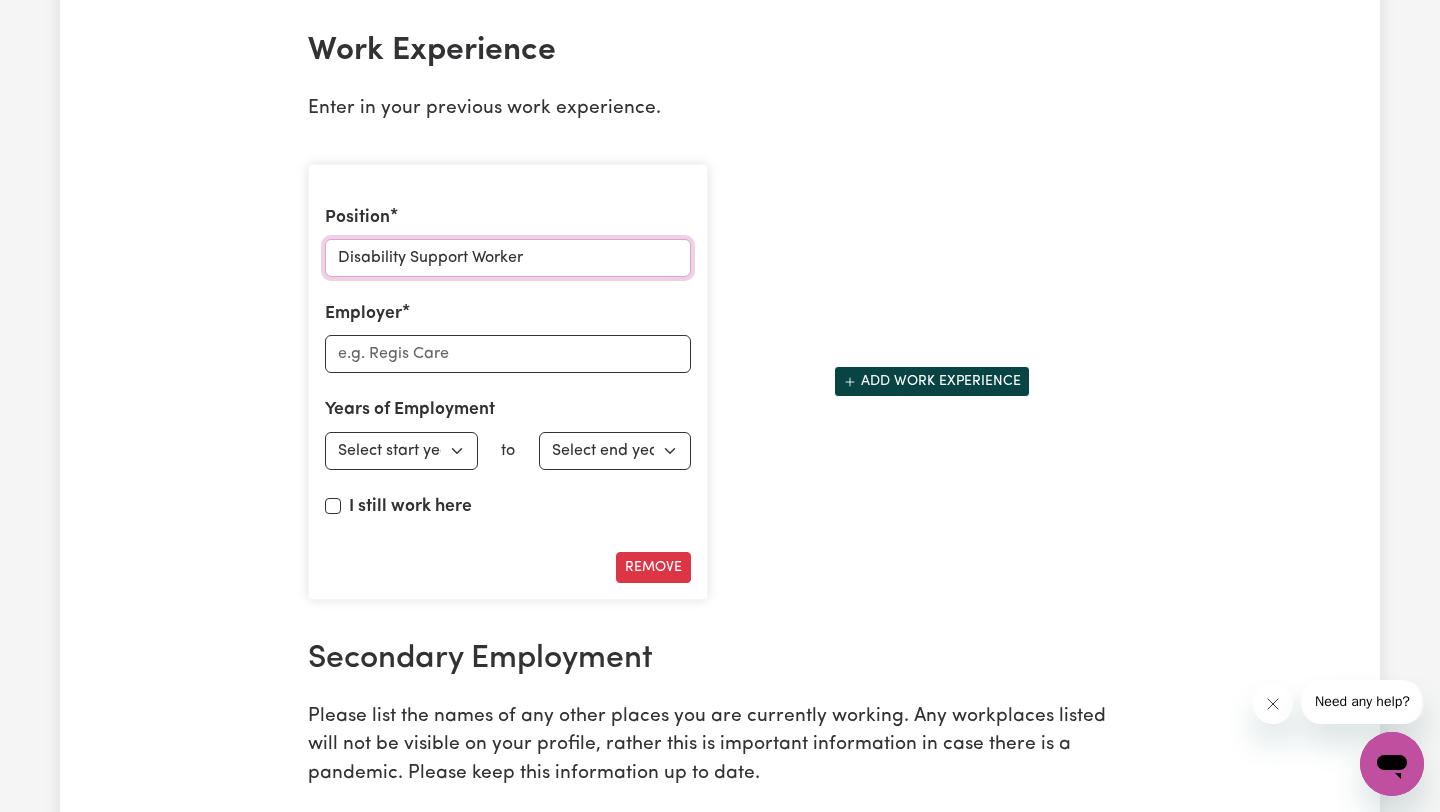 type on "Disability Support Worker" 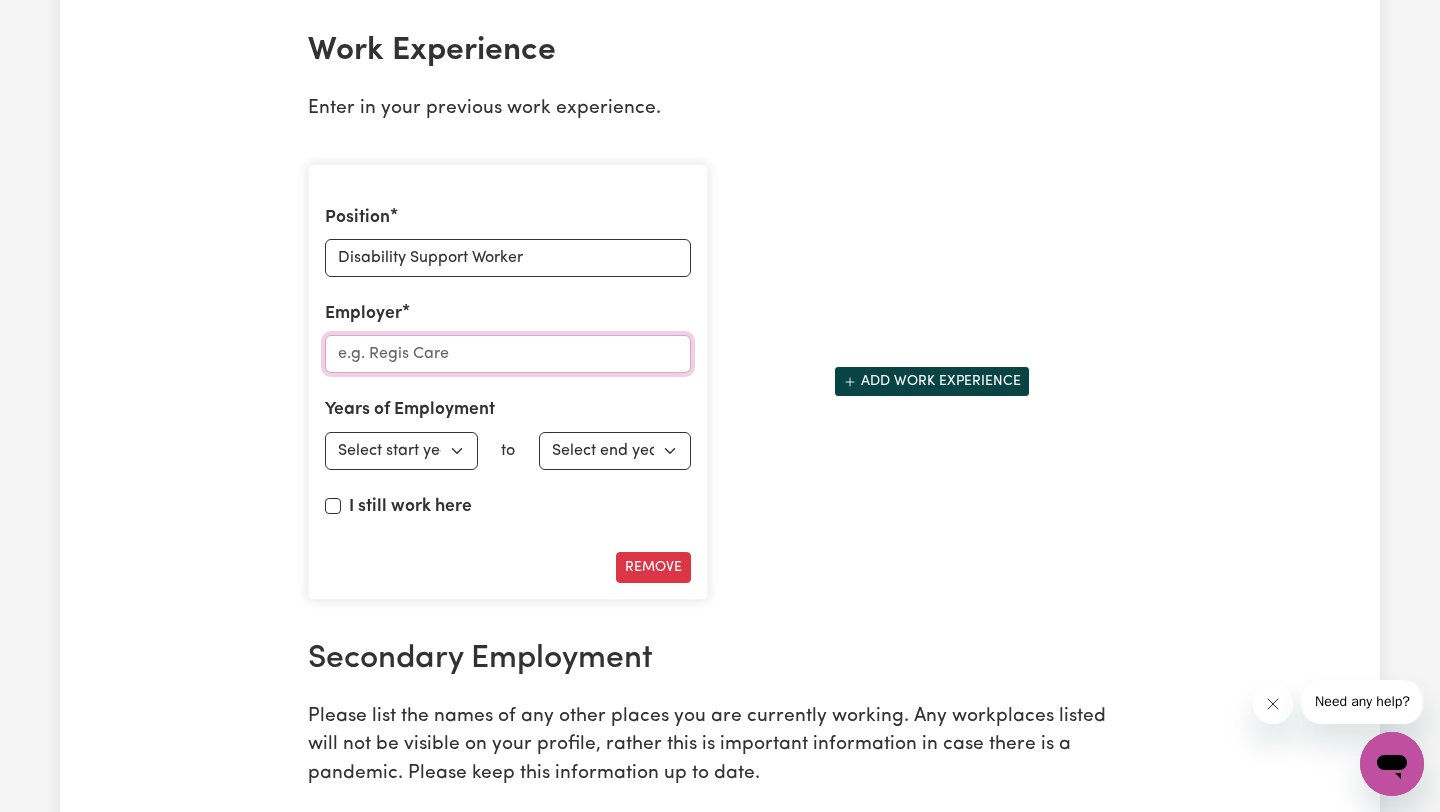 click on "Employer" at bounding box center (508, 354) 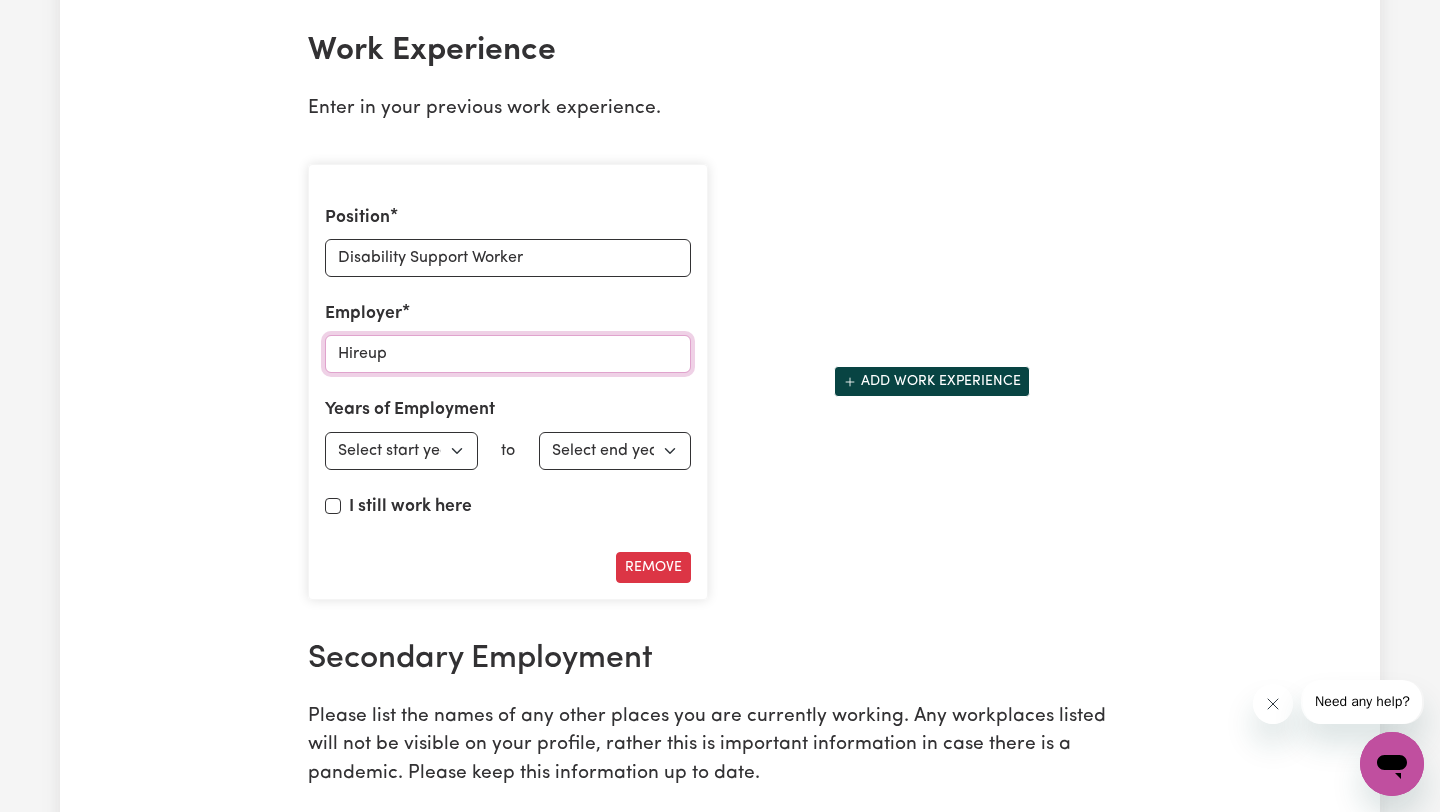 type on "Hireup" 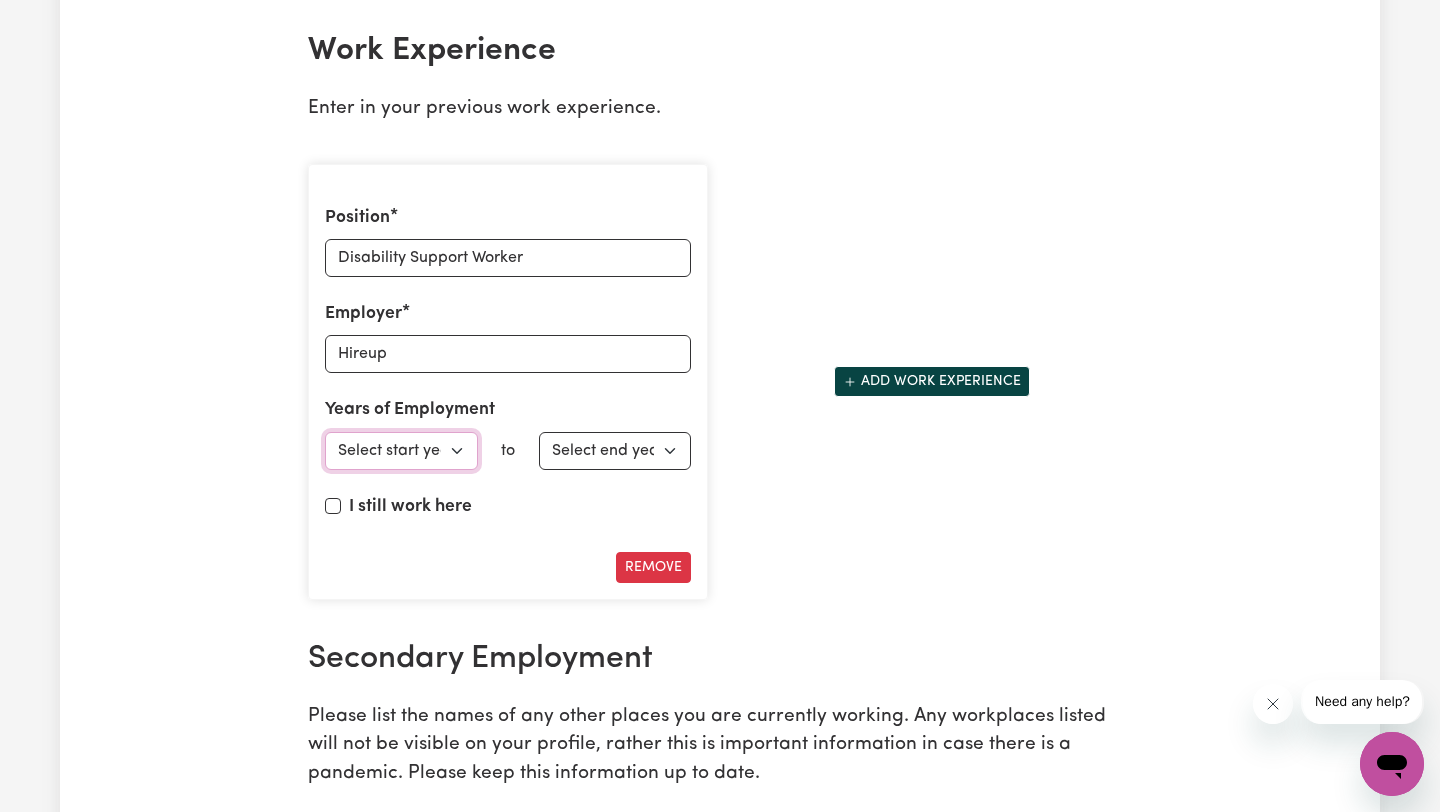 click on "Select start year 1951 1952 1953 1954 1955 1956 1957 1958 1959 1960 1961 1962 1963 1964 1965 1966 1967 1968 1969 1970 1971 1972 1973 1974 1975 1976 1977 1978 1979 1980 1981 1982 1983 1984 1985 1986 1987 1988 1989 1990 1991 1992 1993 1994 1995 1996 1997 1998 1999 2000 2001 2002 2003 2004 2005 2006 2007 2008 2009 2010 2011 2012 2013 2014 2015 2016 2017 2018 2019 2020 2021 2022 2023 2024 2025" at bounding box center [401, 451] 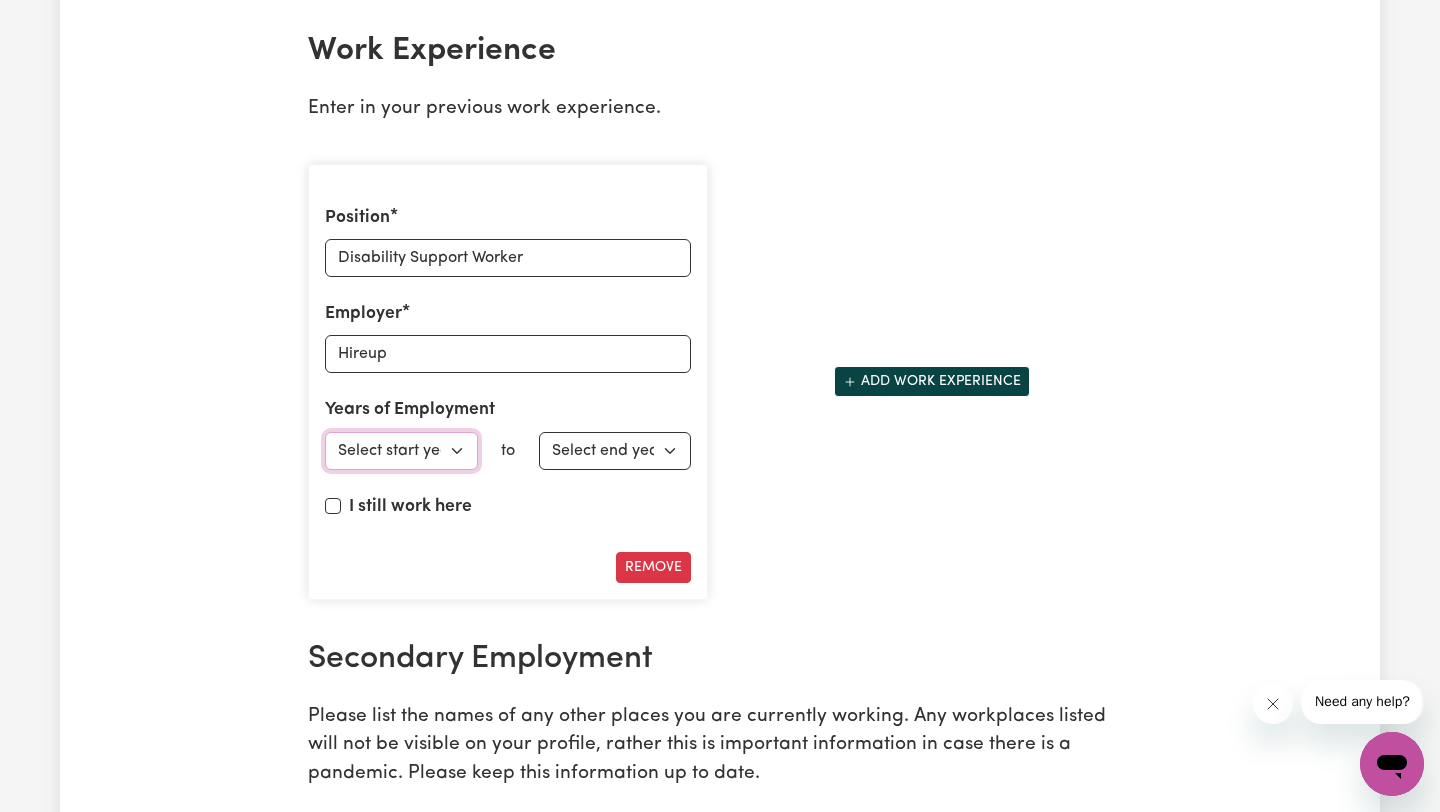 select on "2019" 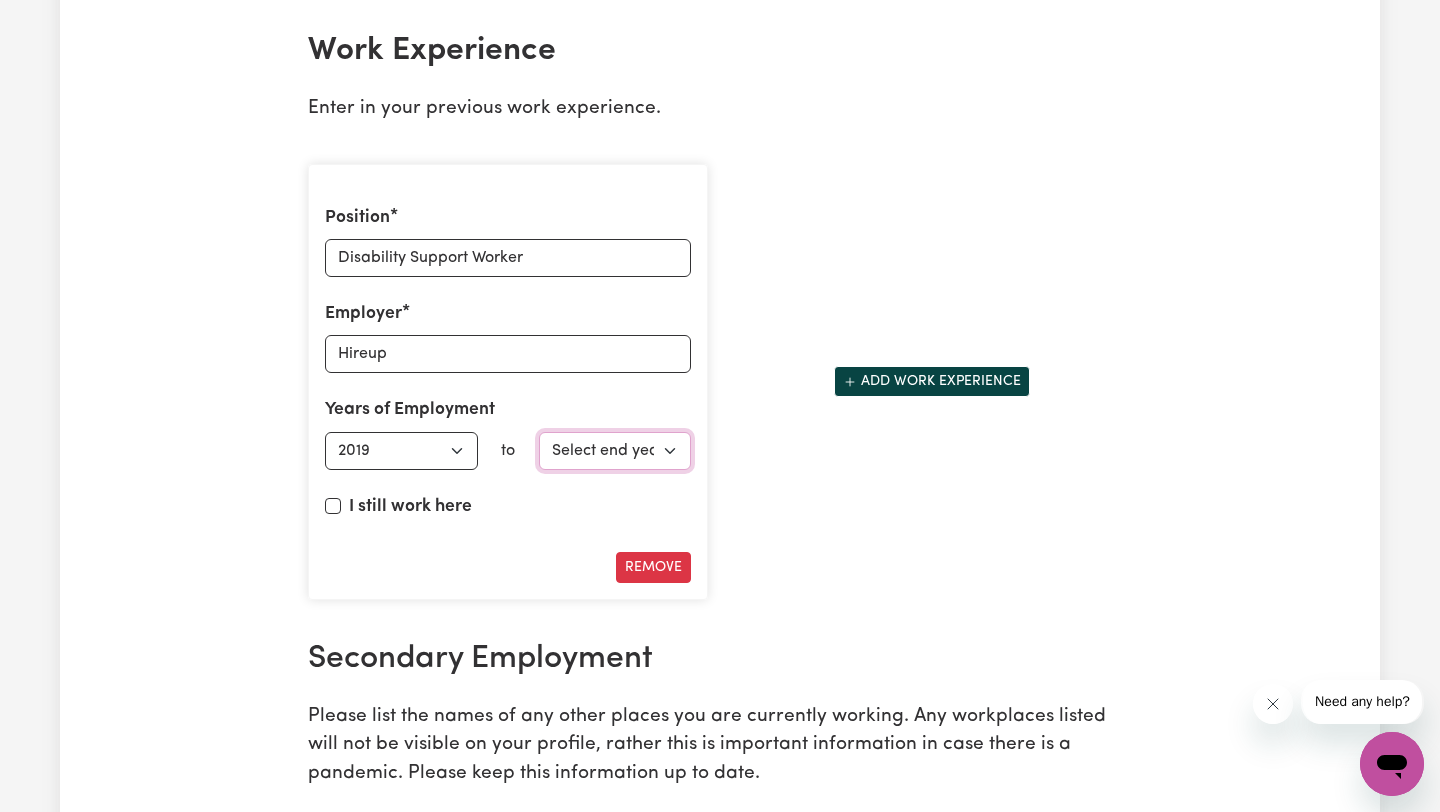 click on "Select end year 1951 1952 1953 1954 1955 1956 1957 1958 1959 1960 1961 1962 1963 1964 1965 1966 1967 1968 1969 1970 1971 1972 1973 1974 1975 1976 1977 1978 1979 1980 1981 1982 1983 1984 1985 1986 1987 1988 1989 1990 1991 1992 1993 1994 1995 1996 1997 1998 1999 2000 2001 2002 2003 2004 2005 2006 2007 2008 2009 2010 2011 2012 2013 2014 2015 2016 2017 2018 2019 2020 2021 2022 2023 2024 2025" at bounding box center [615, 451] 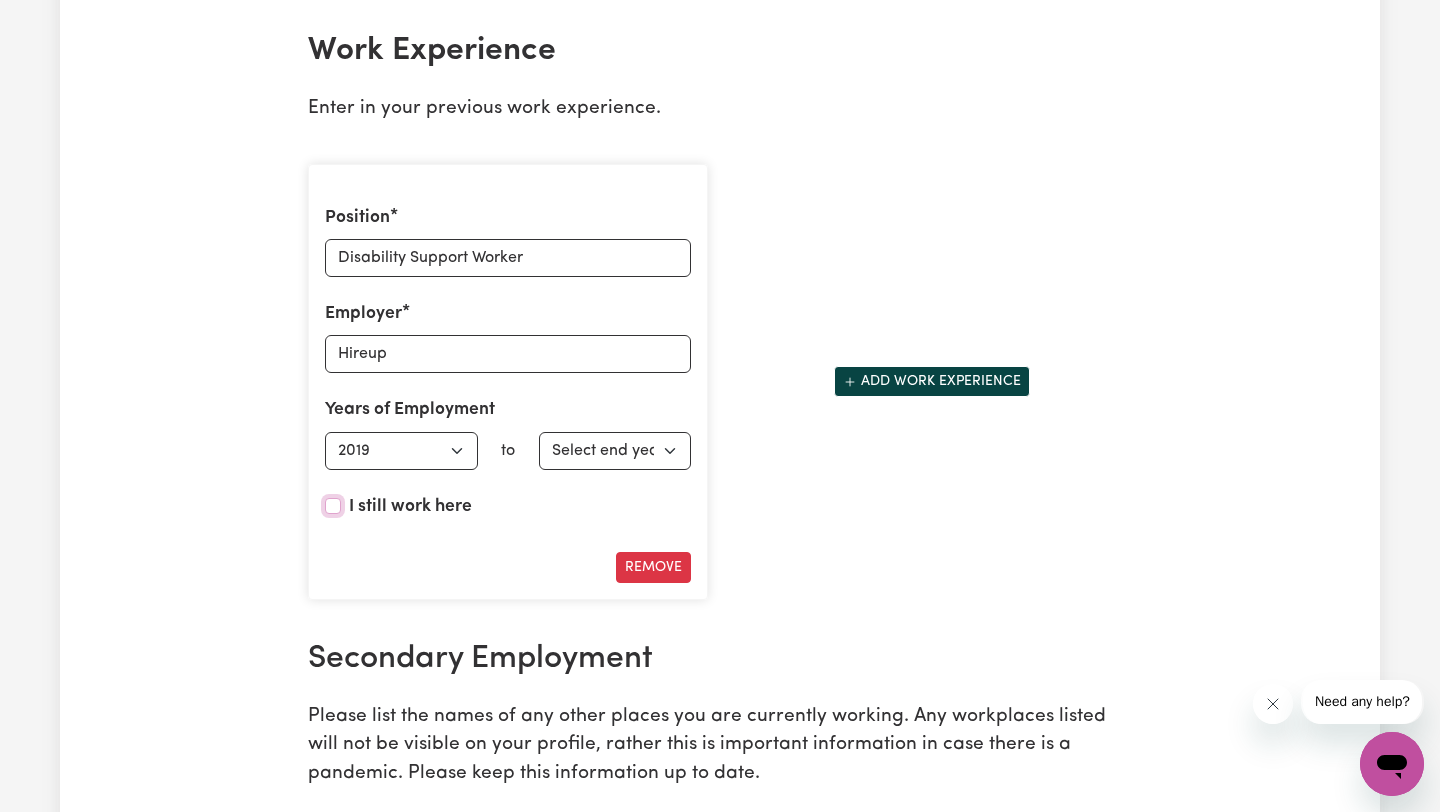 click on "I still work here" at bounding box center [333, 506] 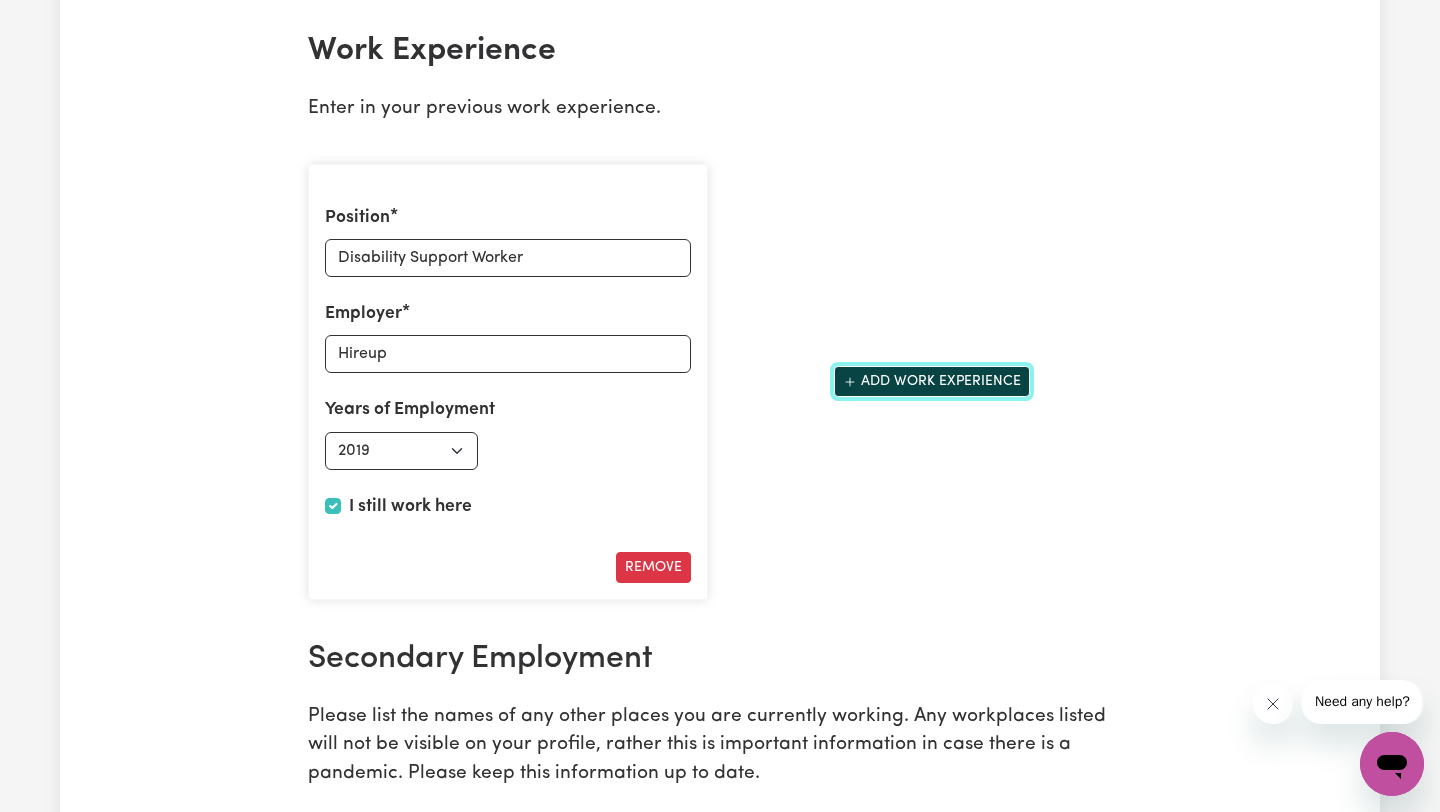 click on "Add work experience" at bounding box center (932, 381) 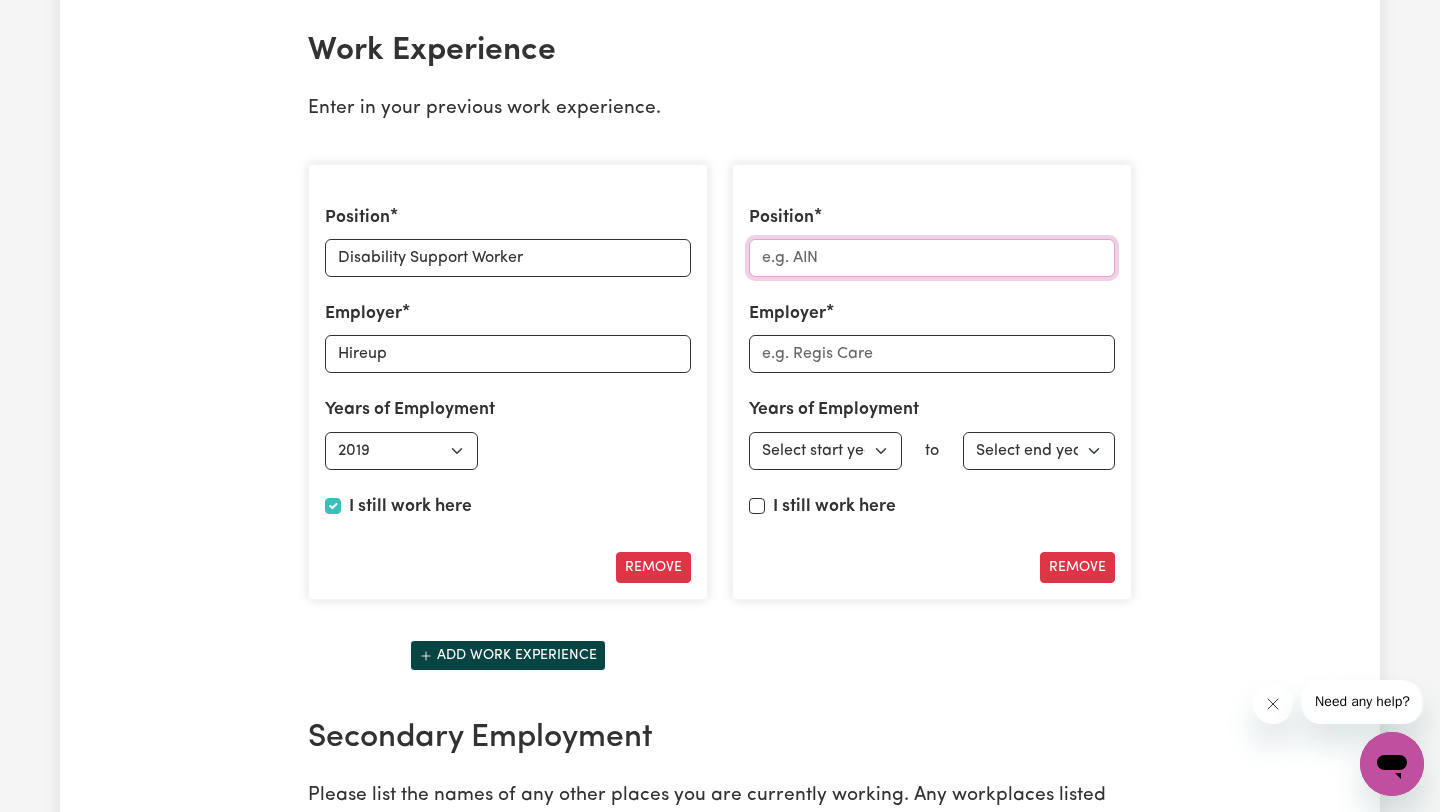 click on "Position" at bounding box center [932, 258] 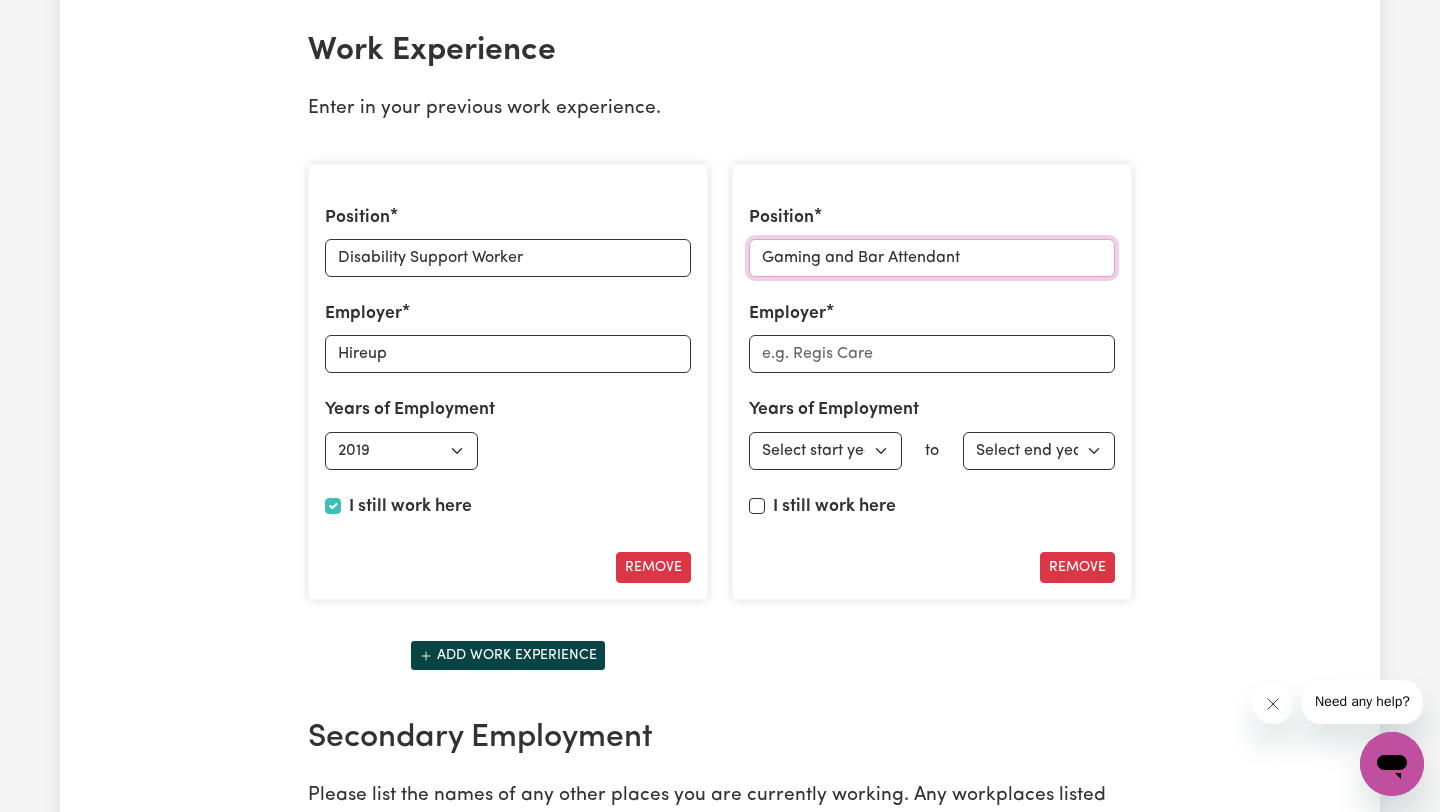 type on "Gaming and Bar Attendant" 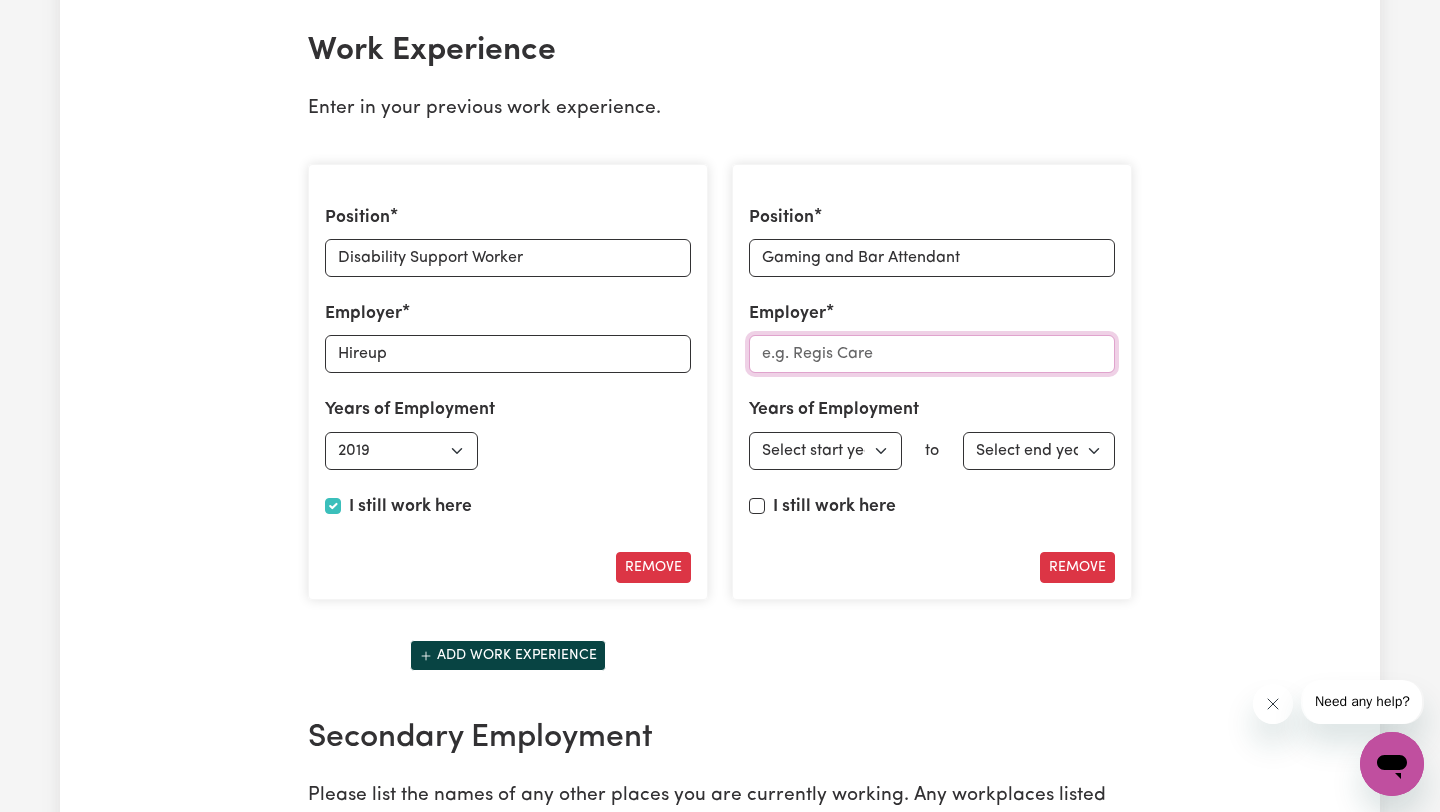 click on "Employer" at bounding box center [932, 354] 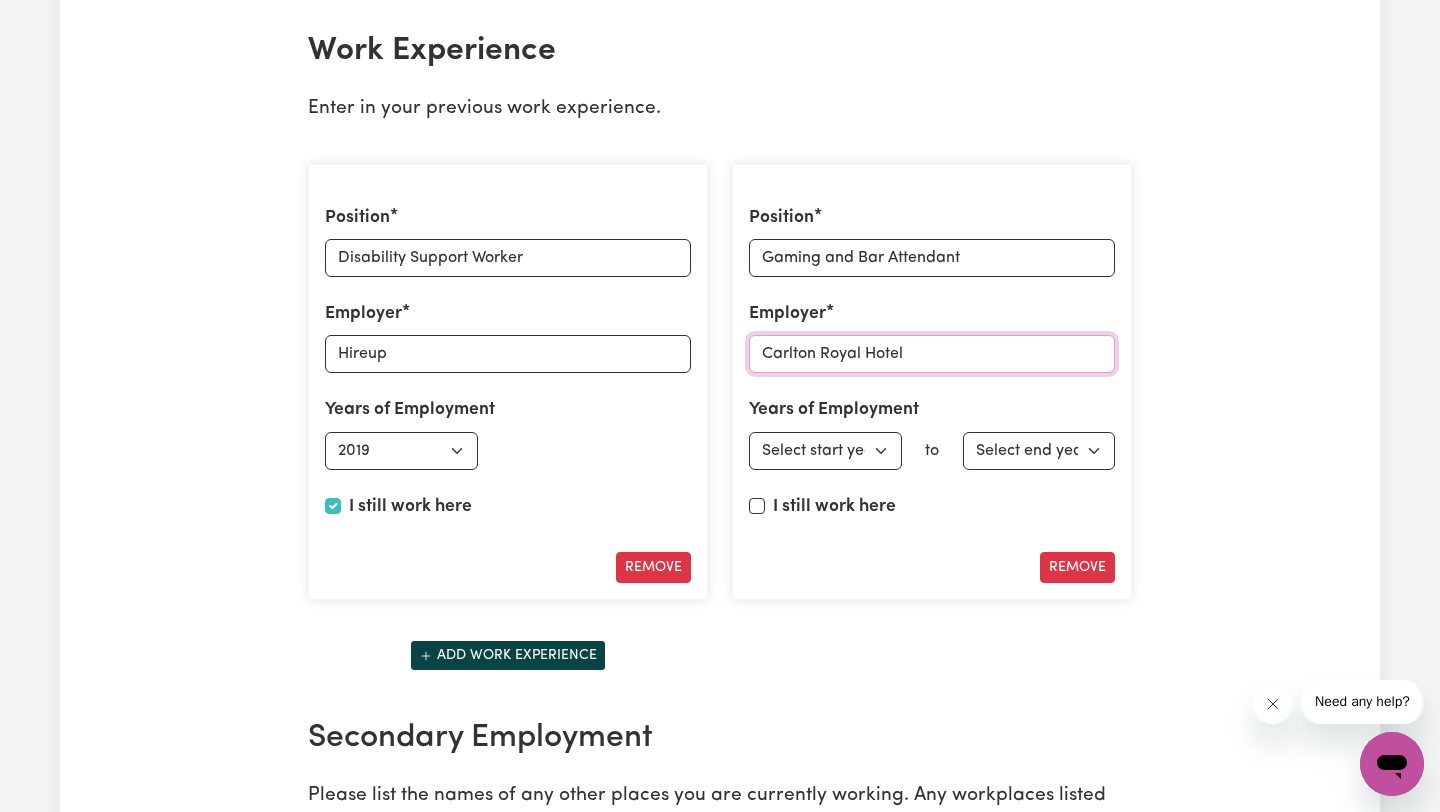 type on "Carlton Royal Hotel" 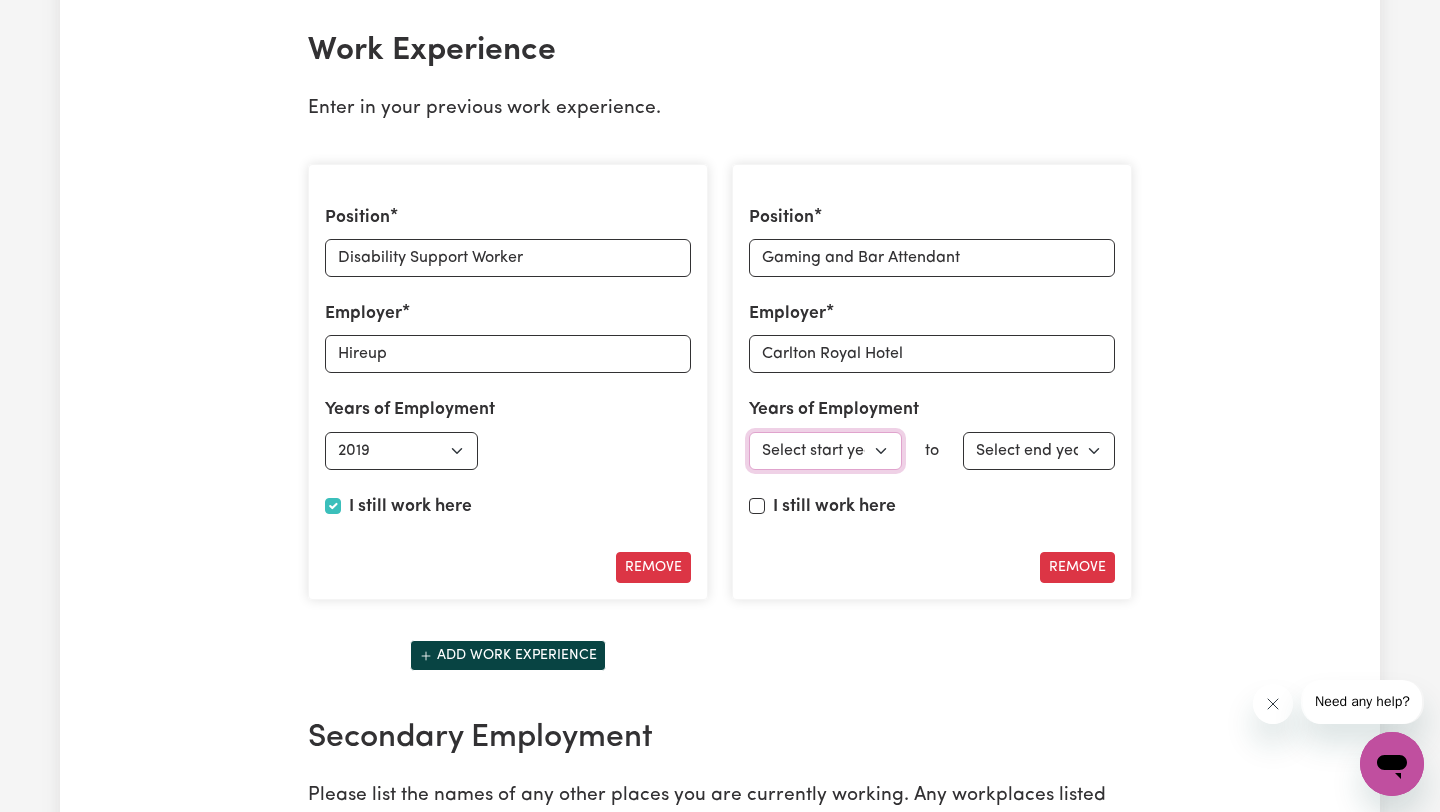 click on "Select start year 1951 1952 1953 1954 1955 1956 1957 1958 1959 1960 1961 1962 1963 1964 1965 1966 1967 1968 1969 1970 1971 1972 1973 1974 1975 1976 1977 1978 1979 1980 1981 1982 1983 1984 1985 1986 1987 1988 1989 1990 1991 1992 1993 1994 1995 1996 1997 1998 1999 2000 2001 2002 2003 2004 2005 2006 2007 2008 2009 2010 2011 2012 2013 2014 2015 2016 2017 2018 2019 2020 2021 2022 2023 2024 2025" at bounding box center (825, 451) 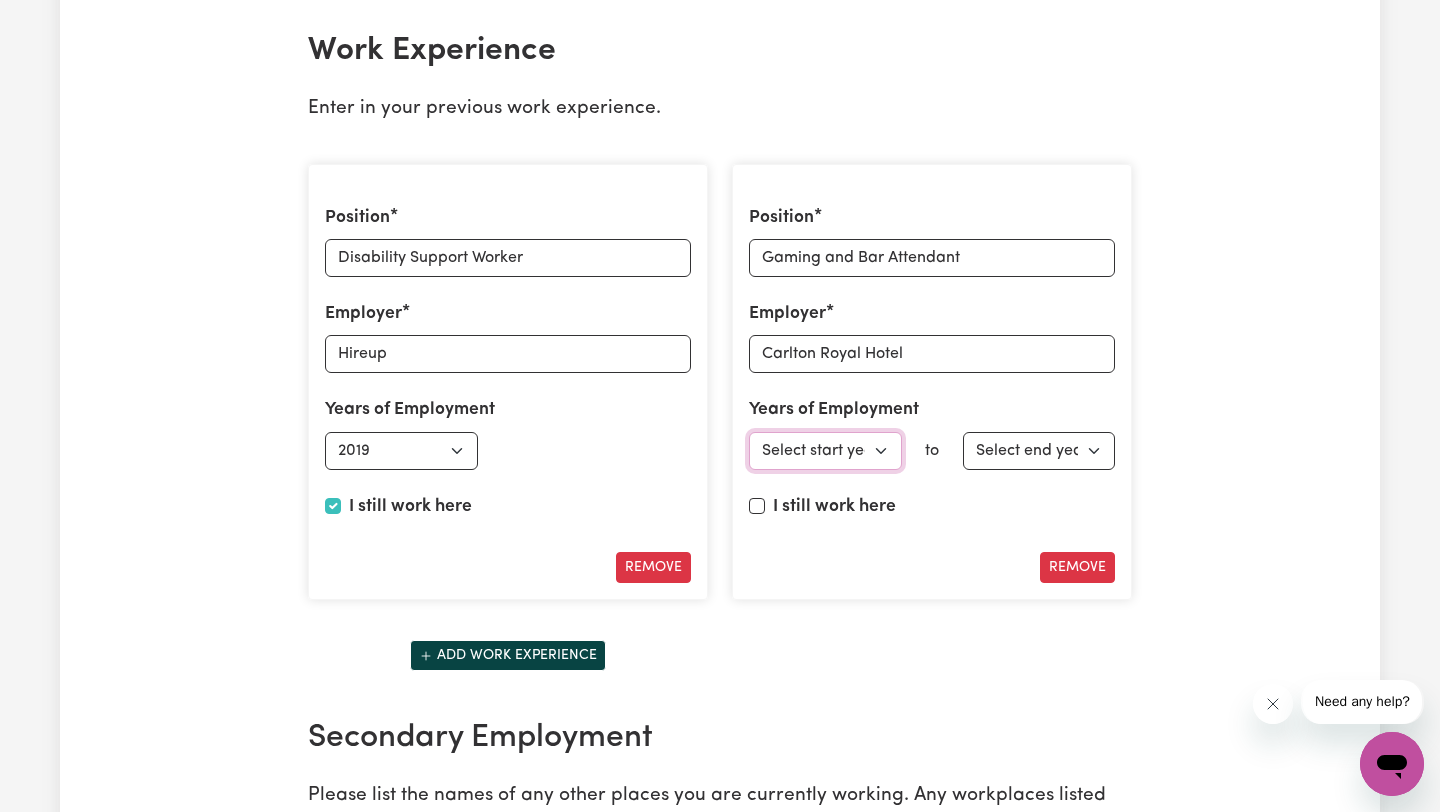 select on "2017" 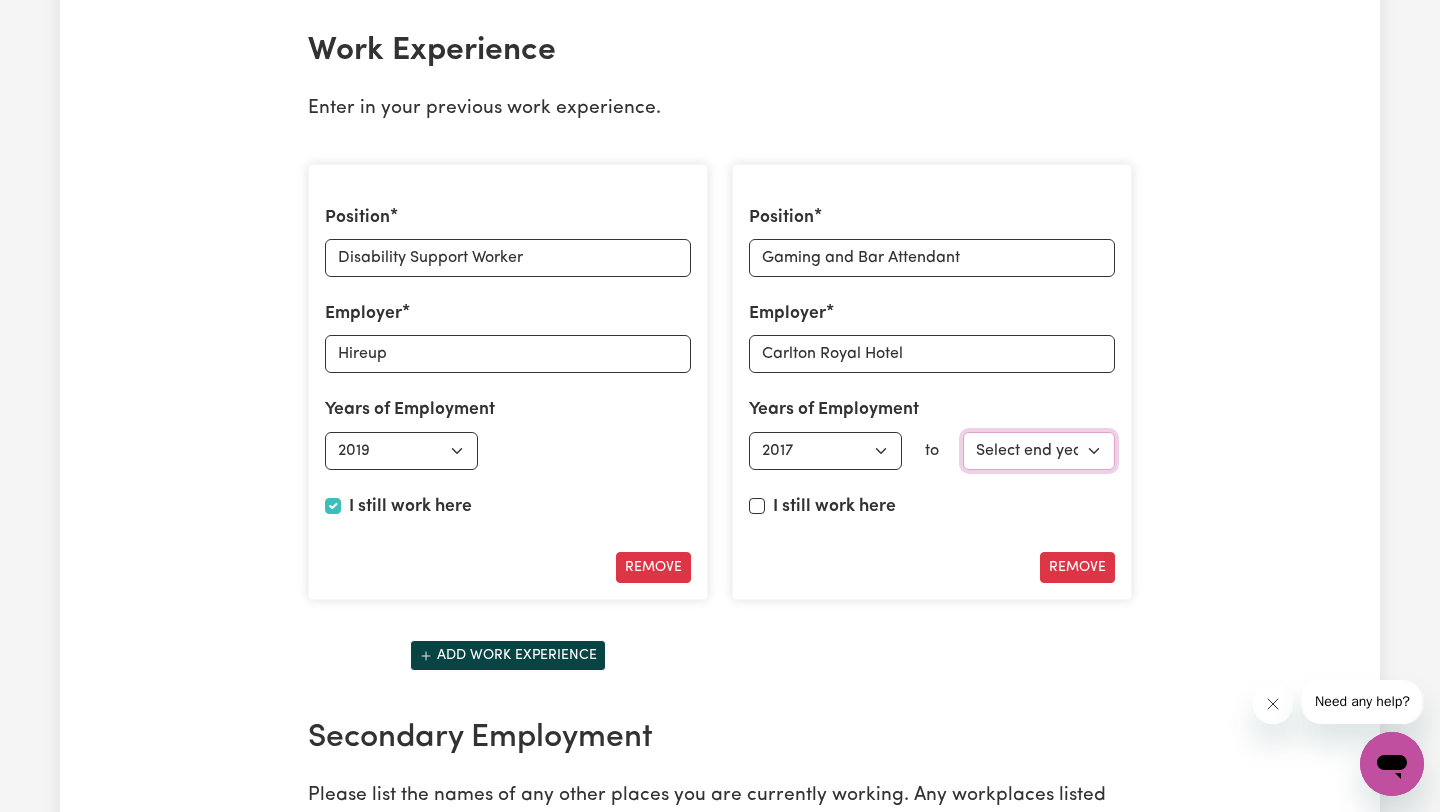click on "Select end year 1951 1952 1953 1954 1955 1956 1957 1958 1959 1960 1961 1962 1963 1964 1965 1966 1967 1968 1969 1970 1971 1972 1973 1974 1975 1976 1977 1978 1979 1980 1981 1982 1983 1984 1985 1986 1987 1988 1989 1990 1991 1992 1993 1994 1995 1996 1997 1998 1999 2000 2001 2002 2003 2004 2005 2006 2007 2008 2009 2010 2011 2012 2013 2014 2015 2016 2017 2018 2019 2020 2021 2022 2023 2024 2025" at bounding box center [1039, 451] 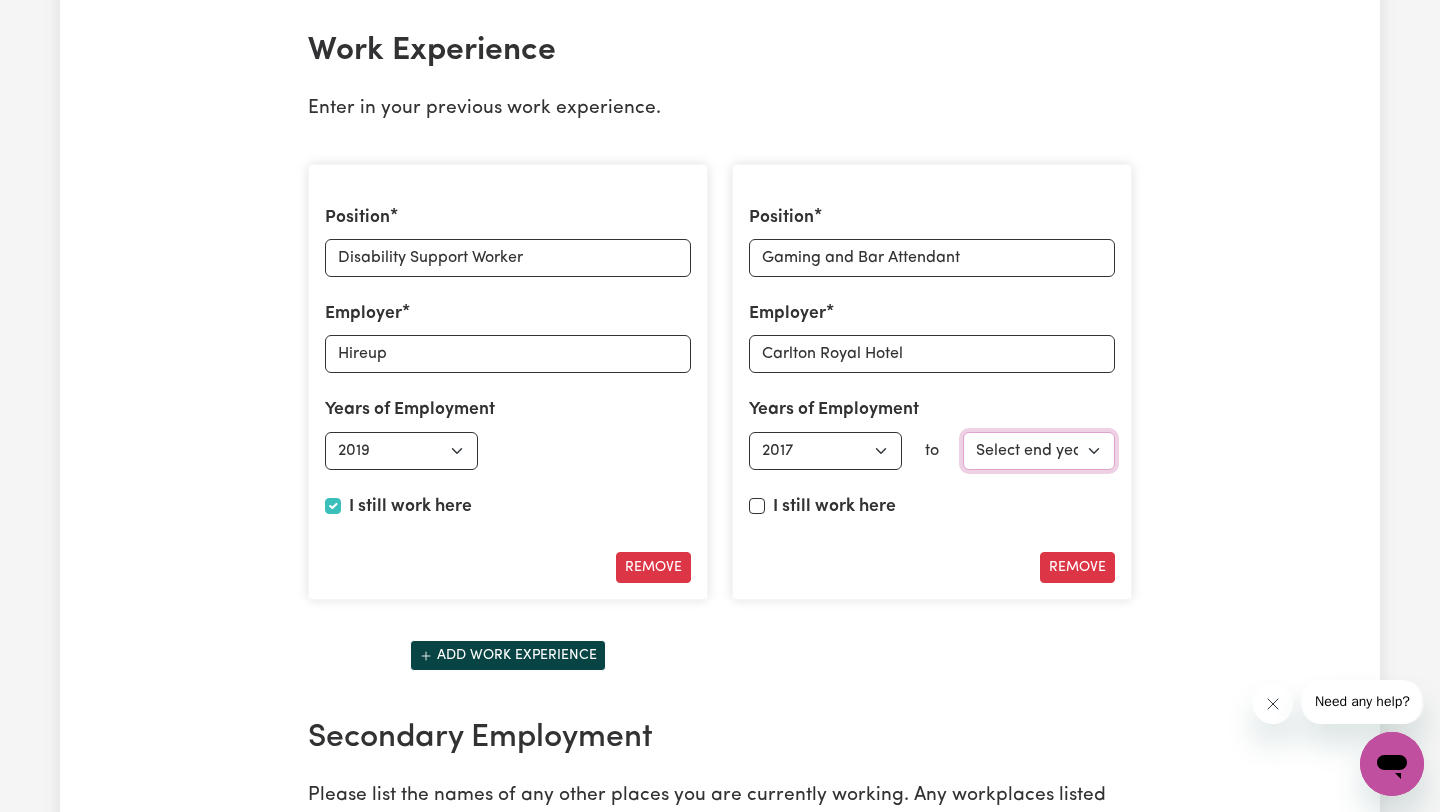 select on "2019" 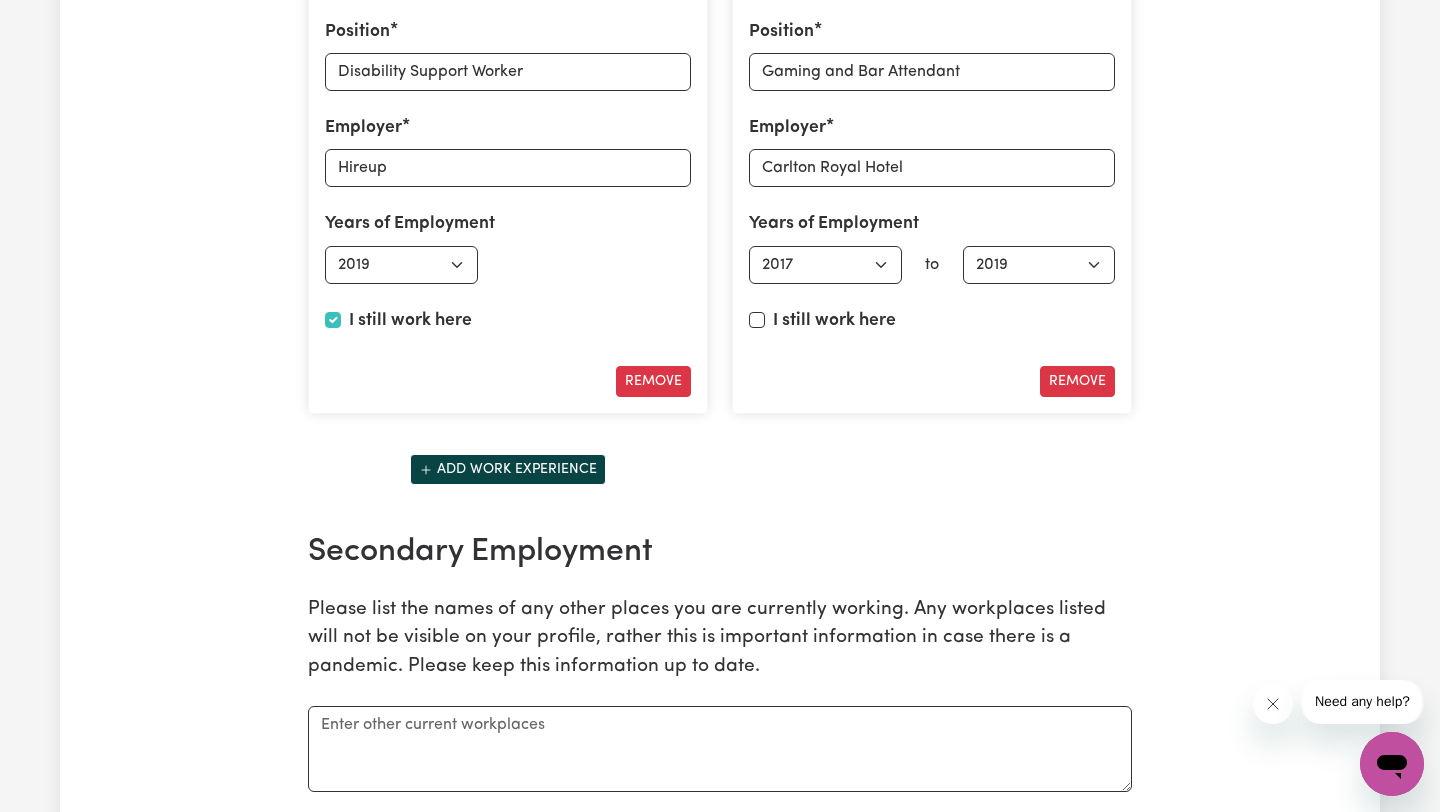click on "Secondary Employment Please list the names of any other places you are currently working. Any workplaces listed will not be visible on your profile, rather this is important information in case there is a pandemic. Please keep this information up to date." at bounding box center (720, 662) 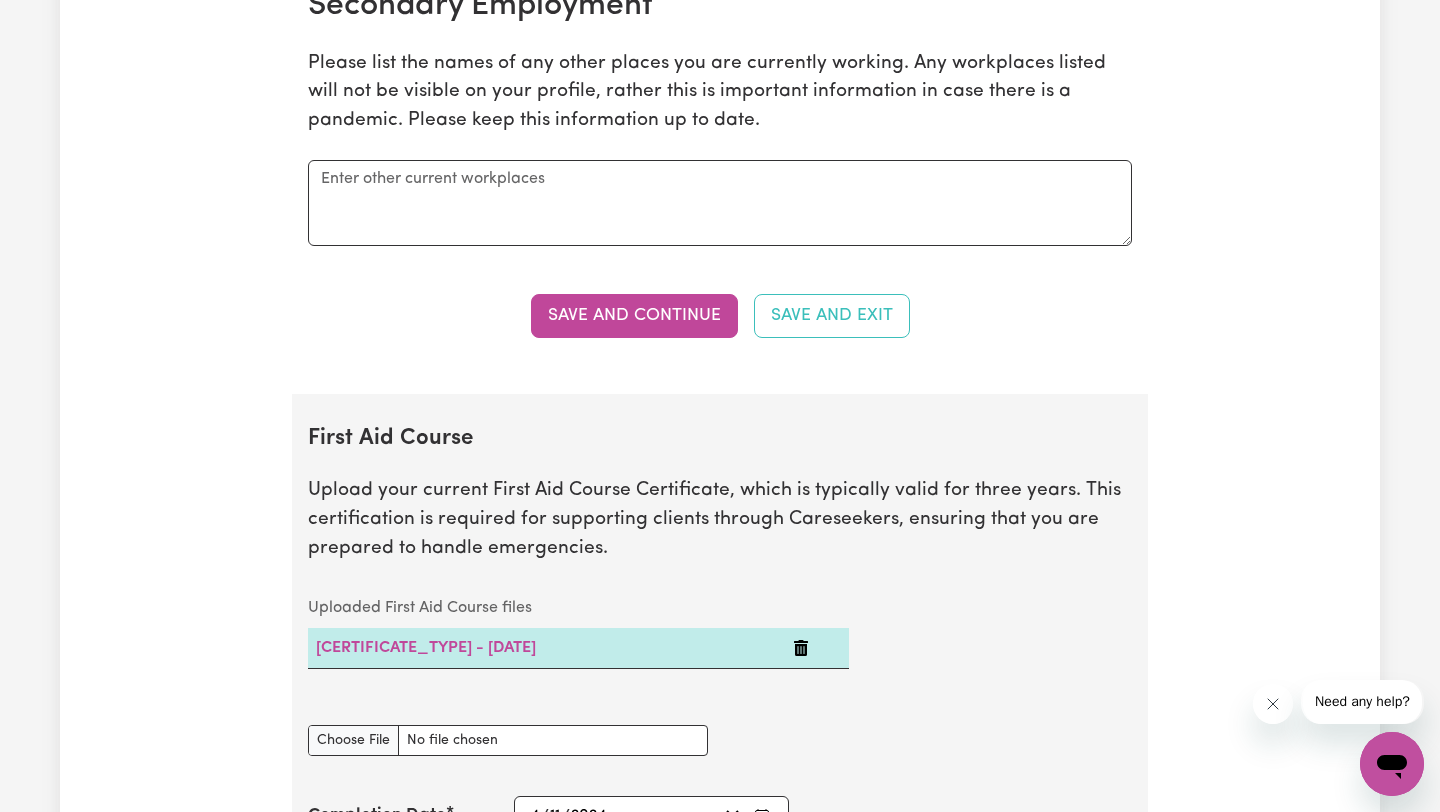 scroll, scrollTop: 3590, scrollLeft: 0, axis: vertical 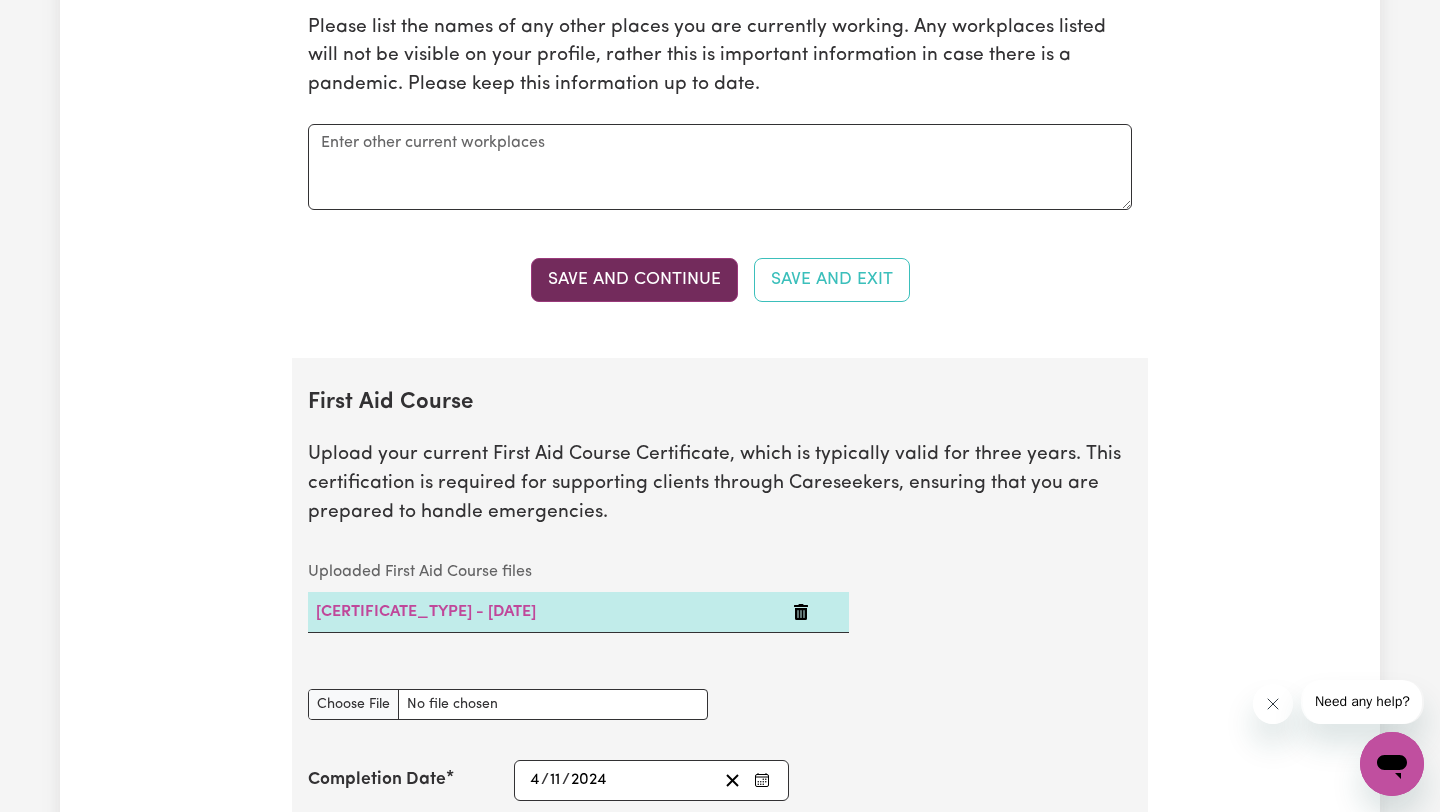 click on "Save and Continue" at bounding box center [634, 280] 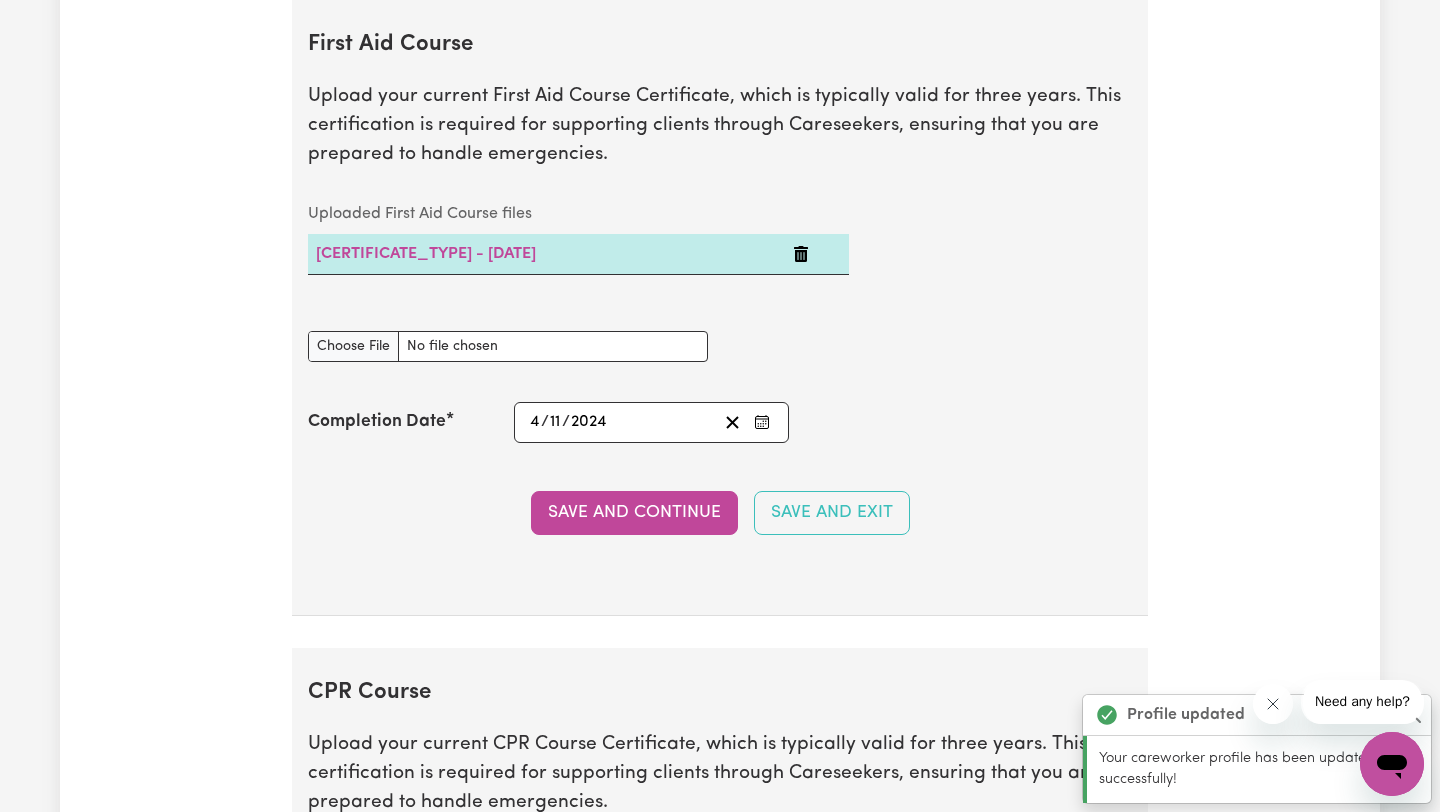 scroll, scrollTop: 3948, scrollLeft: 0, axis: vertical 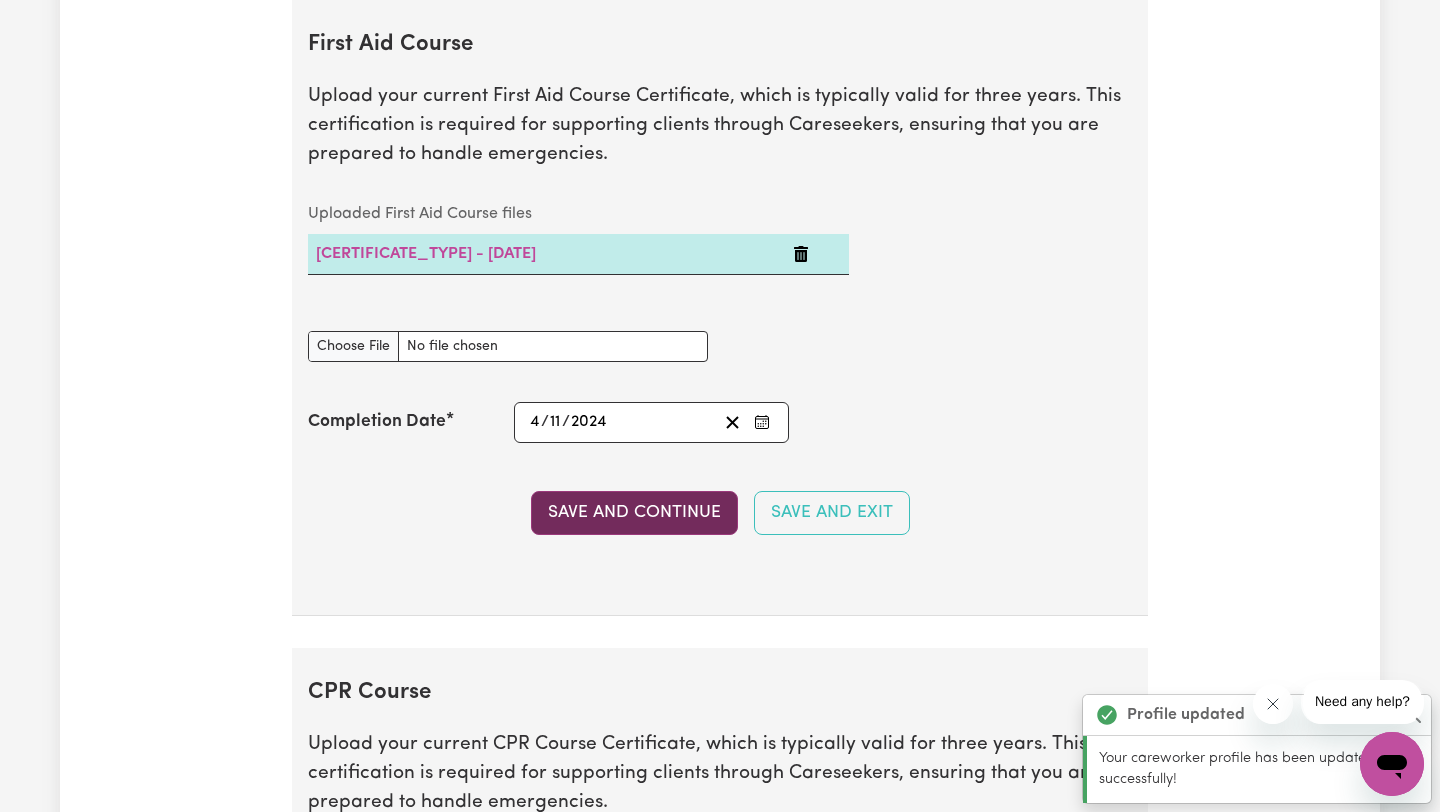 click on "Save and Continue" at bounding box center (634, 513) 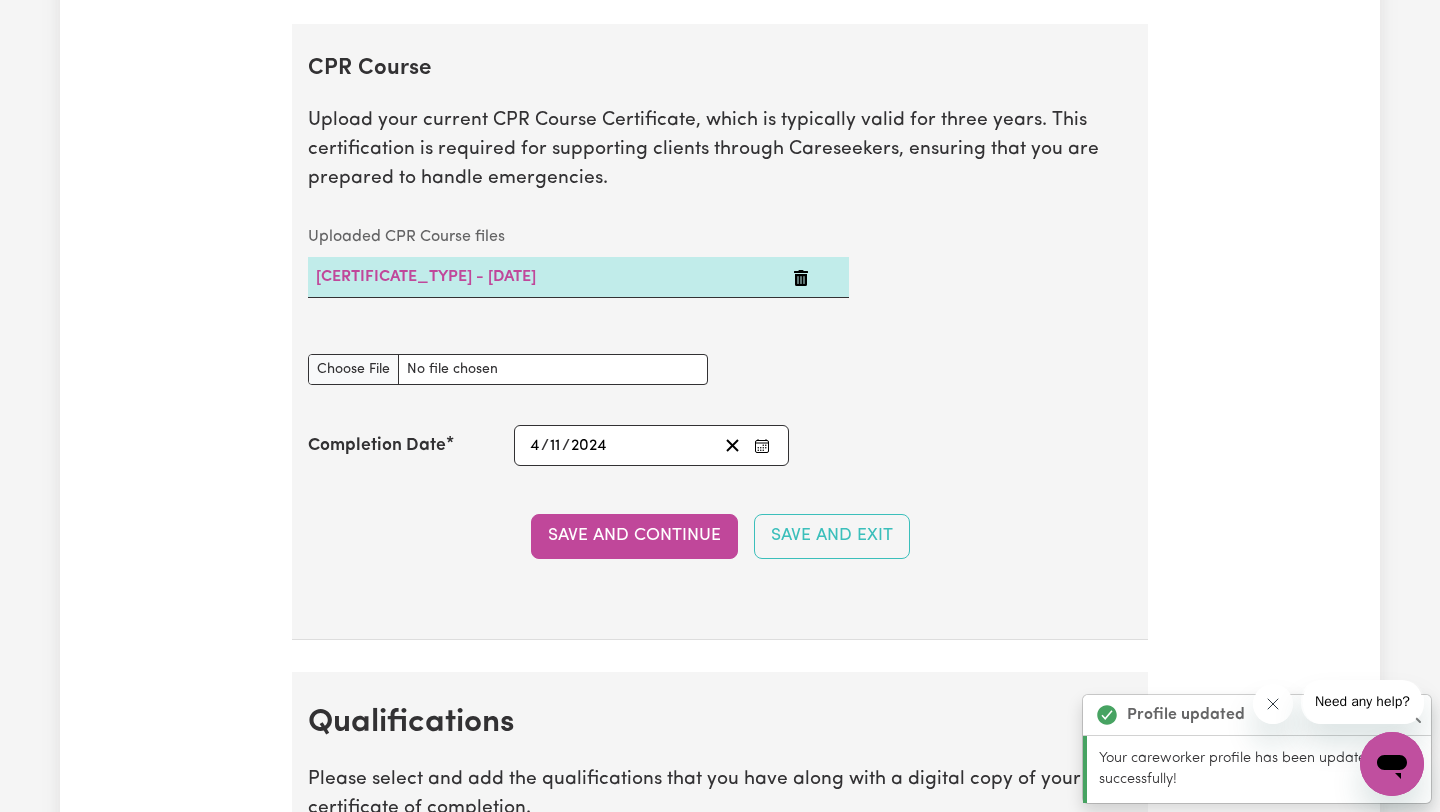 scroll, scrollTop: 4596, scrollLeft: 0, axis: vertical 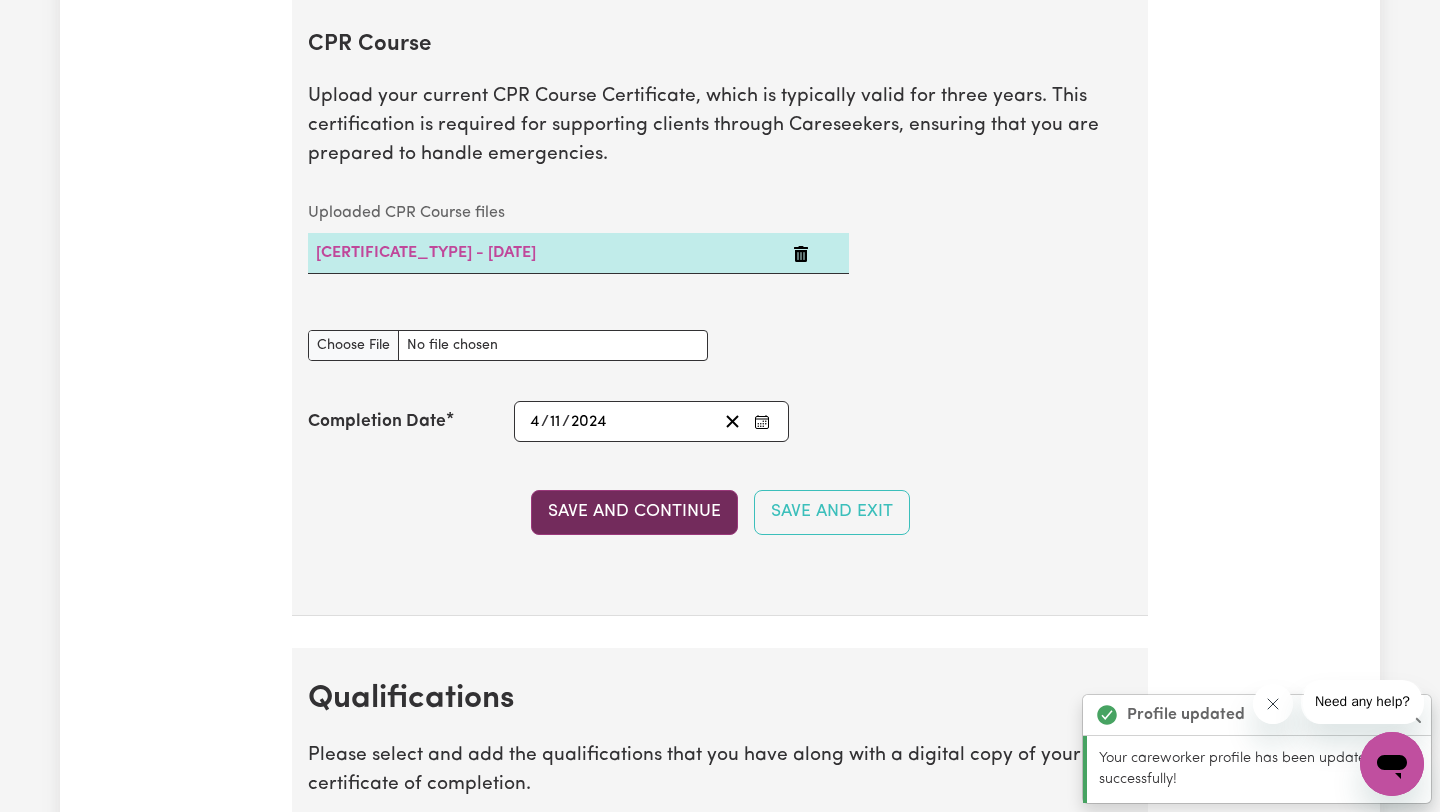 click on "Save and Continue" at bounding box center [634, 512] 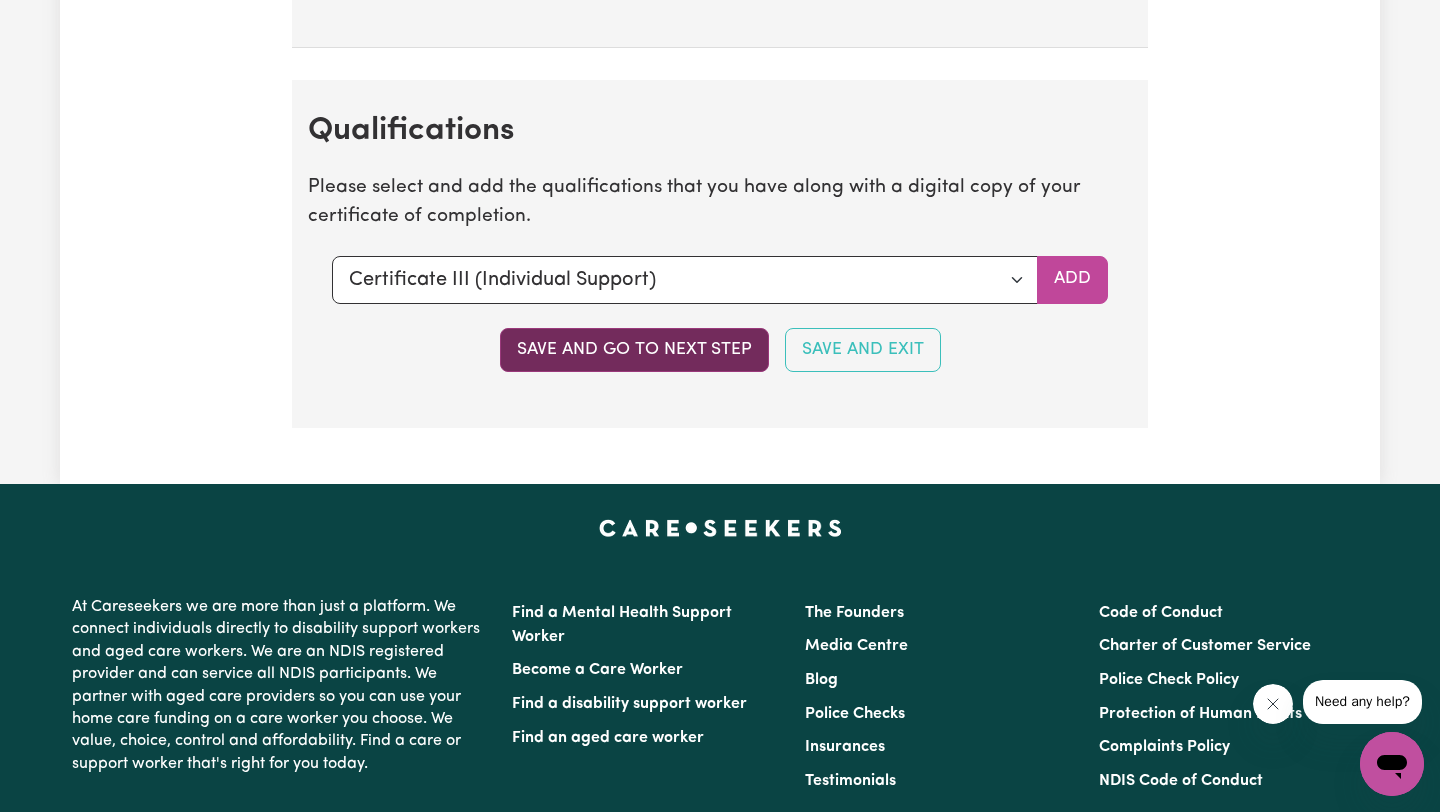 scroll, scrollTop: 5165, scrollLeft: 0, axis: vertical 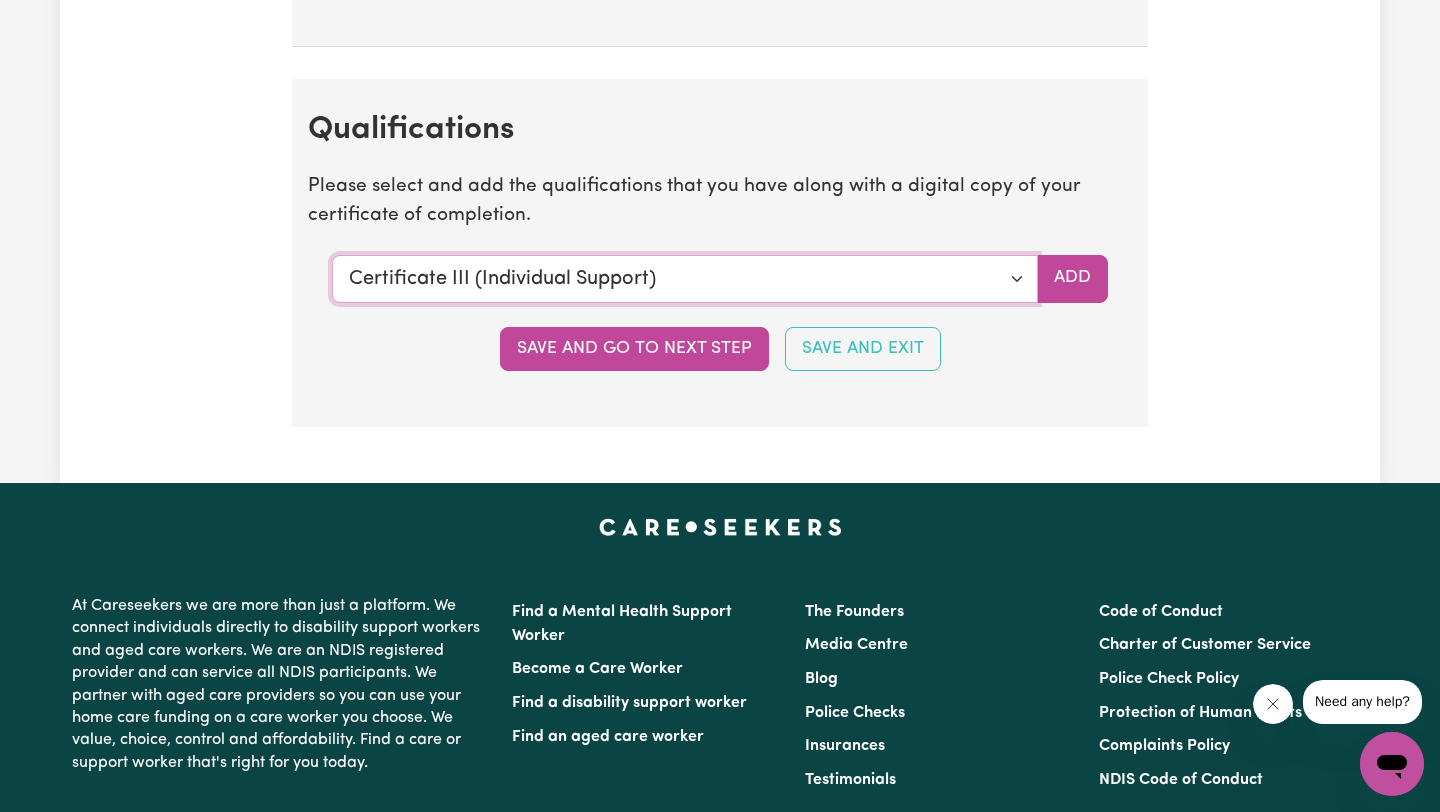 click on "Select a qualification to add... Certificate III (Individual Support) Certificate III in Community Services [CHC32015] Certificate IV (Disability Support) Certificate IV (Ageing Support) Certificate IV in Community Services [CHC42015] Certificate IV (Mental Health) Diploma of Nursing Diploma of Nursing (EEN) Diploma of Community Services Diploma Mental Health Master of Science (Dementia Care) Assist clients with medication [HLTHPS006] CPR Course [HLTAID009-12] Course in First Aid Management of Anaphylaxis [22300VIC] Course in the Management of Asthma Risks and Emergencies in the Workplace [22556VIC] Epilepsy Management Manual Handling Medication Management Bachelor of Nursing - Australian registered nurse Bachelor of Nursing - Overseas qualification Bachelor of Nursing (Not Registered Under APHRA) Bachelor of social work Bachelor of social work - overseas qualification Bachelor of psychology Bachelor of psychology - overseas qualification Bachelor of applied science (OT, Speech, Physio)" at bounding box center [685, 279] 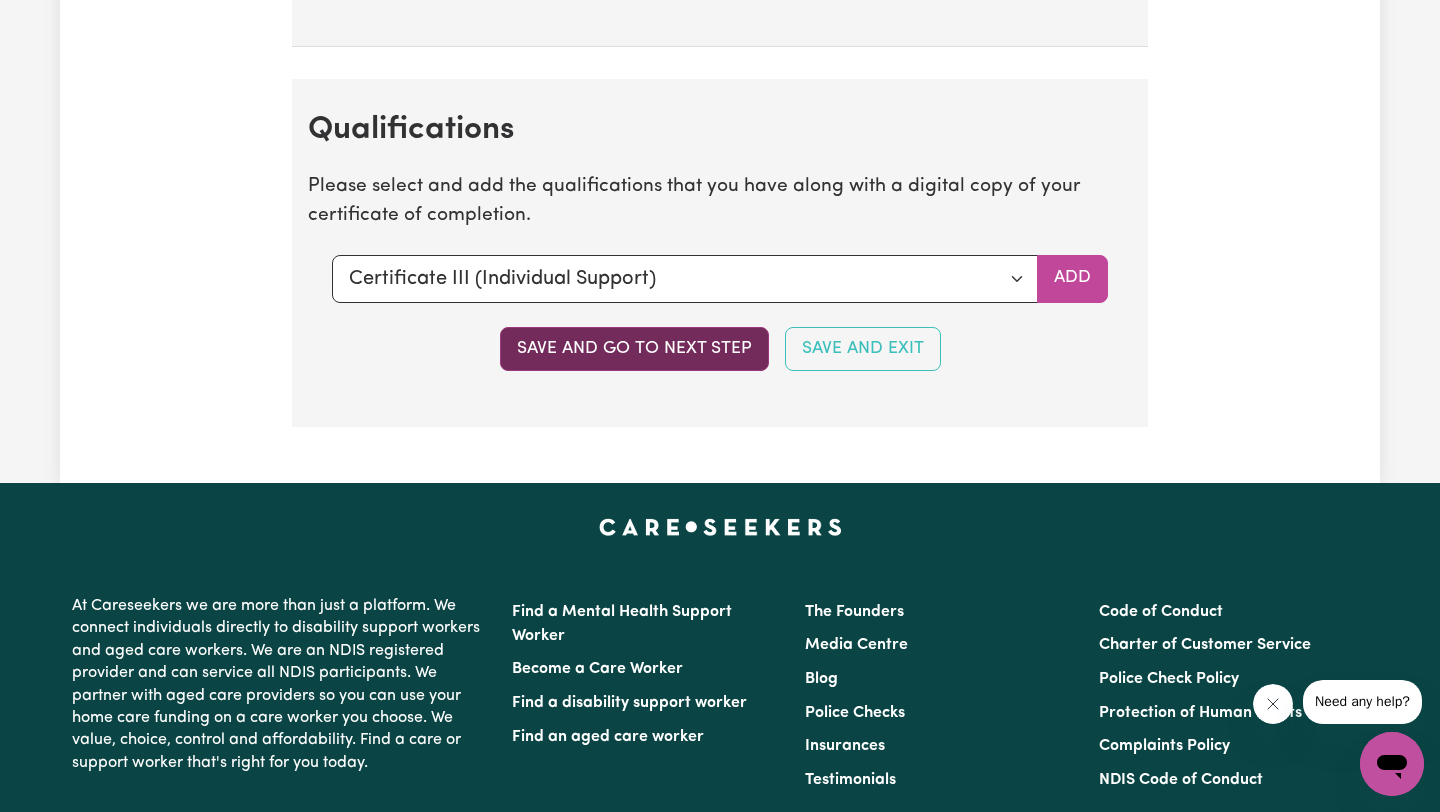 click on "Save and go to next step" at bounding box center (634, 349) 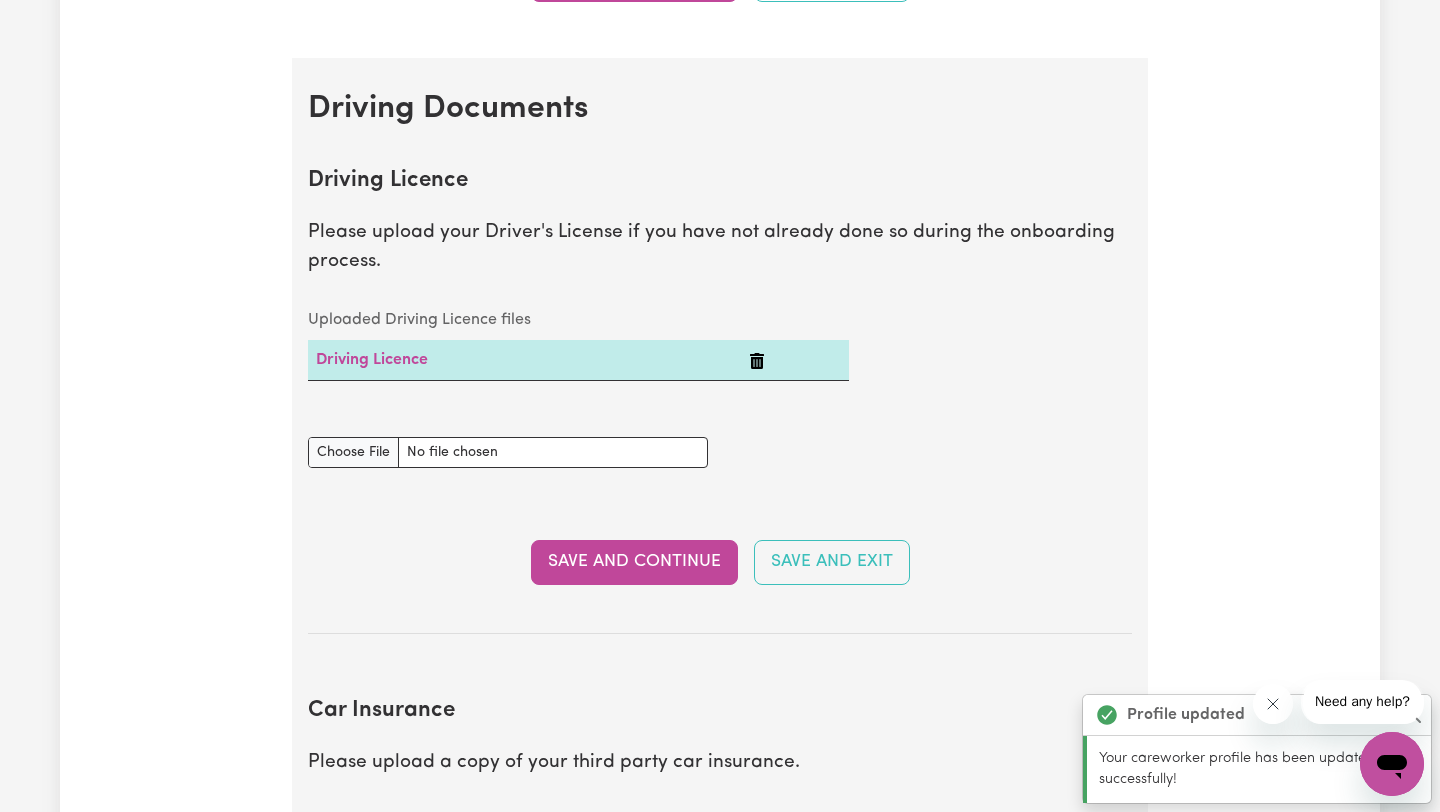 scroll, scrollTop: 779, scrollLeft: 0, axis: vertical 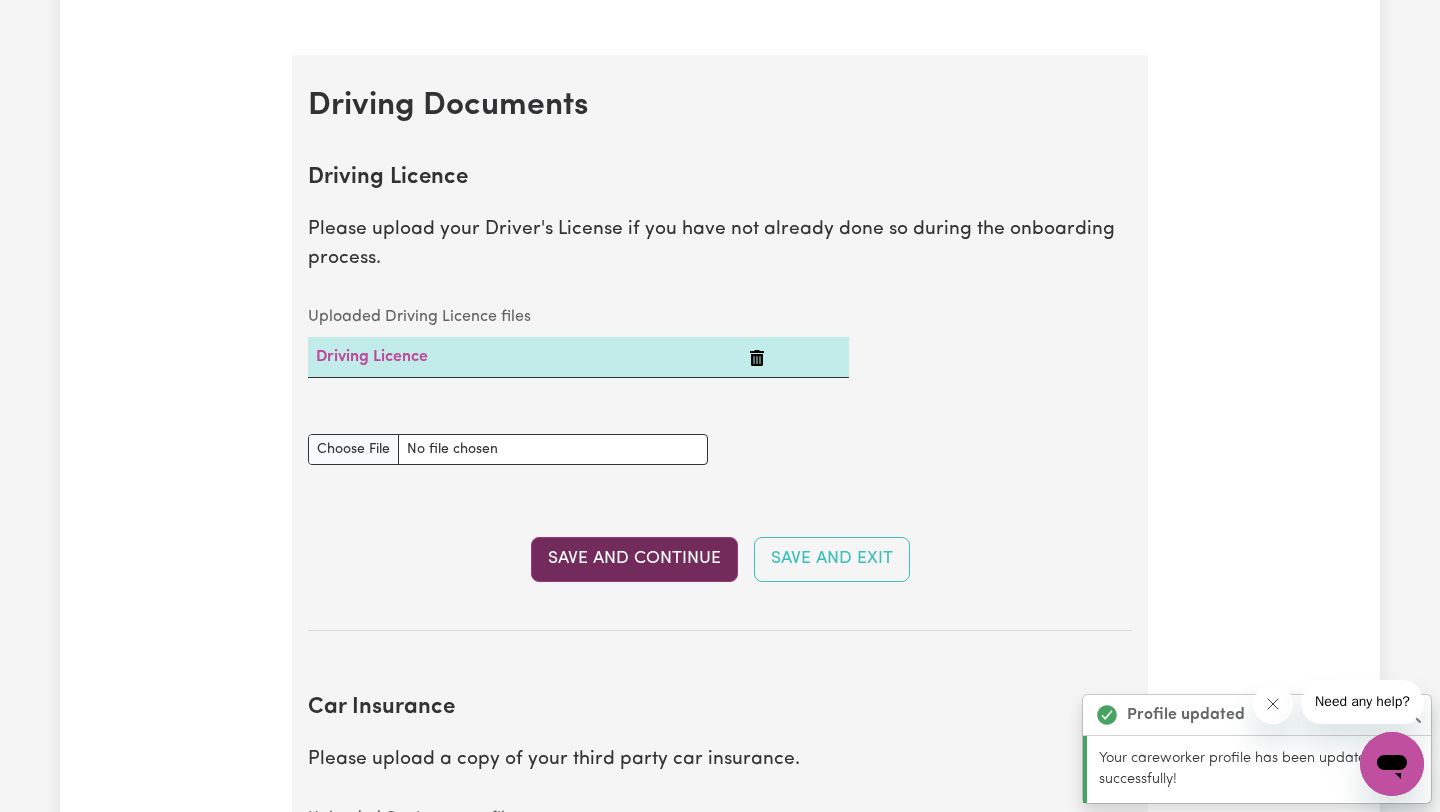 click on "Save and Continue" at bounding box center (634, 559) 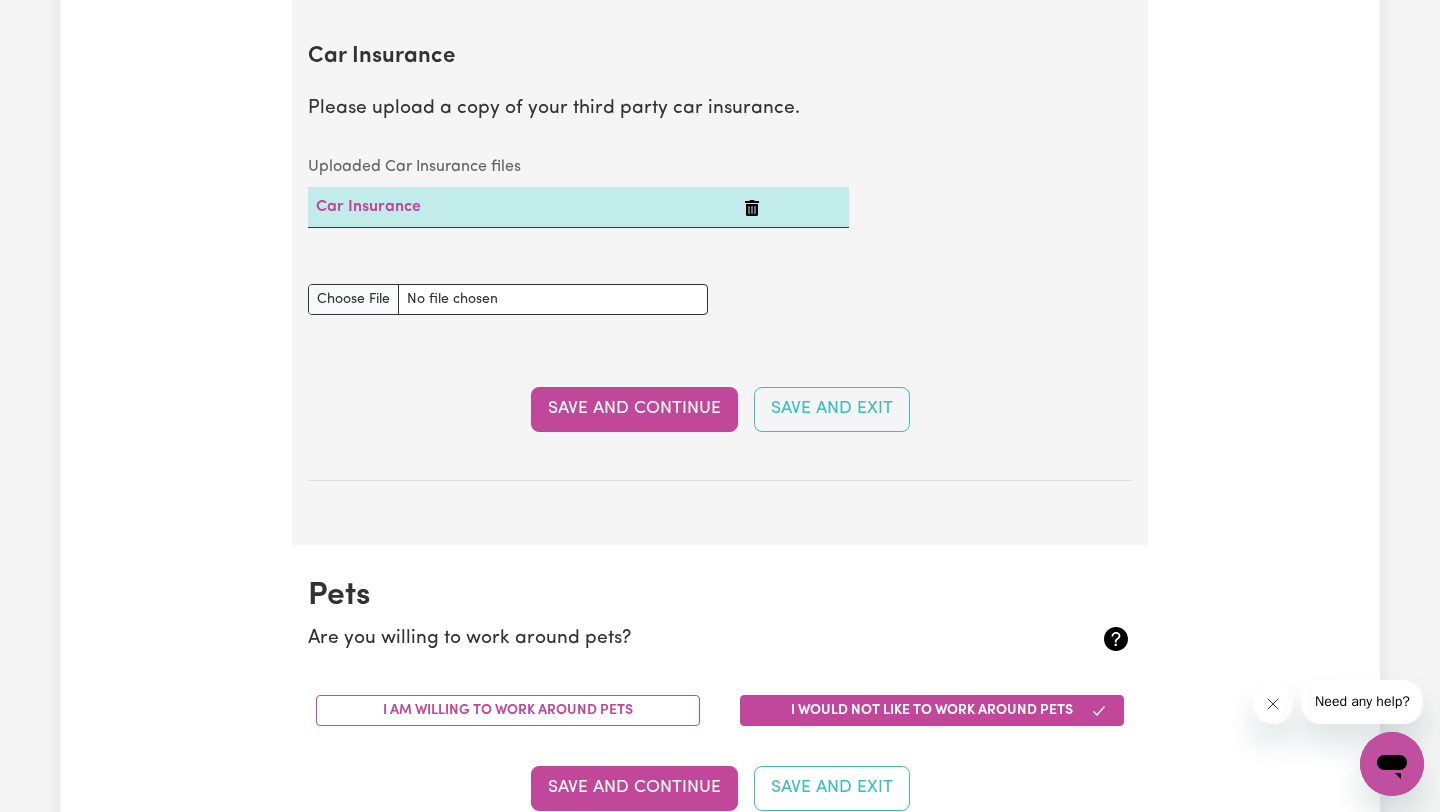 scroll, scrollTop: 1441, scrollLeft: 0, axis: vertical 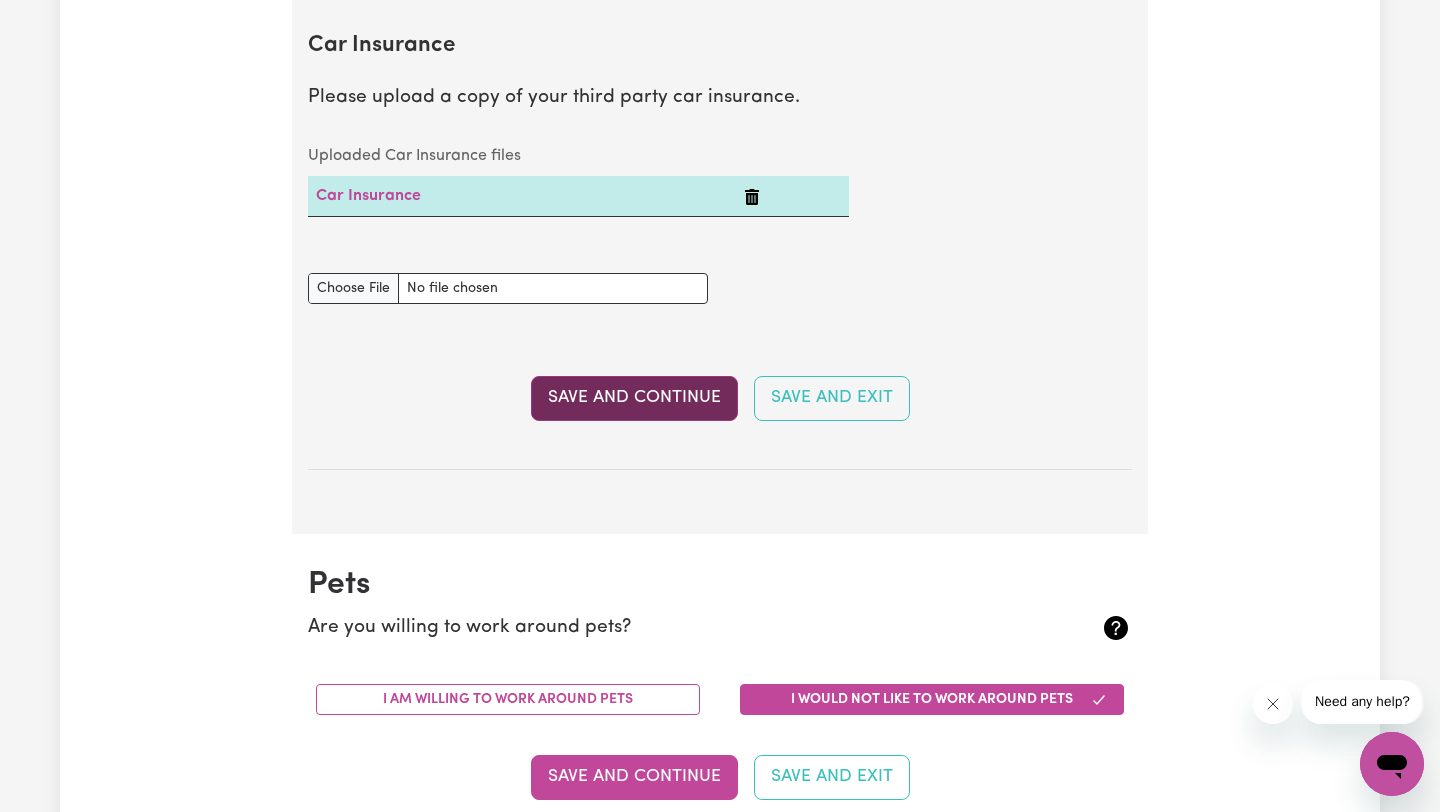 click on "Save and Continue" at bounding box center (634, 398) 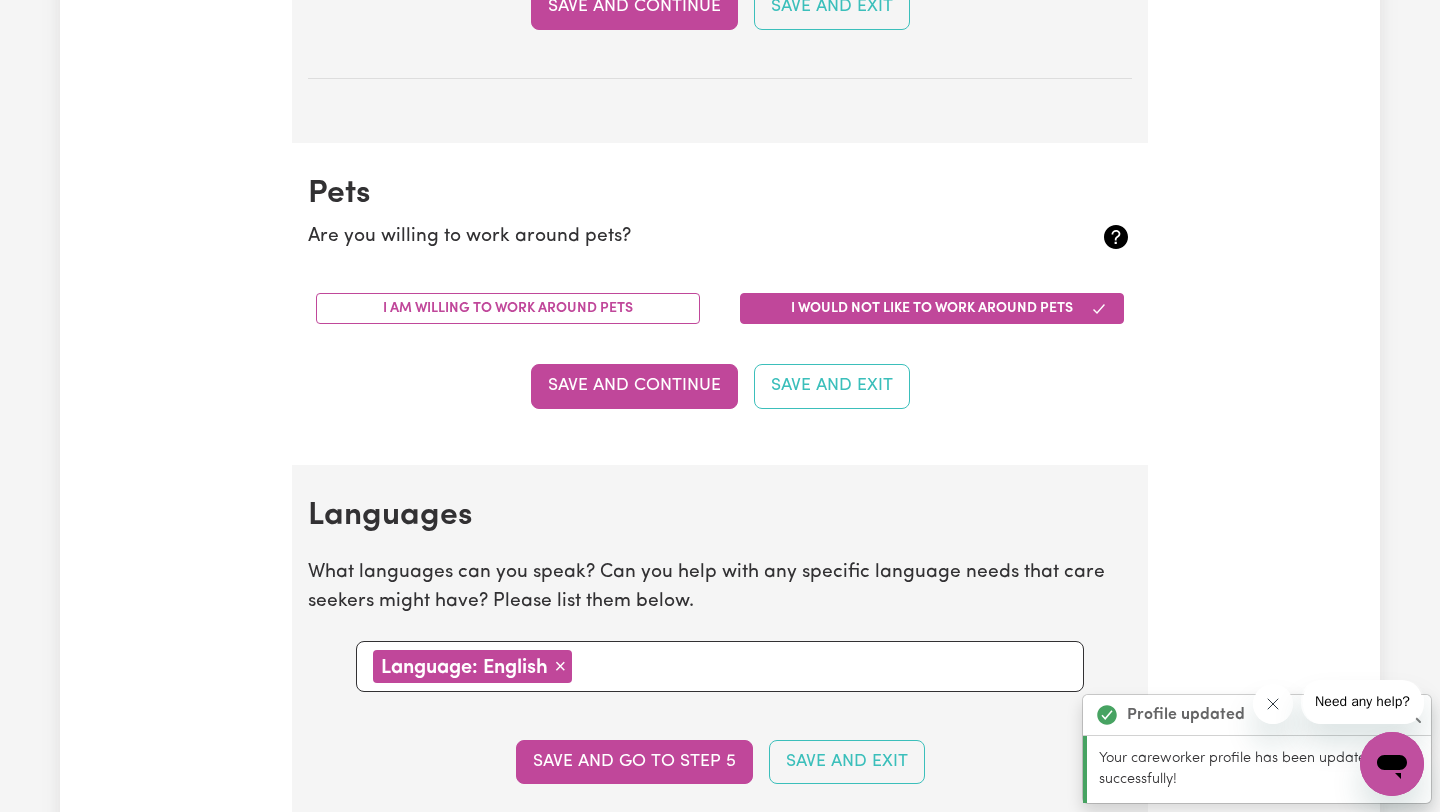 scroll, scrollTop: 1974, scrollLeft: 0, axis: vertical 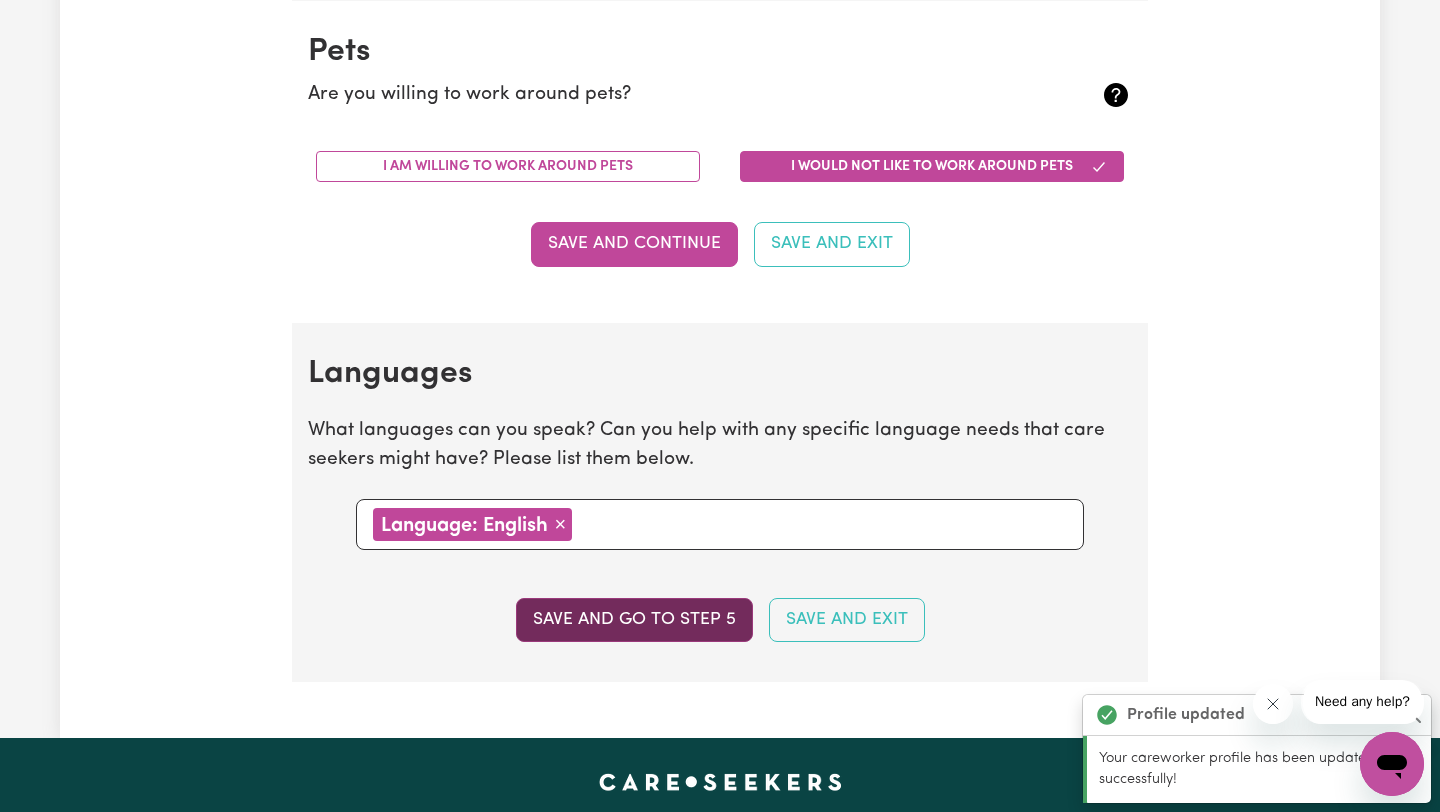 click on "Save and go to step 5" at bounding box center (634, 620) 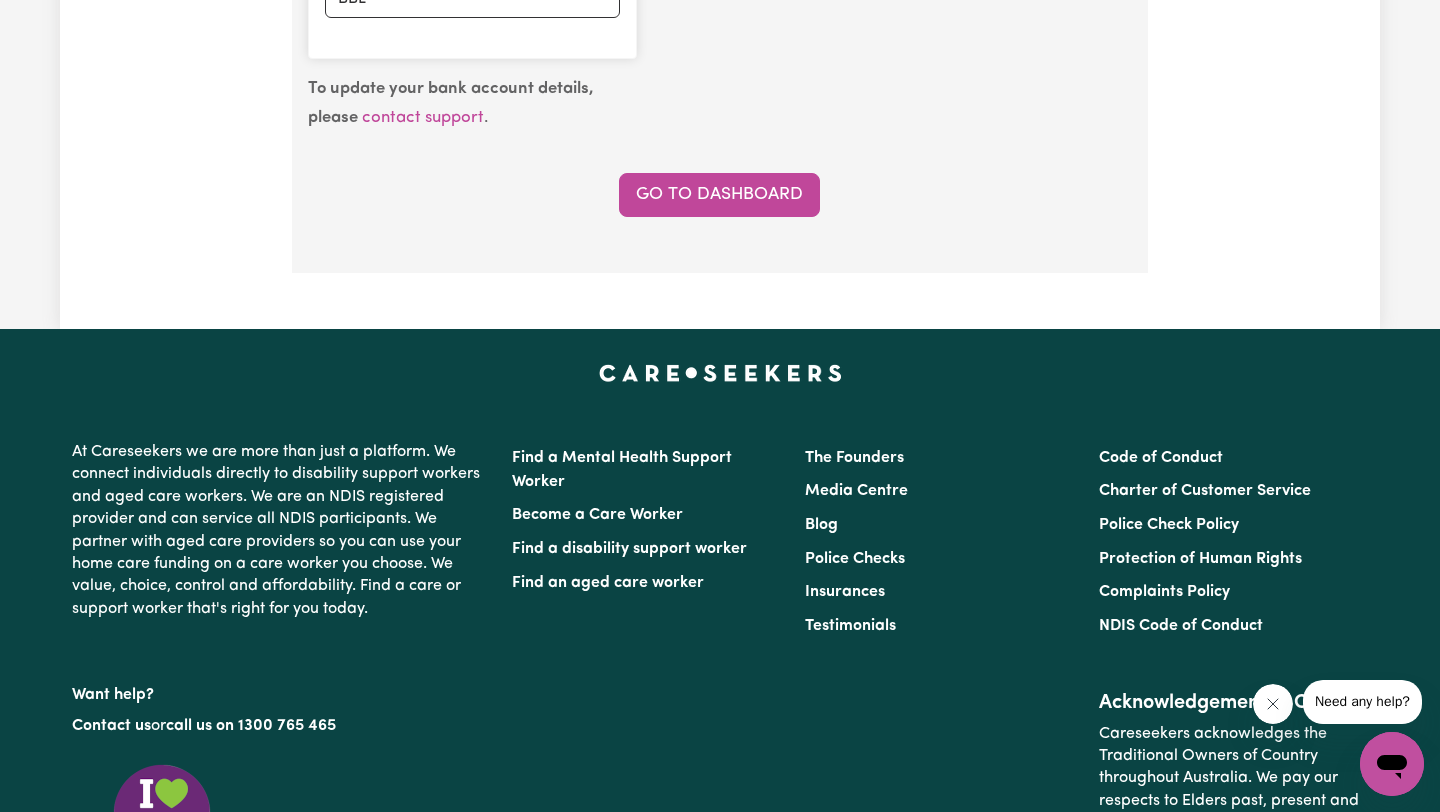 scroll, scrollTop: 1841, scrollLeft: 0, axis: vertical 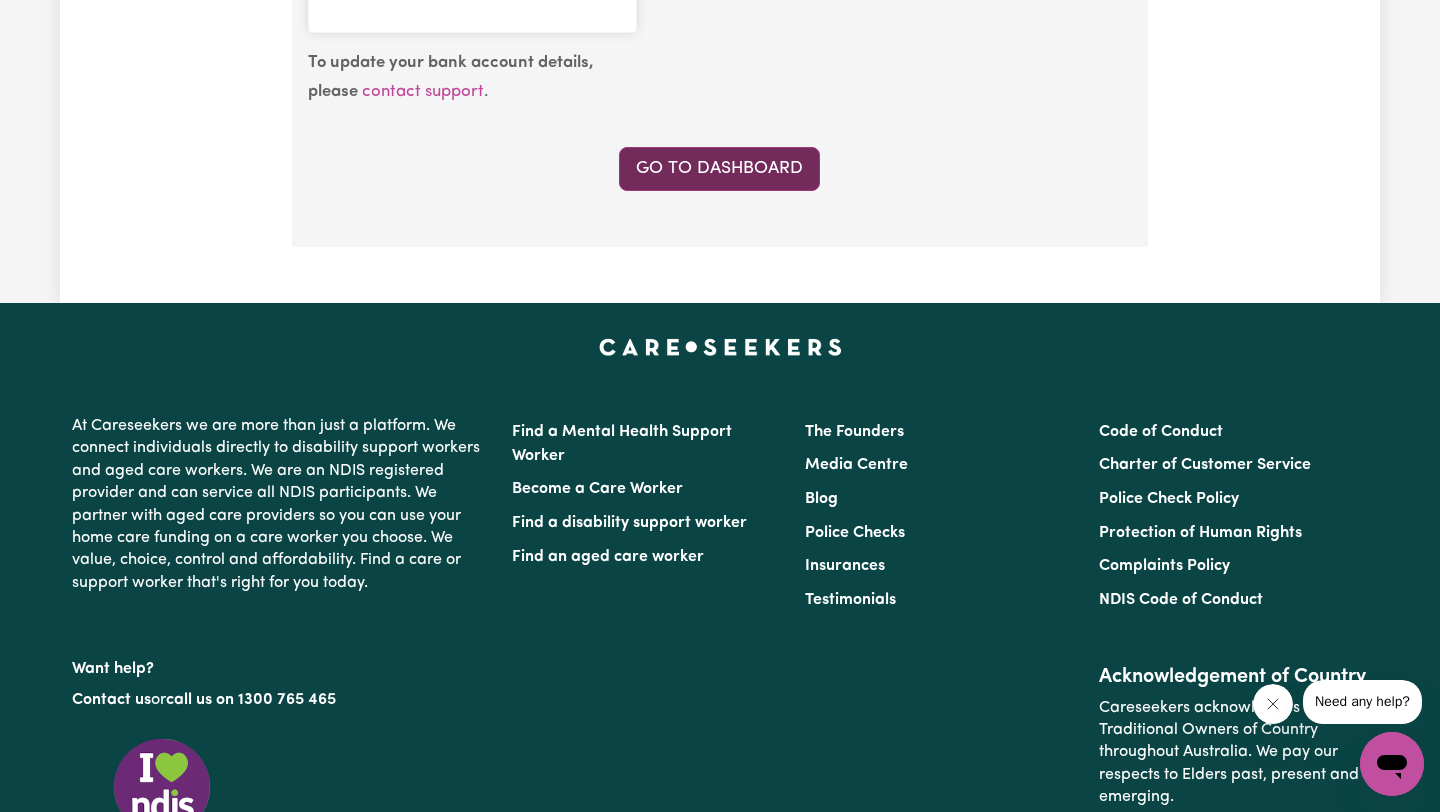 click on "Go to Dashboard" at bounding box center (719, 169) 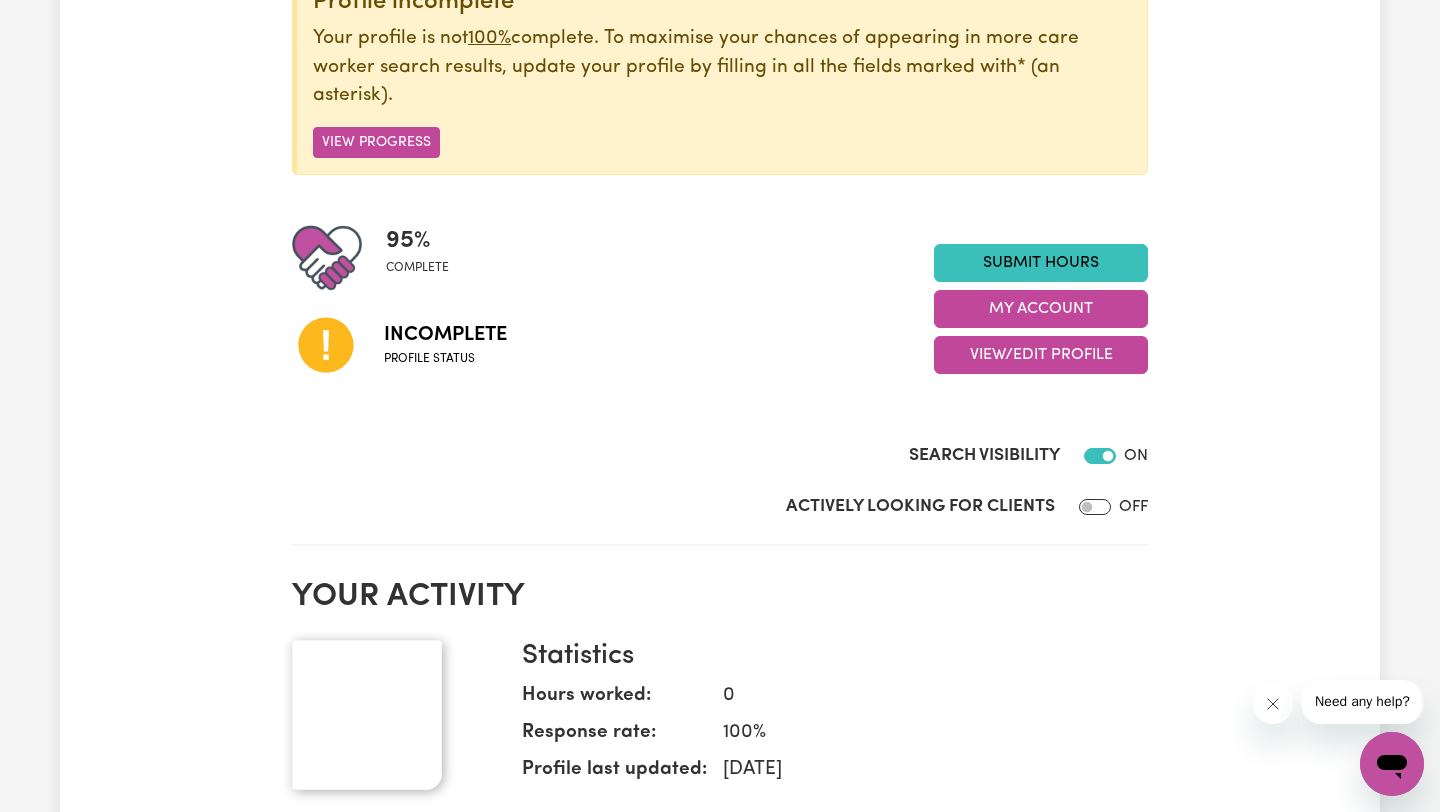 scroll, scrollTop: 286, scrollLeft: 0, axis: vertical 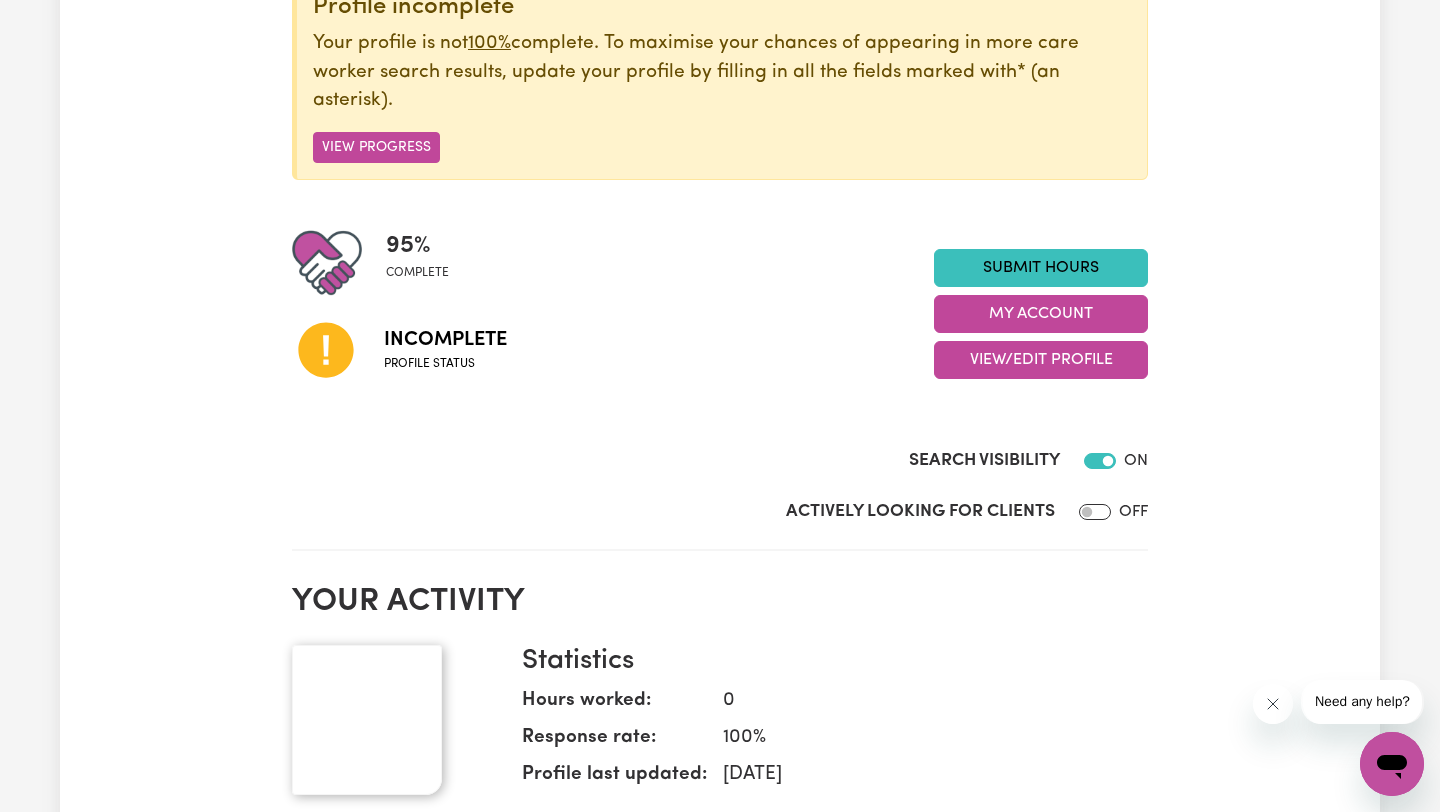 click 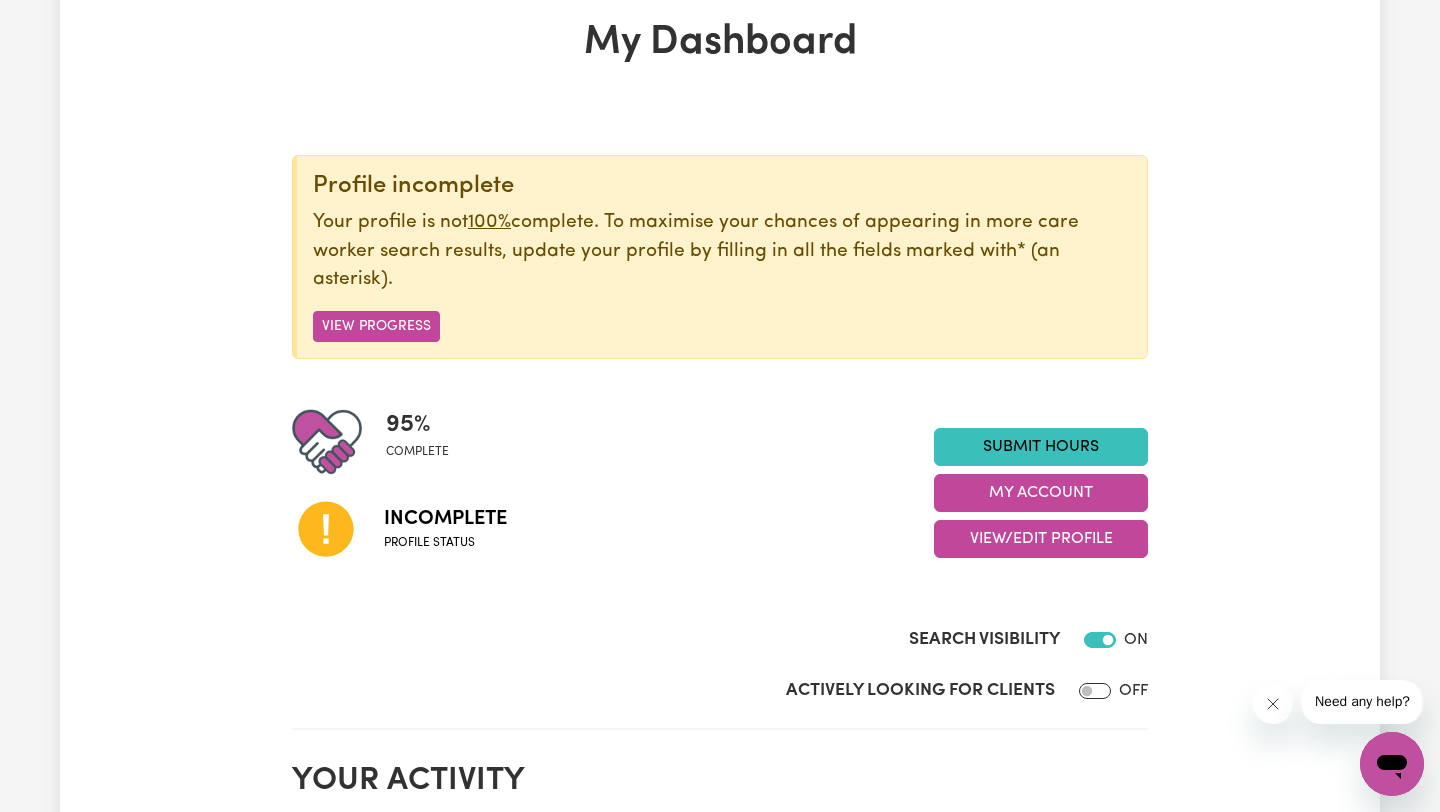 scroll, scrollTop: 71, scrollLeft: 0, axis: vertical 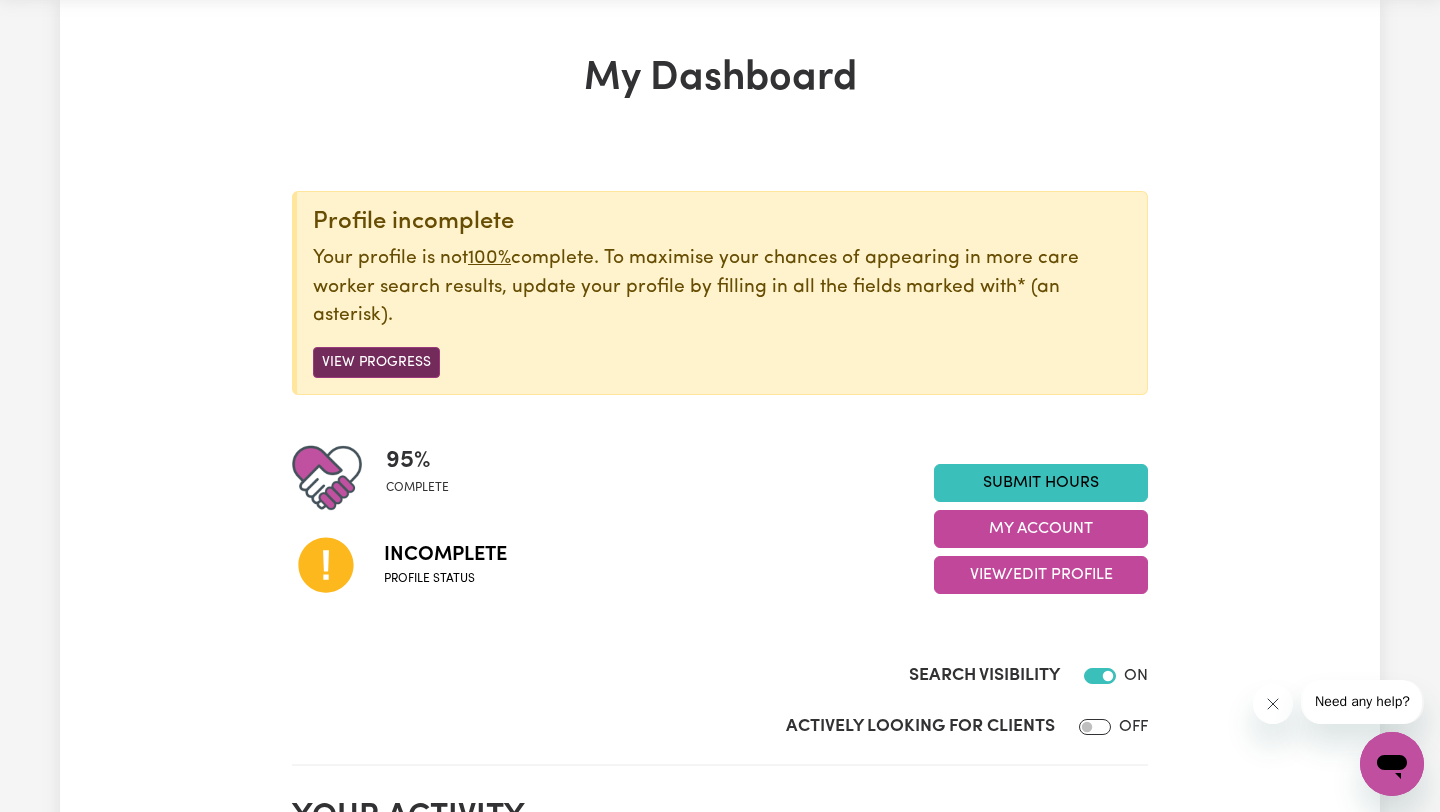 click on "View Progress" at bounding box center (376, 362) 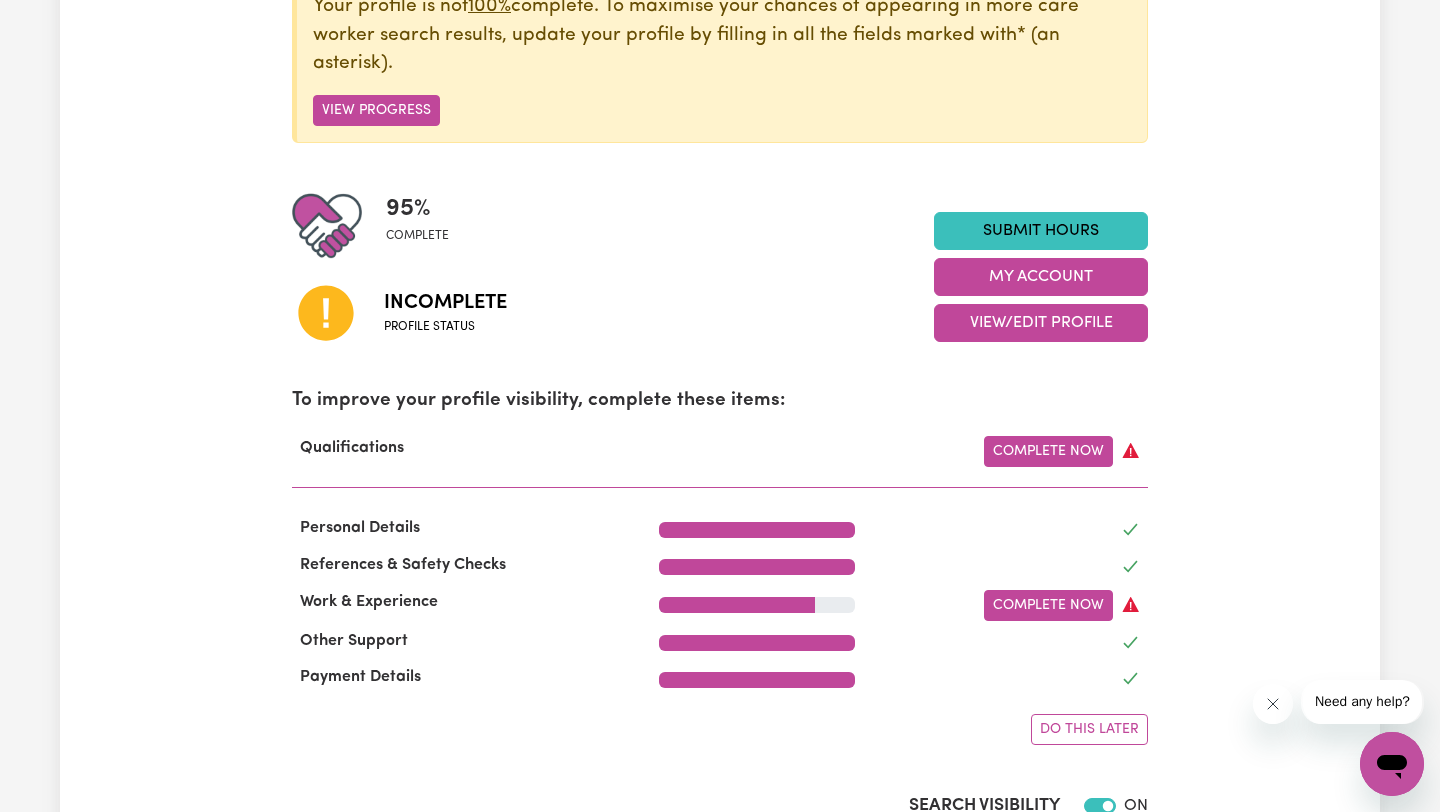 scroll, scrollTop: 339, scrollLeft: 0, axis: vertical 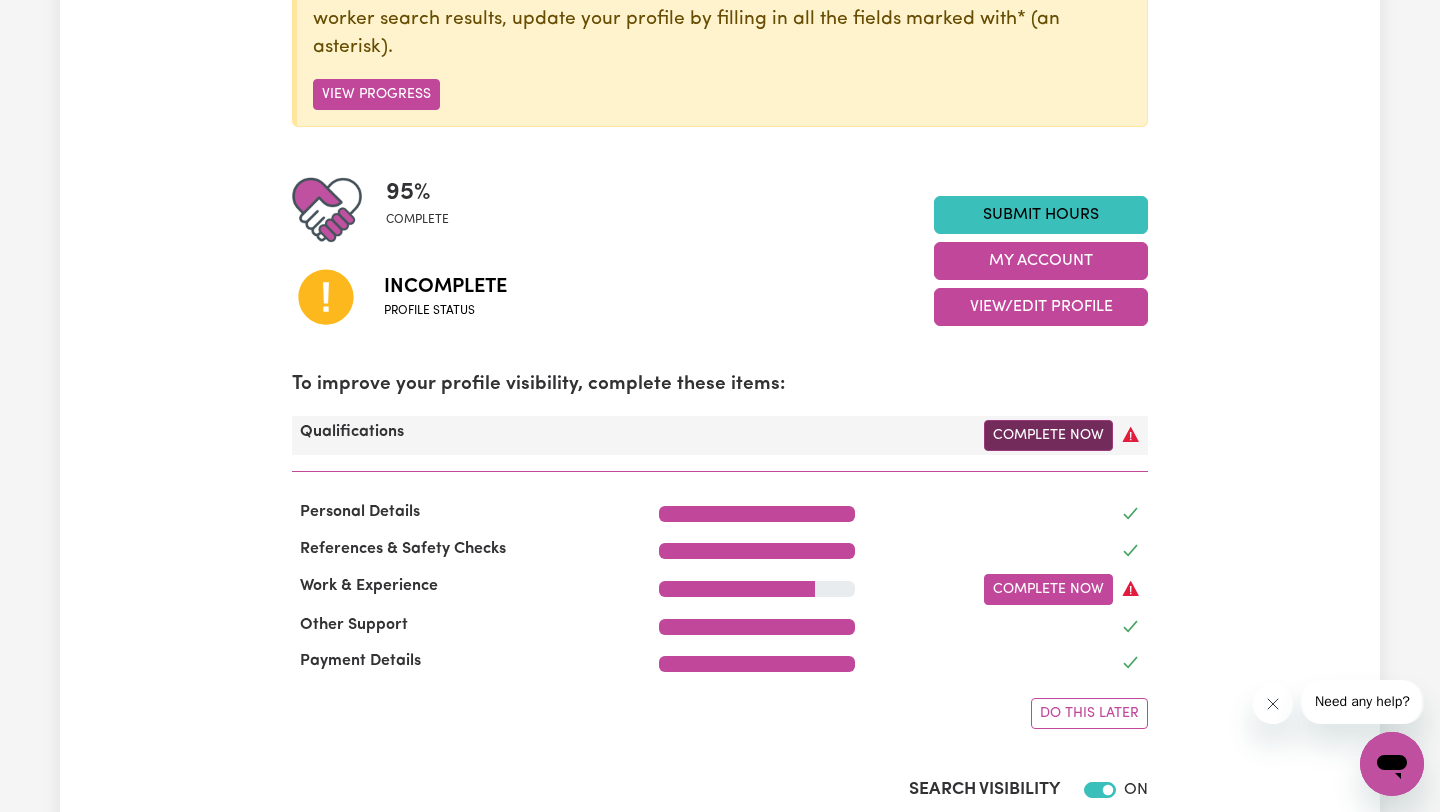 click on "Complete Now" at bounding box center (1048, 435) 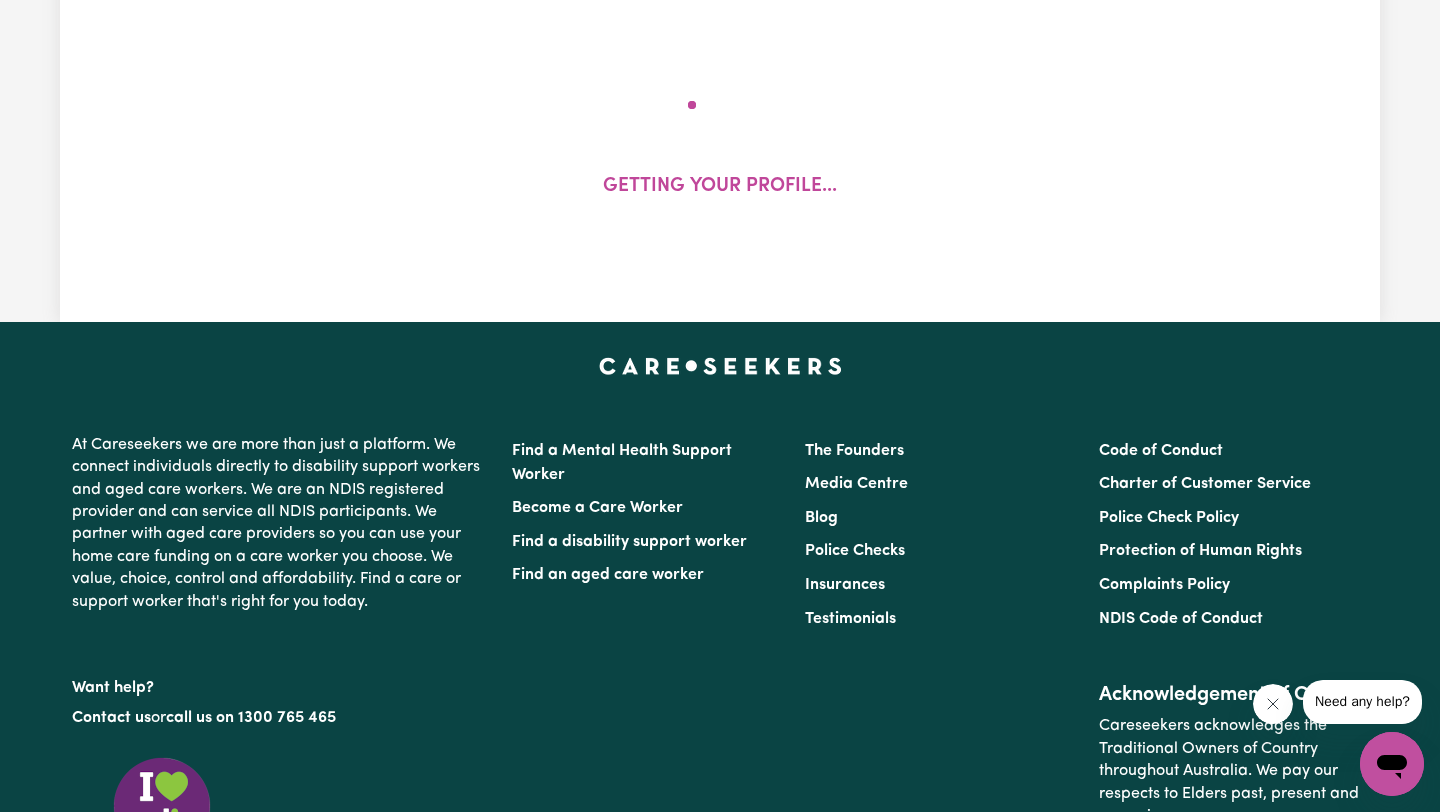 scroll, scrollTop: 0, scrollLeft: 0, axis: both 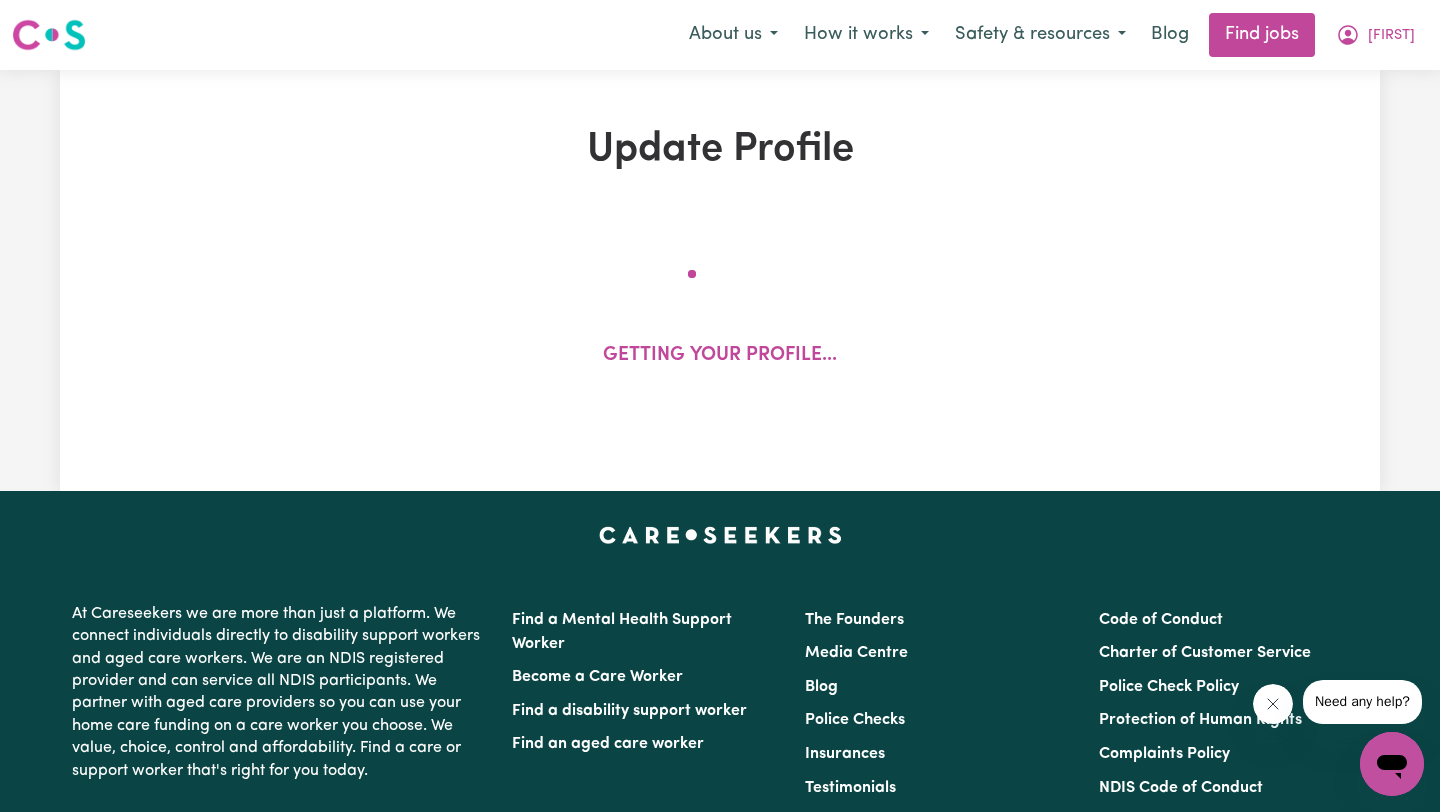 select on "2019" 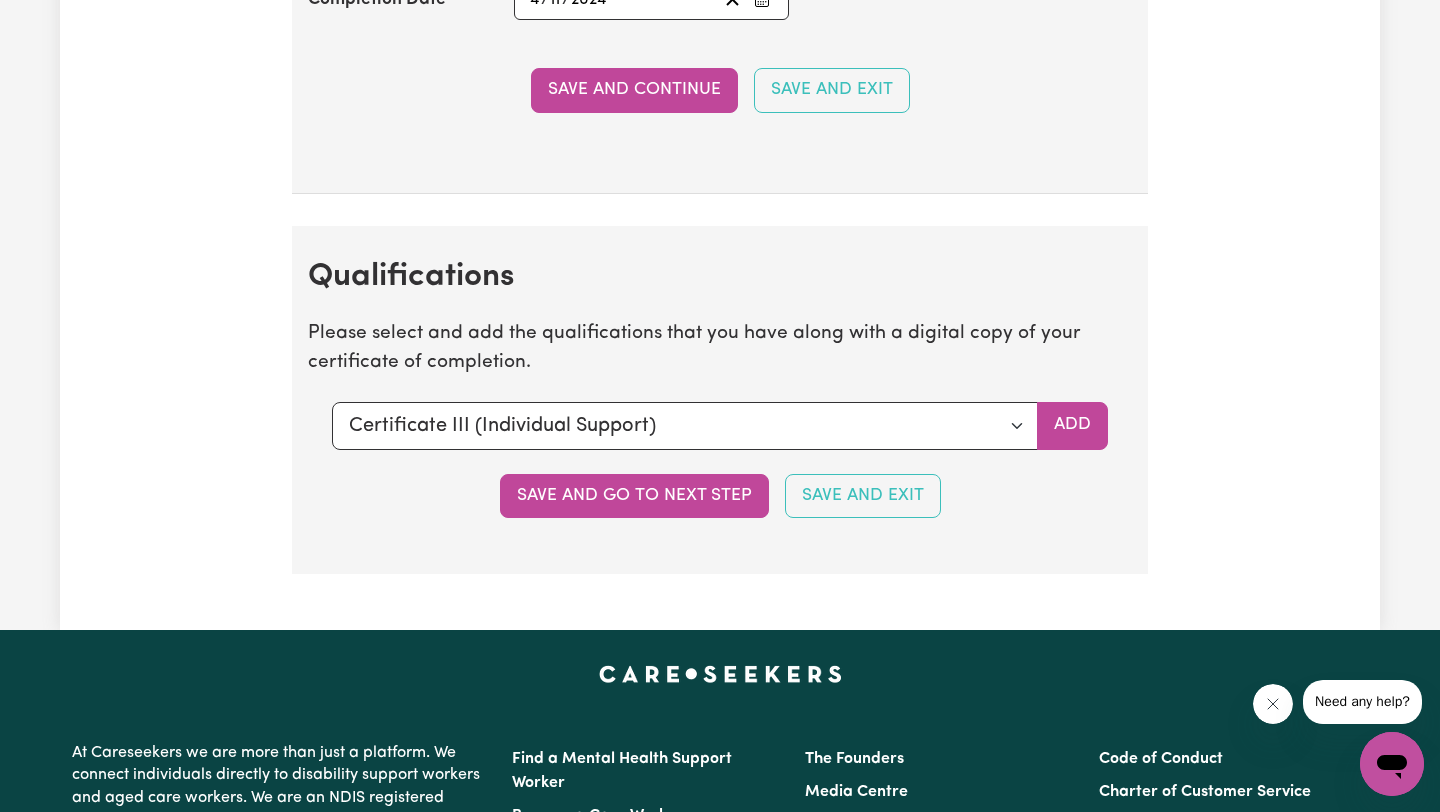 scroll, scrollTop: 4939, scrollLeft: 0, axis: vertical 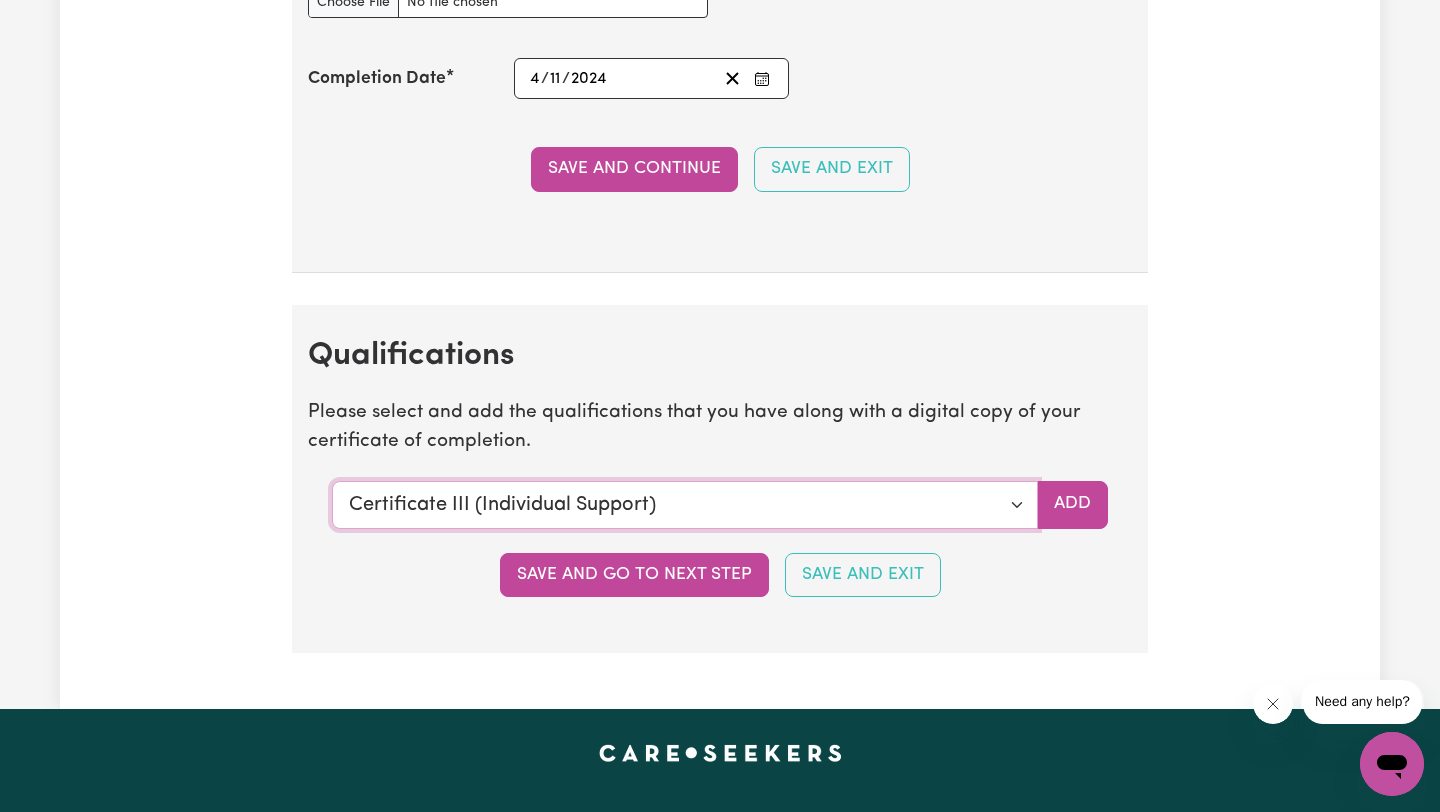 click on "Select a qualification to add... Certificate III (Individual Support) Certificate III in Community Services [CHC32015] Certificate IV (Disability Support) Certificate IV (Ageing Support) Certificate IV in Community Services [CHC42015] Certificate IV (Mental Health) Diploma of Nursing Diploma of Nursing (EEN) Diploma of Community Services Diploma Mental Health Master of Science (Dementia Care) Assist clients with medication [HLTHPS006] CPR Course [HLTAID009-12] Course in First Aid Management of Anaphylaxis [22300VIC] Course in the Management of Asthma Risks and Emergencies in the Workplace [22556VIC] Epilepsy Management Manual Handling Medication Management Bachelor of Nursing - Australian registered nurse Bachelor of Nursing - Overseas qualification Bachelor of Nursing (Not Registered Under APHRA) Bachelor of social work Bachelor of social work - overseas qualification Bachelor of psychology Bachelor of psychology - overseas qualification Bachelor of applied science (OT, Speech, Physio)" at bounding box center [685, 505] 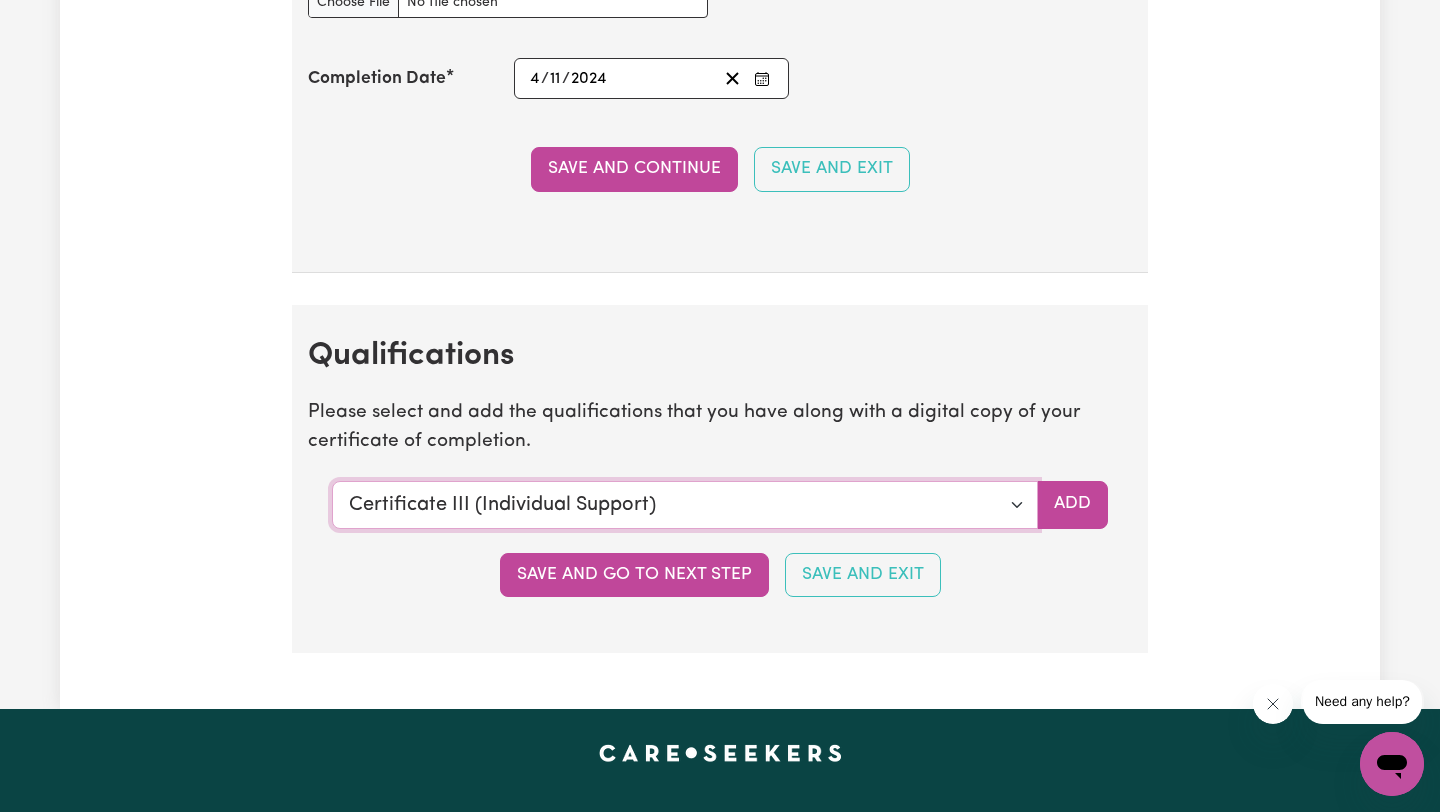 select on "CPR Course [HLTAID009-12]" 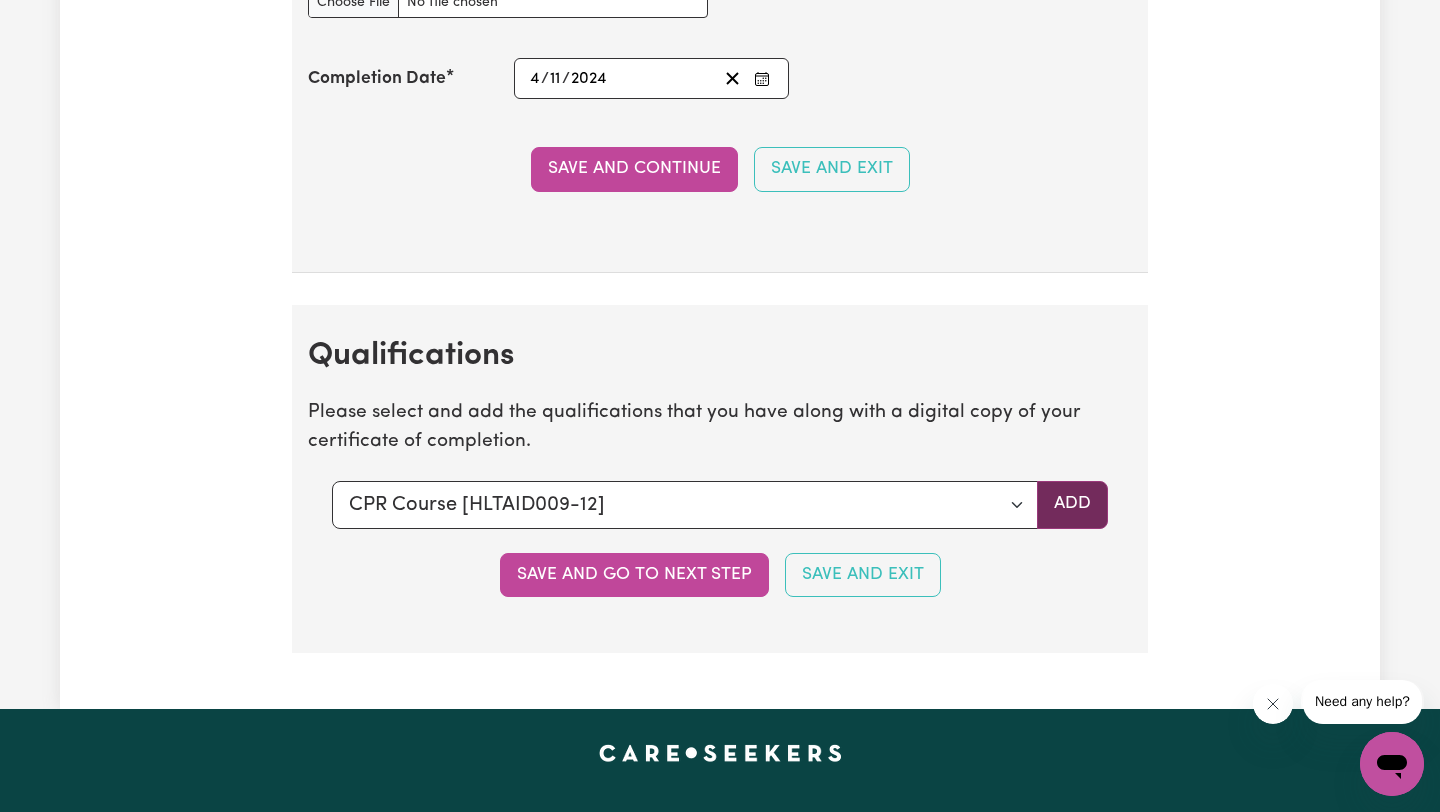 click on "Add" at bounding box center [1072, 505] 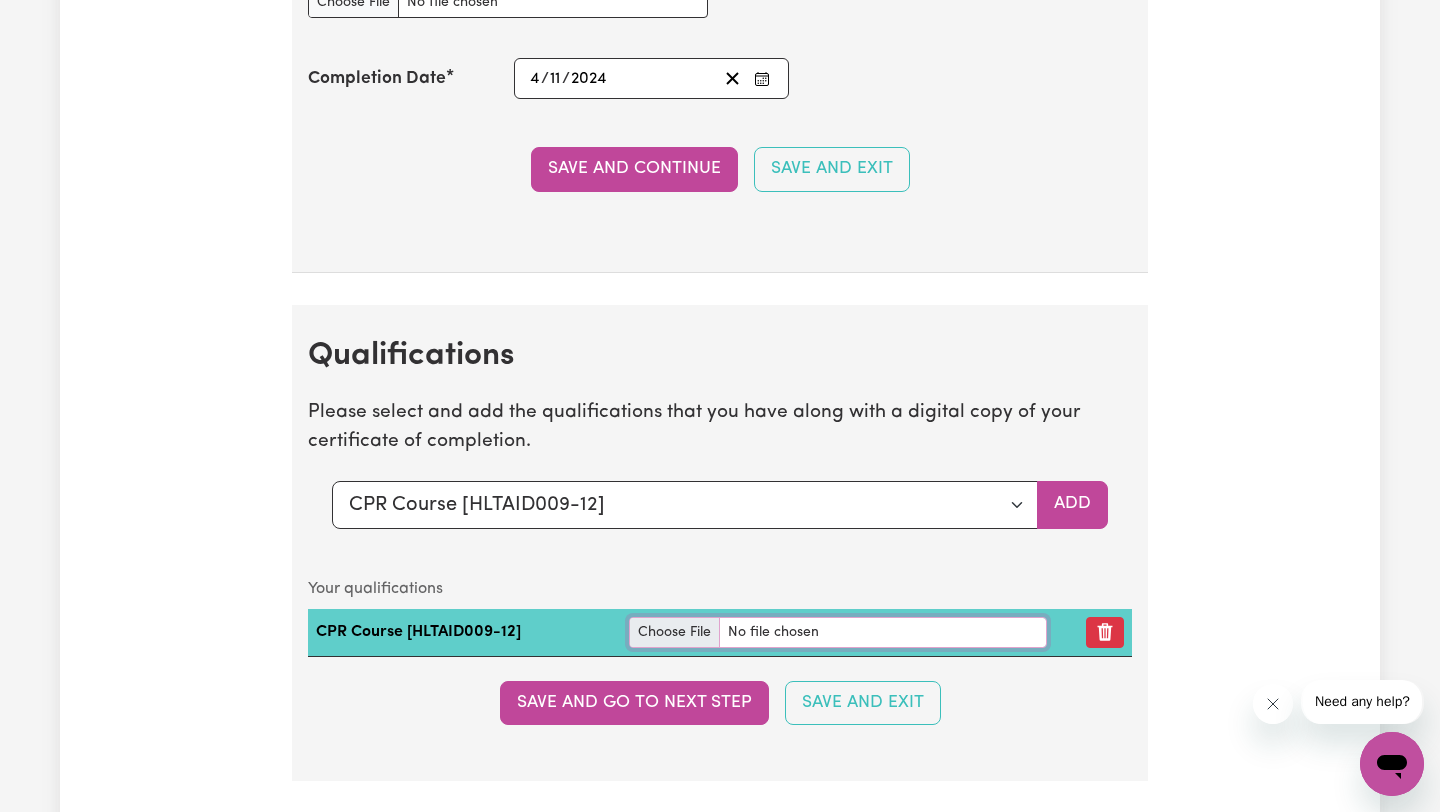 click at bounding box center (838, 632) 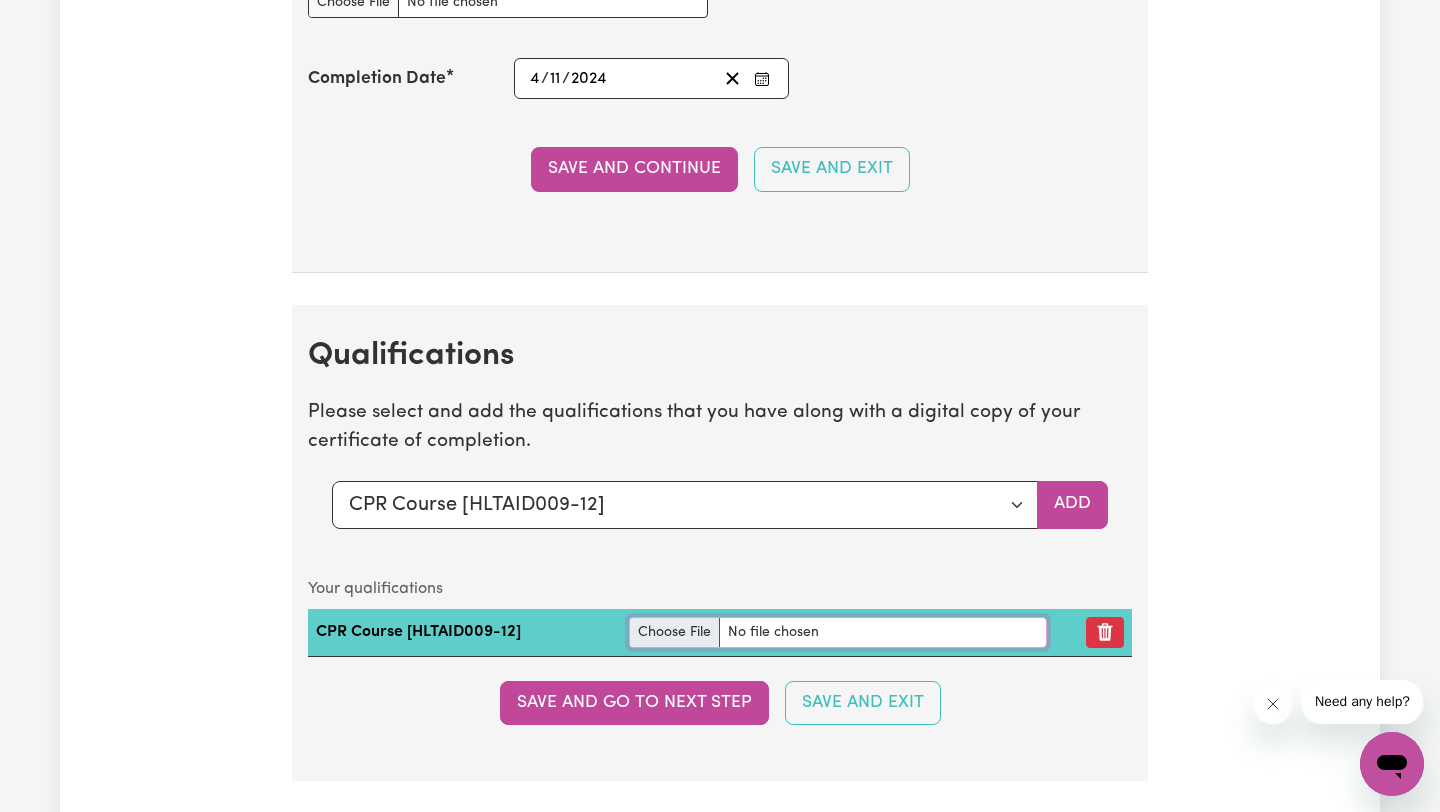 type on "[FILE_PATH]" 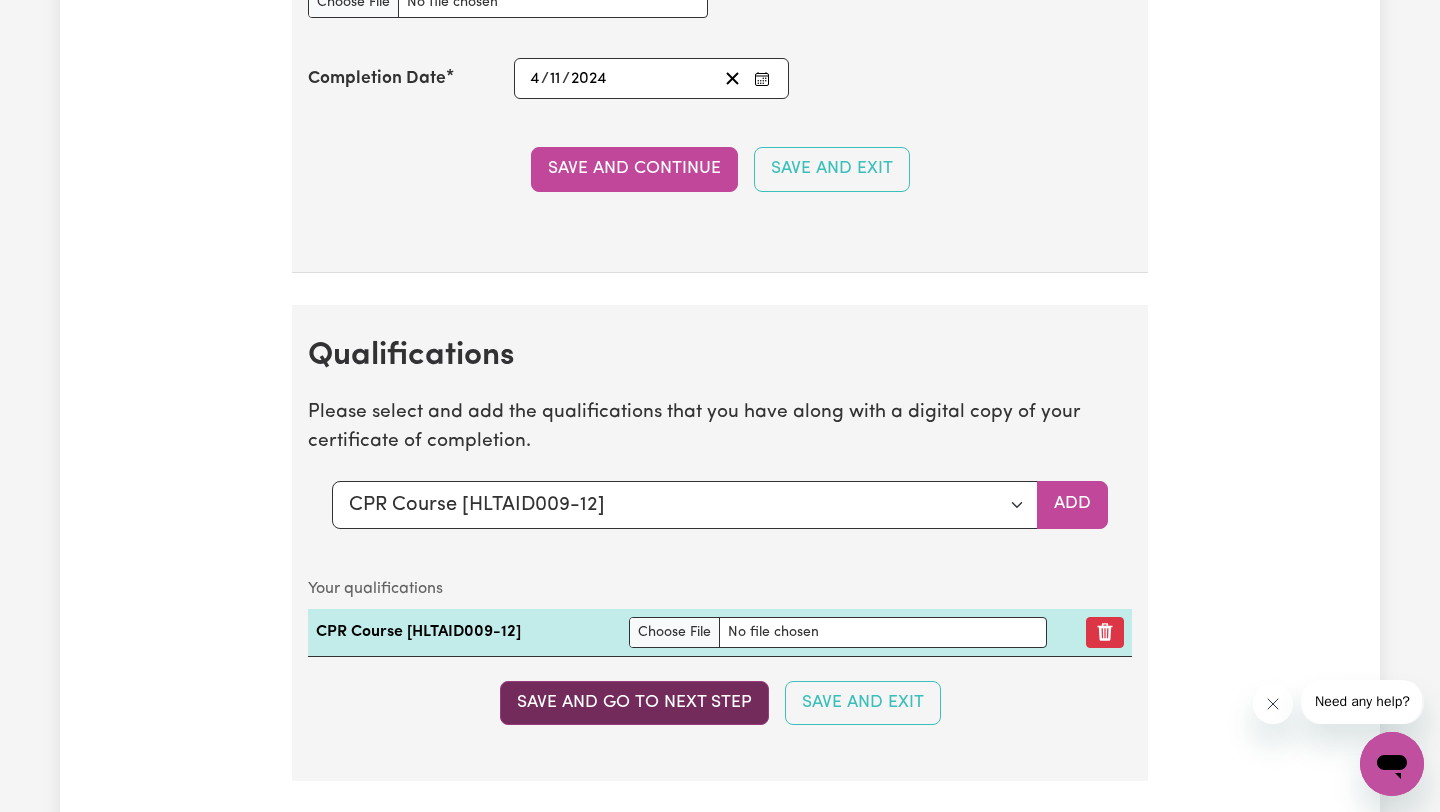 click on "Save and go to next step" at bounding box center (634, 703) 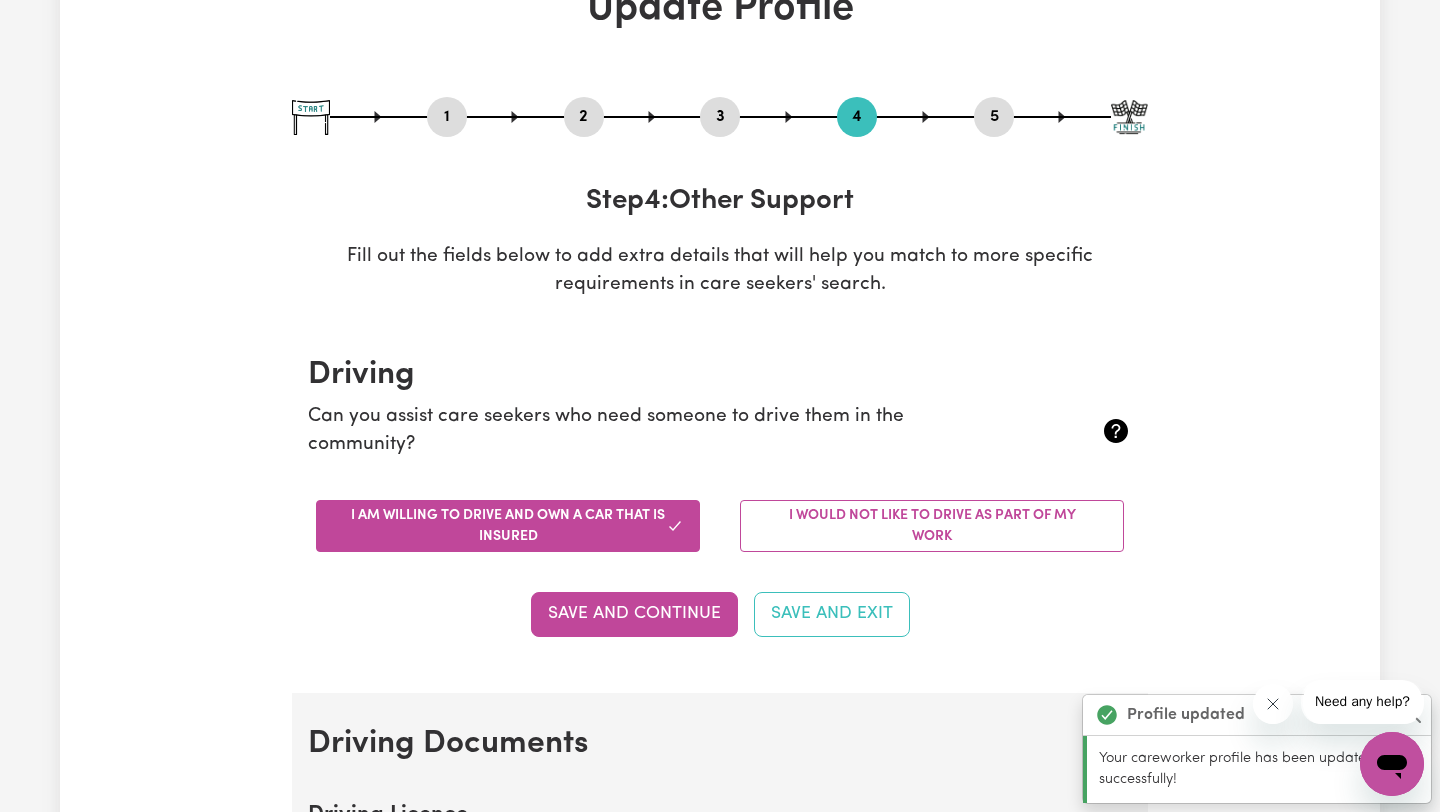 scroll, scrollTop: 0, scrollLeft: 0, axis: both 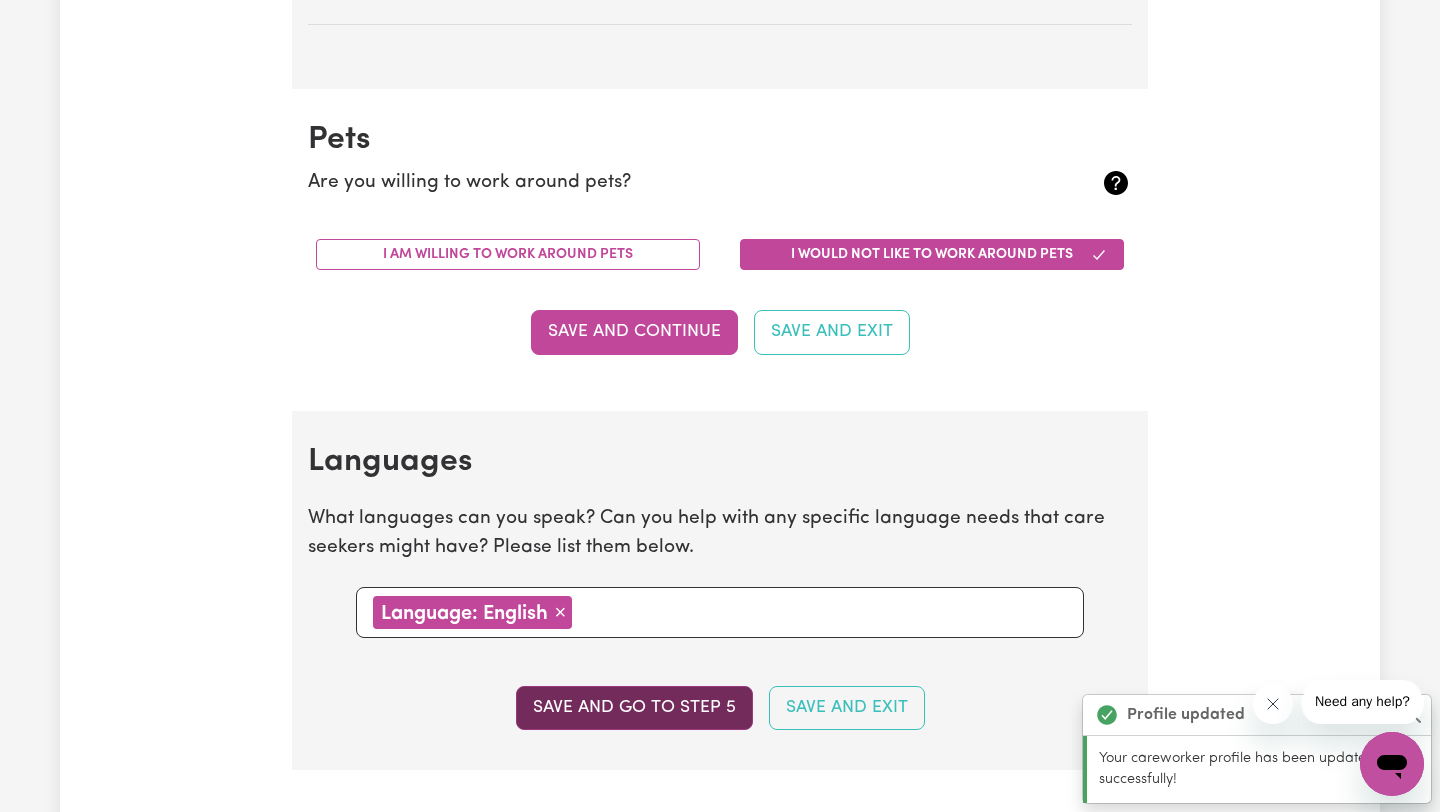 click on "Save and go to step 5" at bounding box center (634, 708) 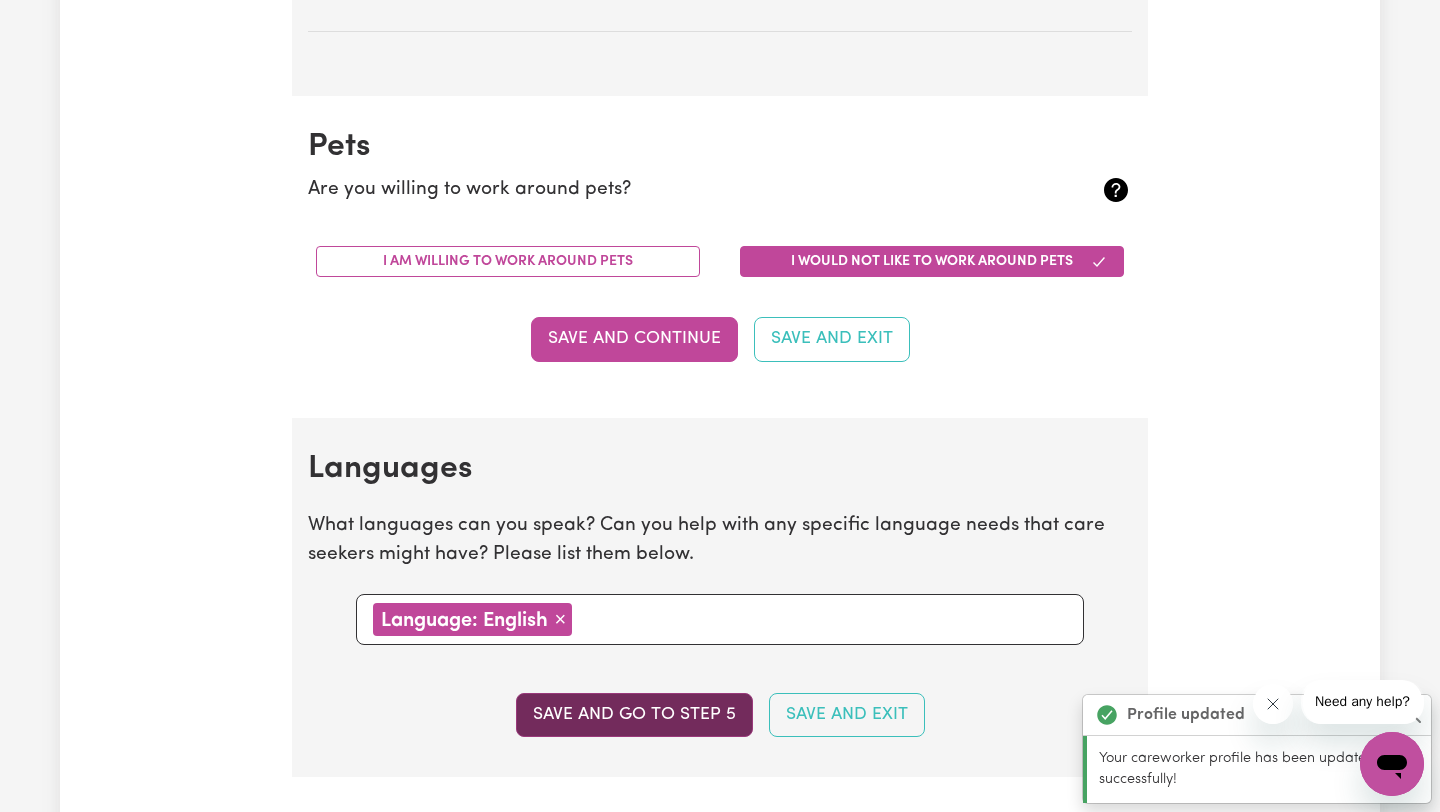 select on "I am providing services privately on my own" 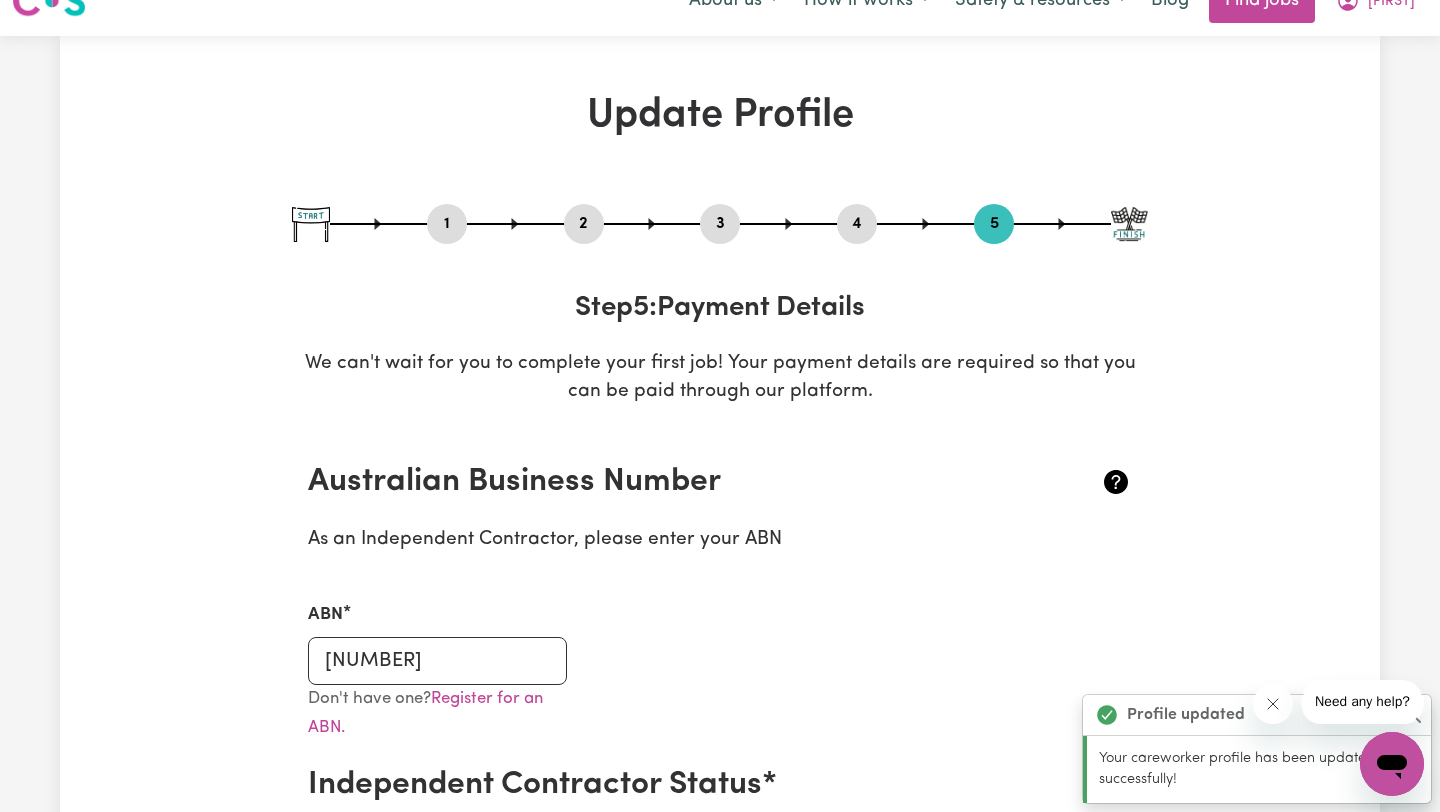 scroll, scrollTop: 0, scrollLeft: 0, axis: both 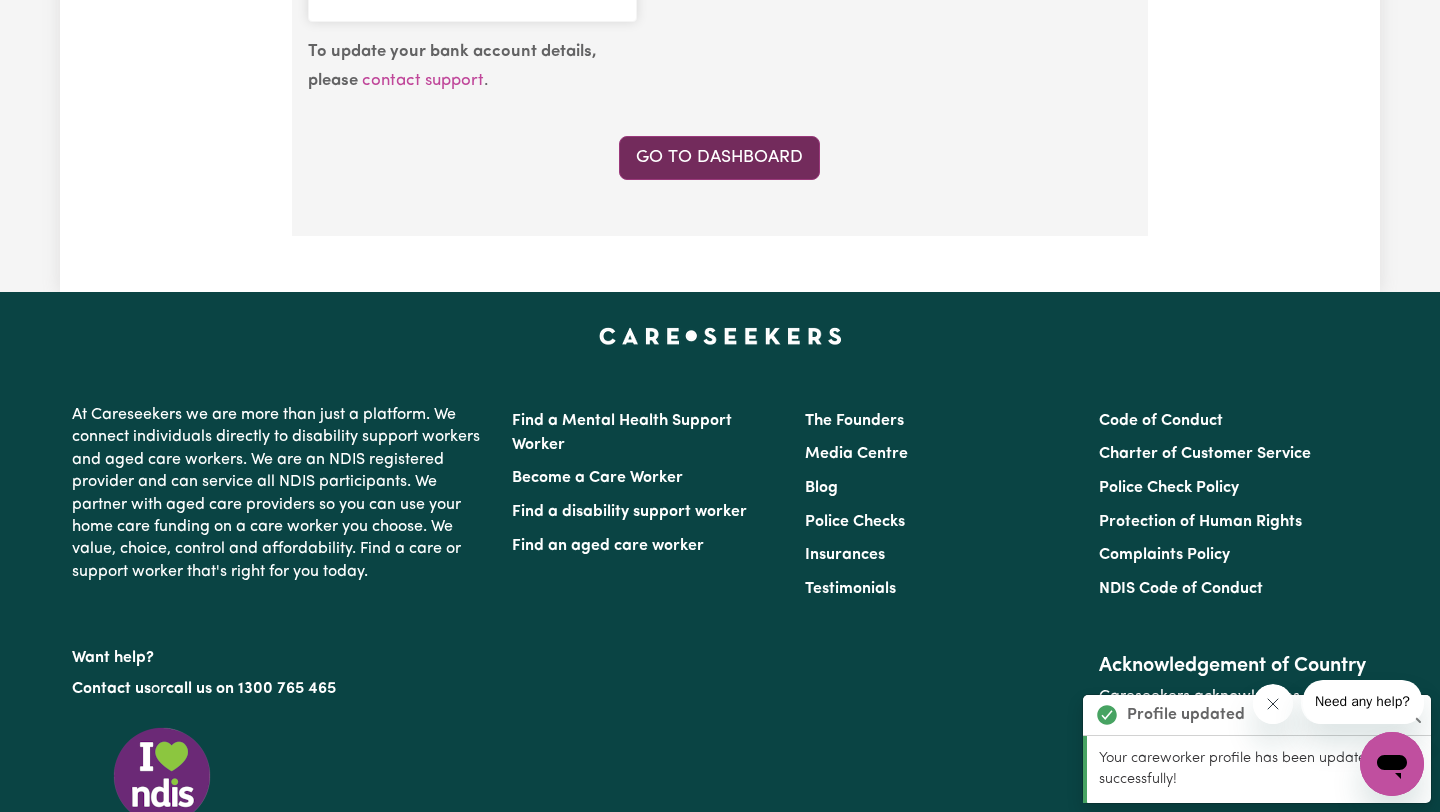 click on "Go to Dashboard" at bounding box center (719, 158) 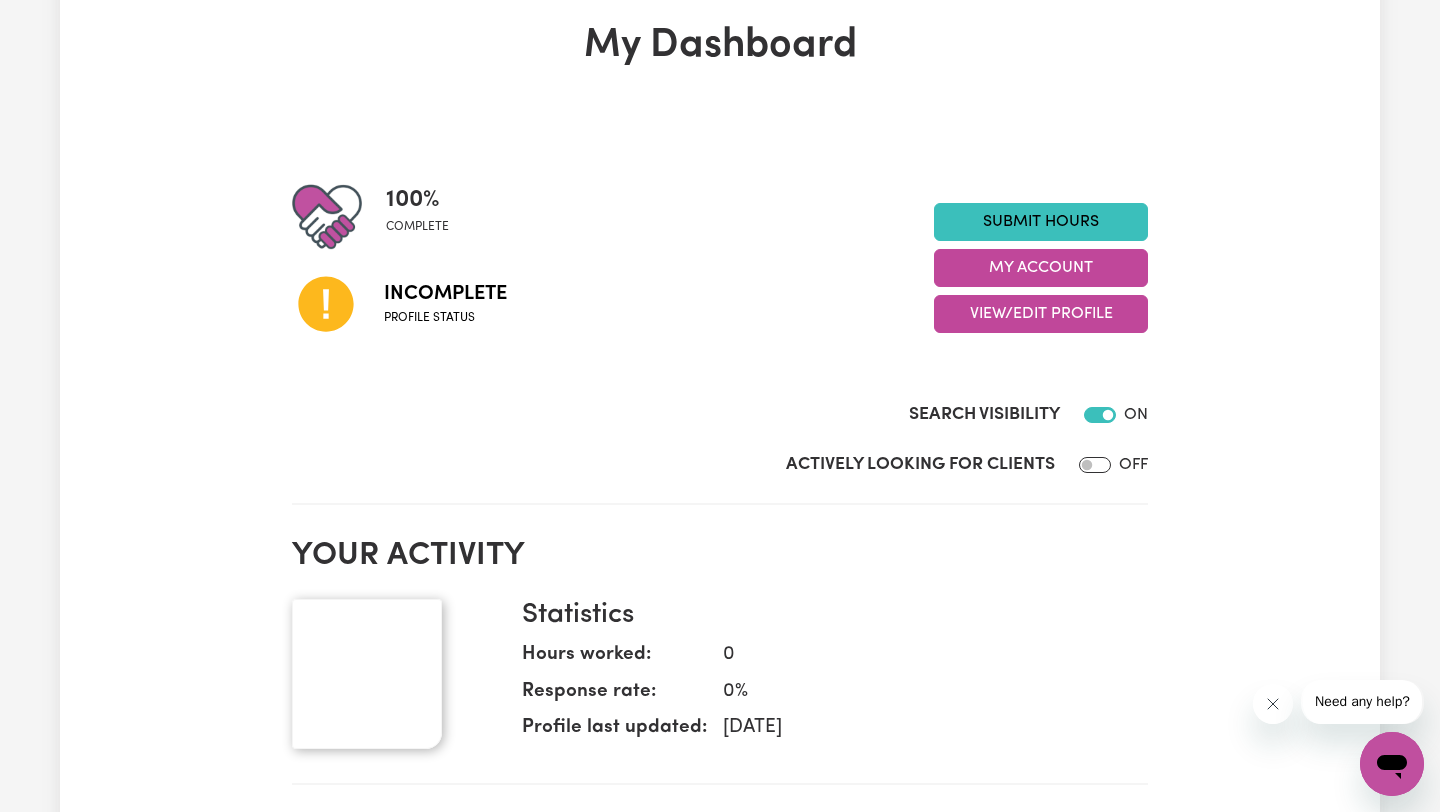 scroll, scrollTop: 0, scrollLeft: 0, axis: both 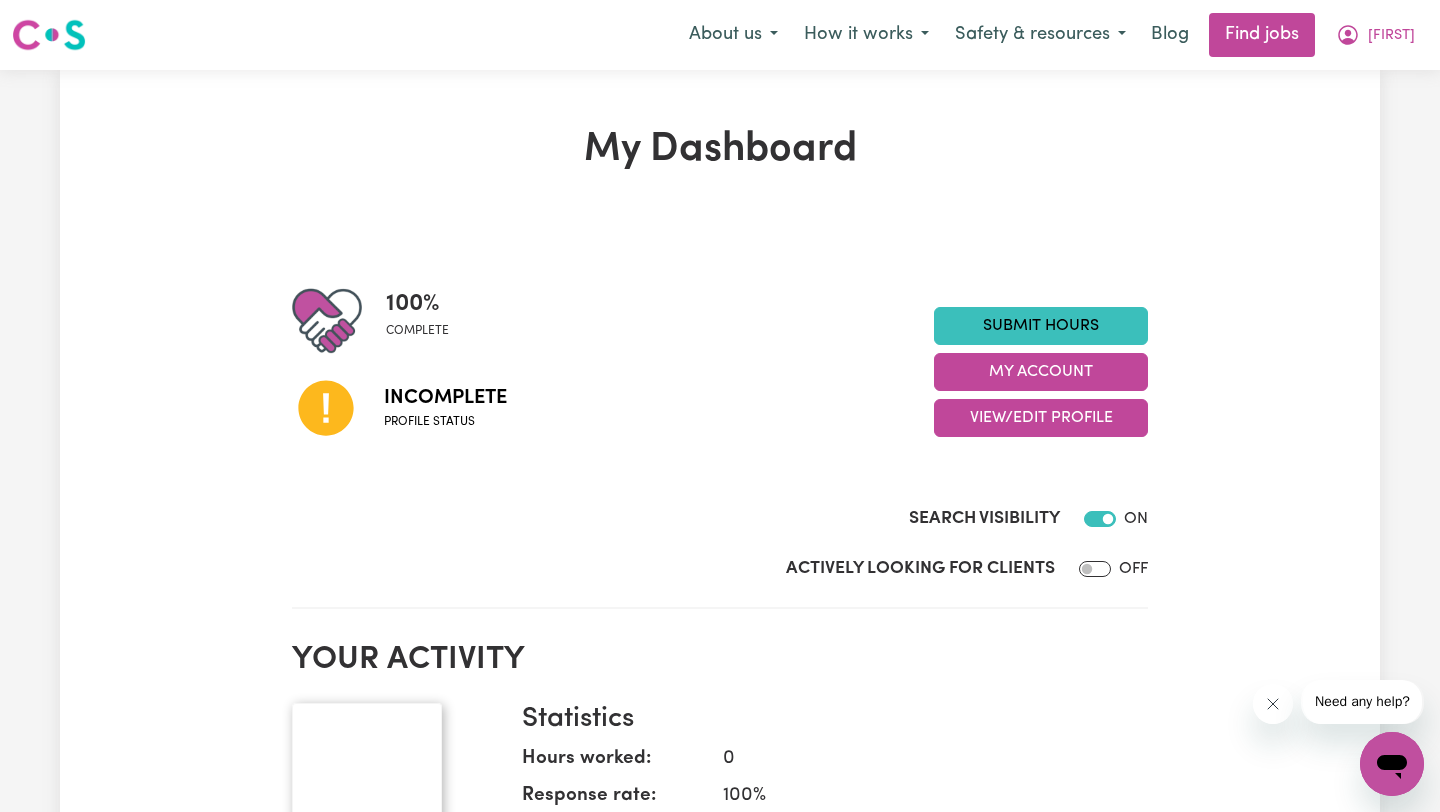 click 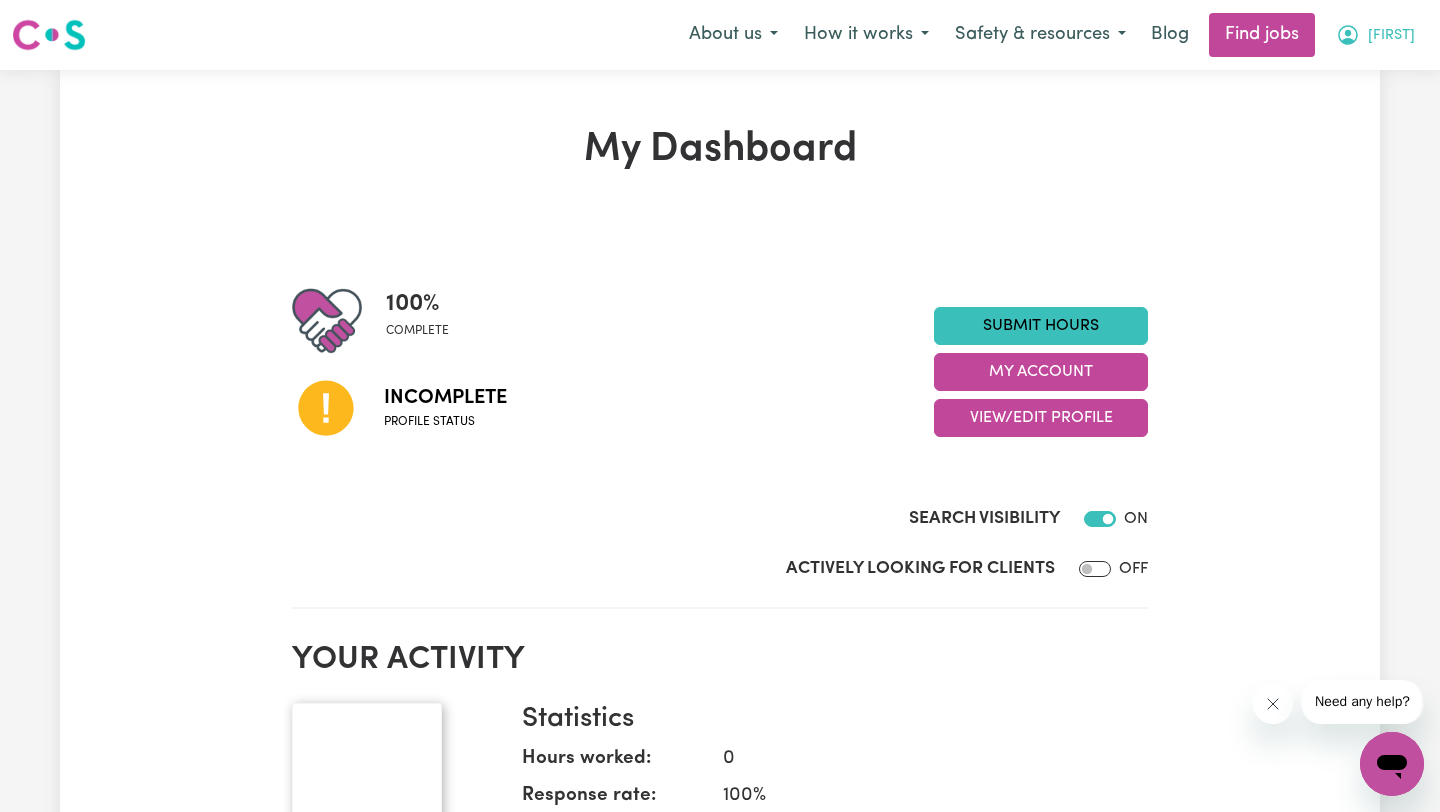 click on "[FIRST]" at bounding box center (1391, 36) 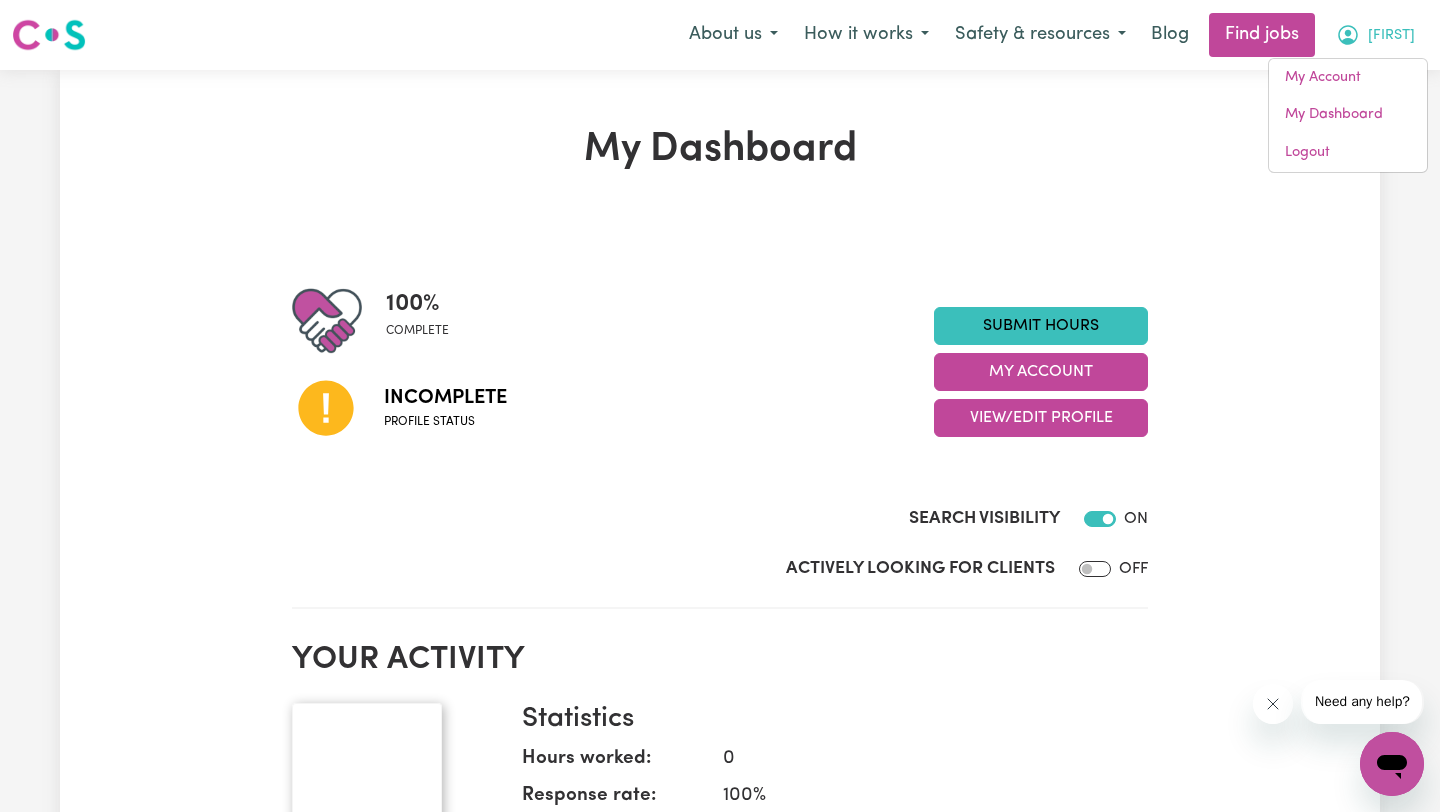 click on "100 % complete Incomplete Profile status Submit Hours My Account View/Edit Profile Search Visibility ON Actively Looking for Clients OFF" at bounding box center (720, 415) 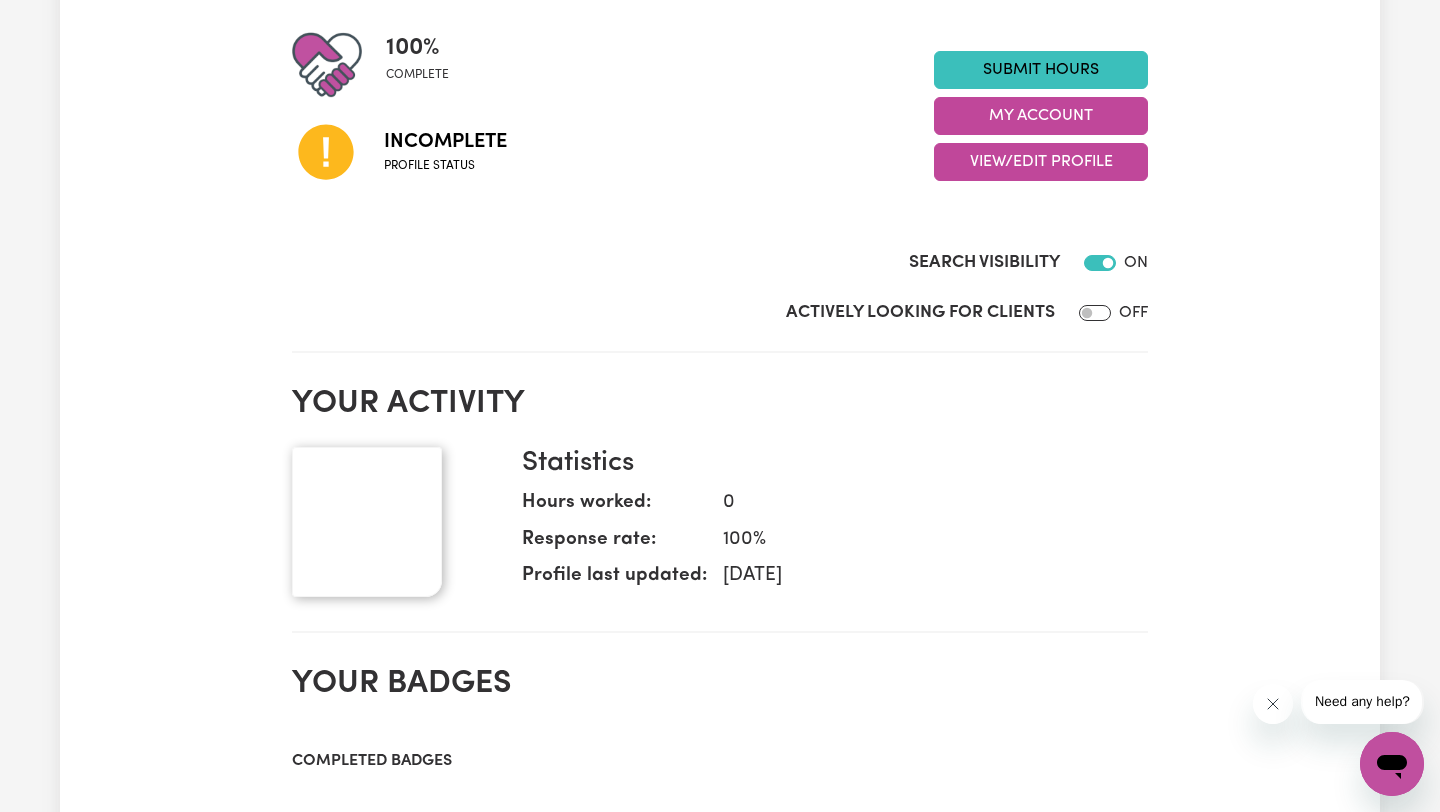 scroll, scrollTop: 252, scrollLeft: 0, axis: vertical 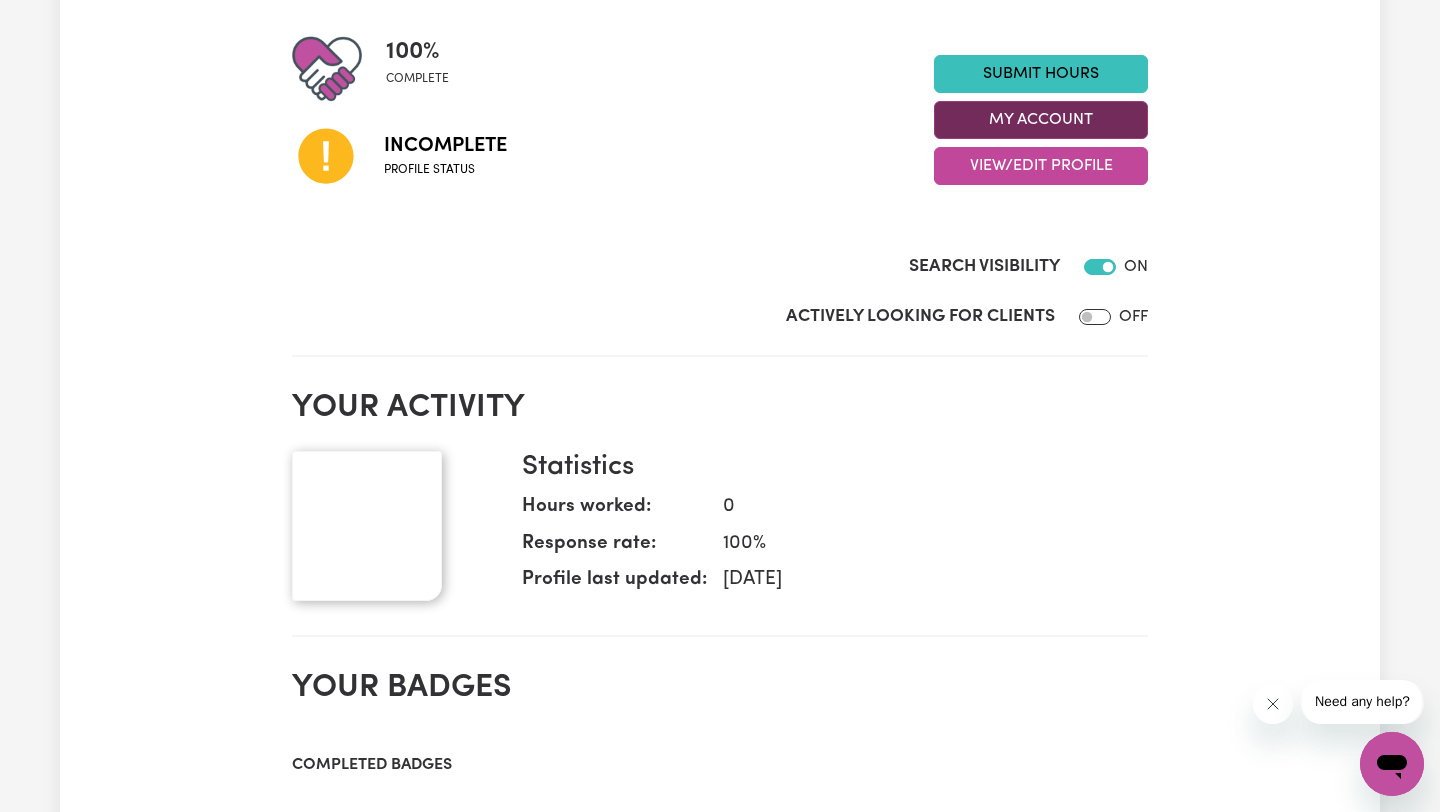 click on "My Account" at bounding box center (1041, 120) 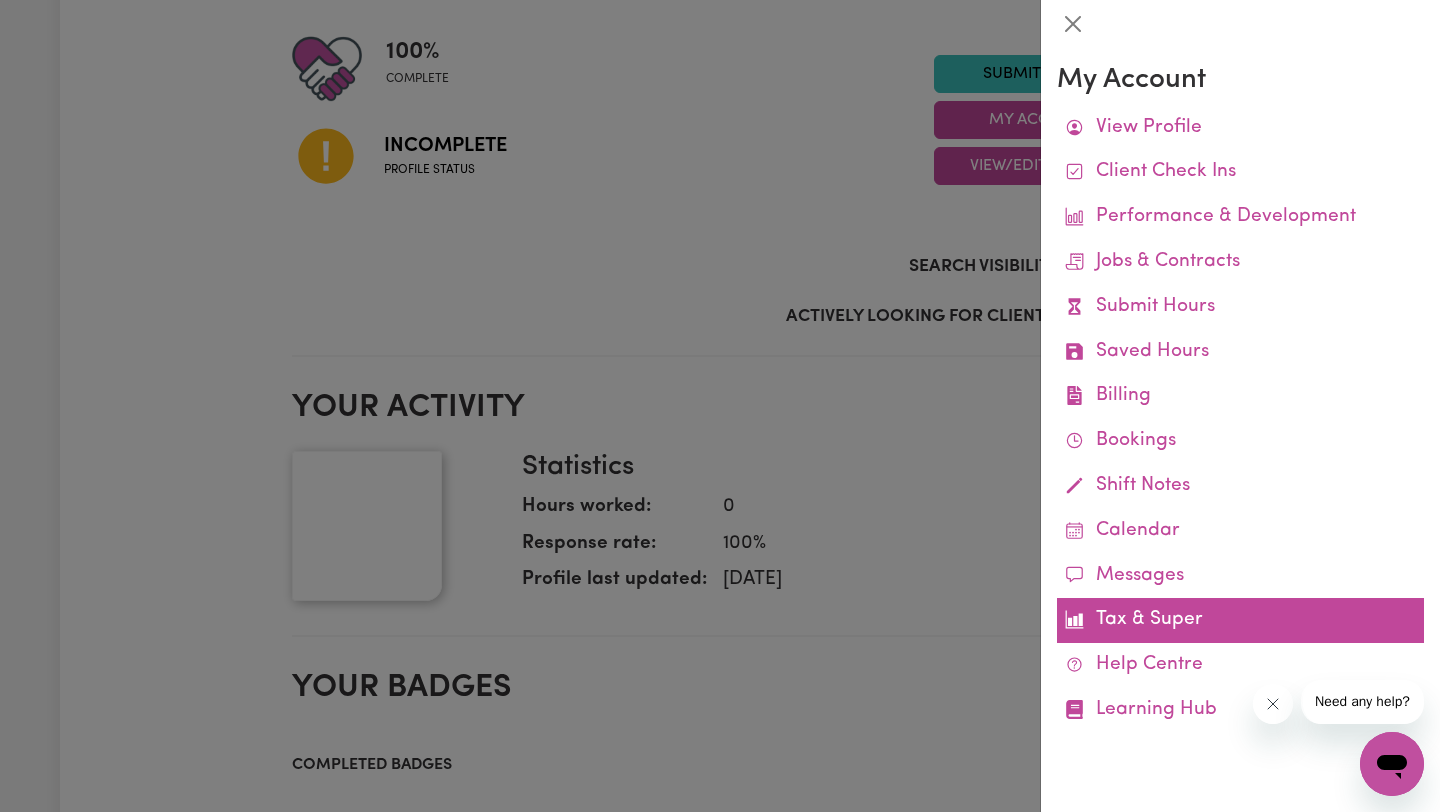 click on "Tax & Super" at bounding box center [1240, 620] 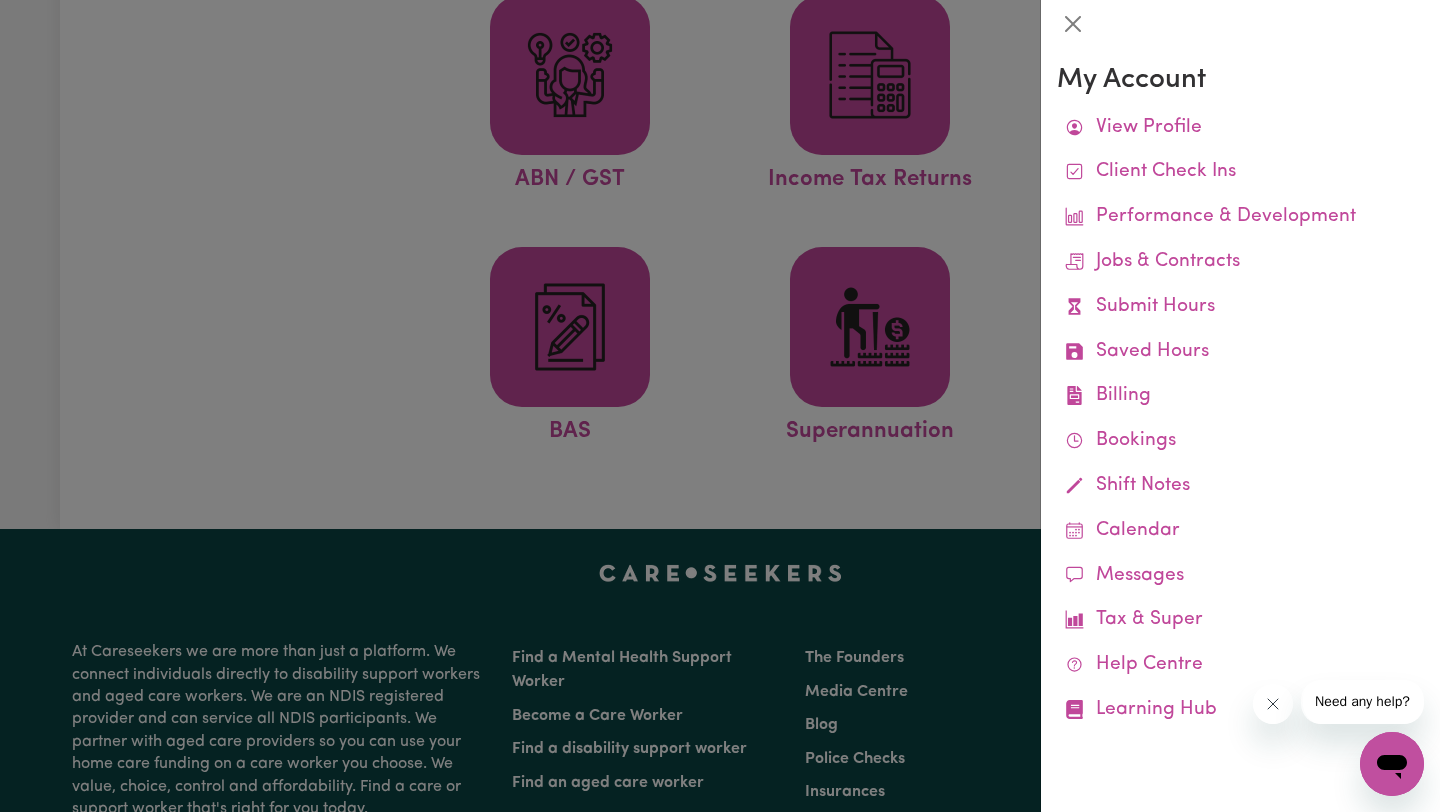 scroll, scrollTop: 0, scrollLeft: 0, axis: both 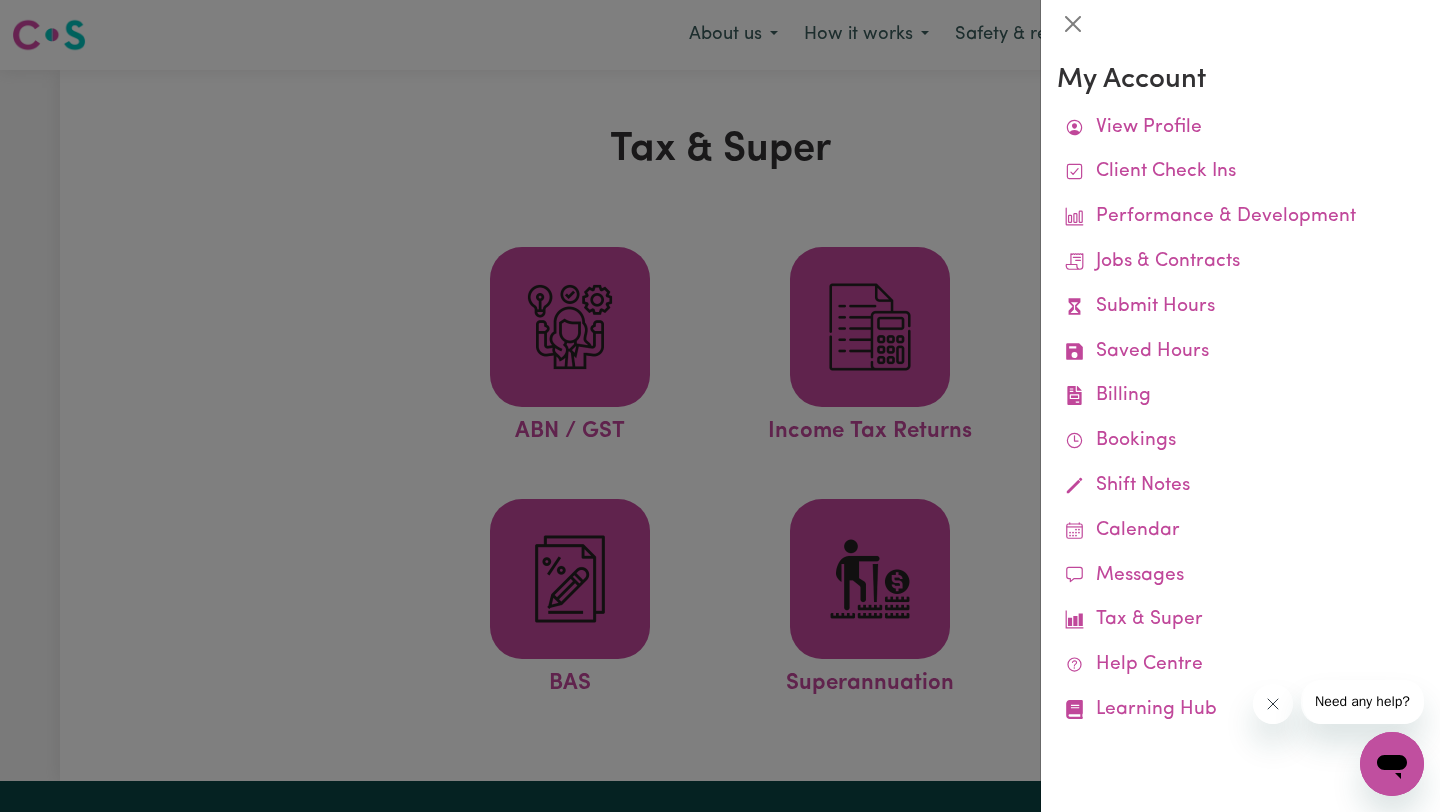 click at bounding box center (720, 406) 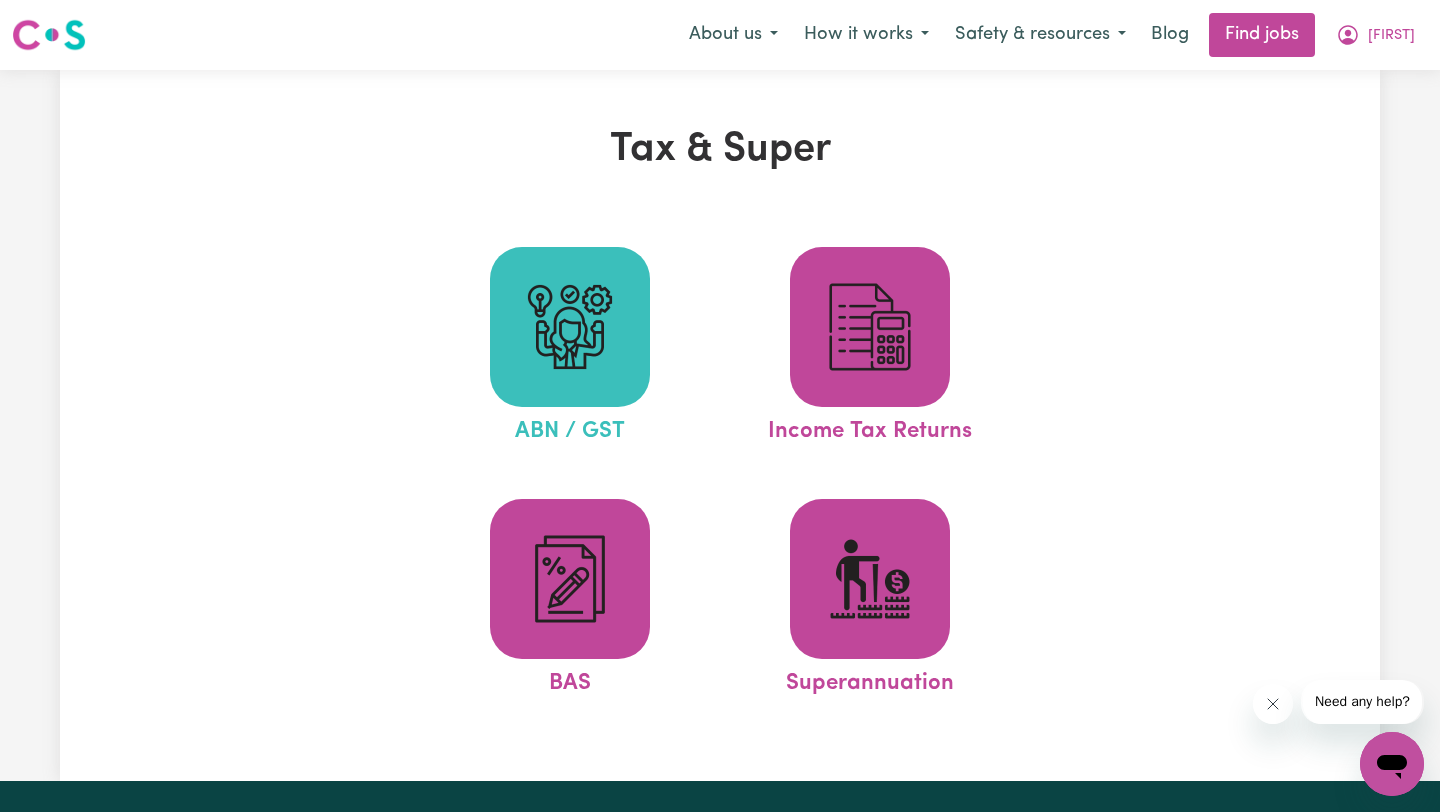 click at bounding box center [570, 327] 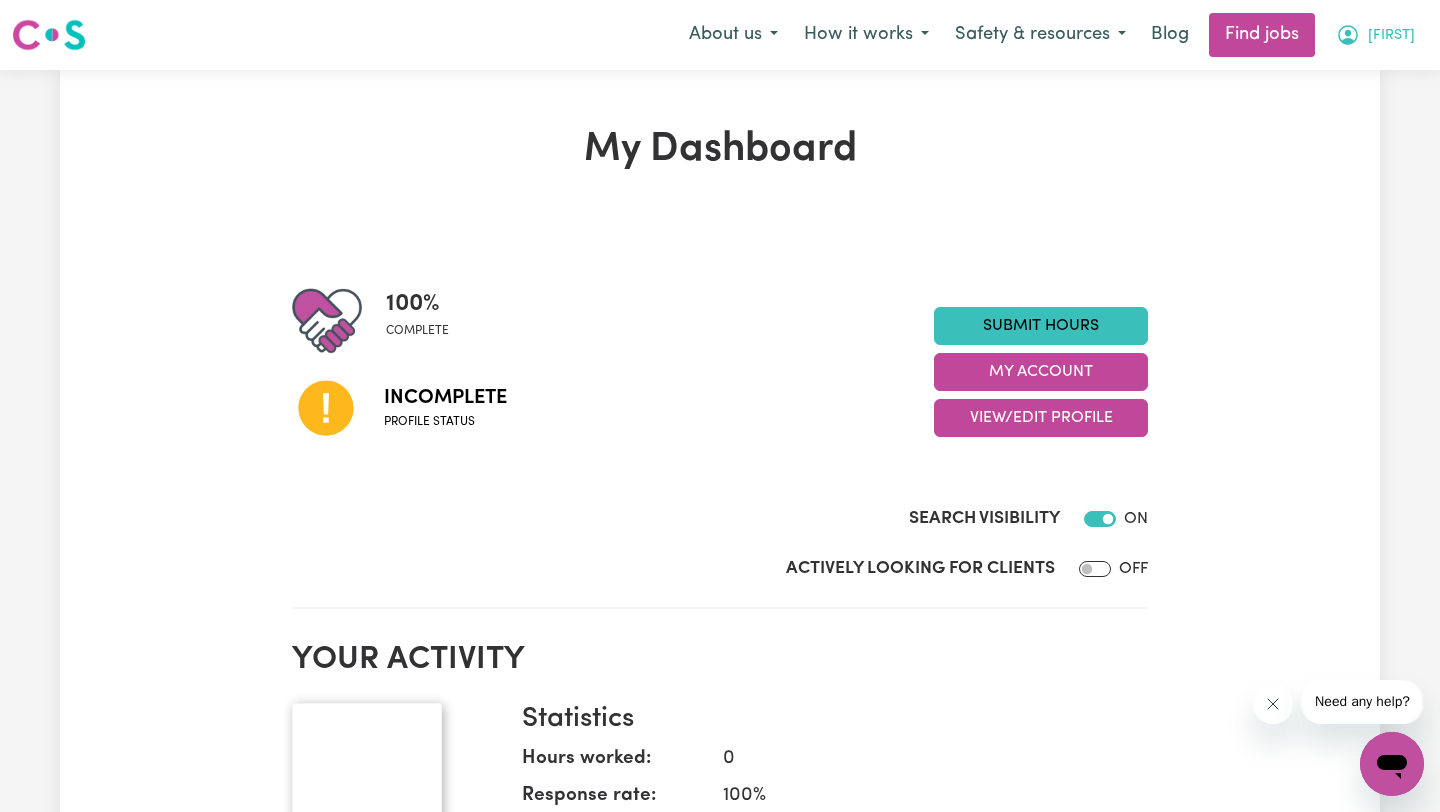 click on "[FIRST]" at bounding box center (1391, 36) 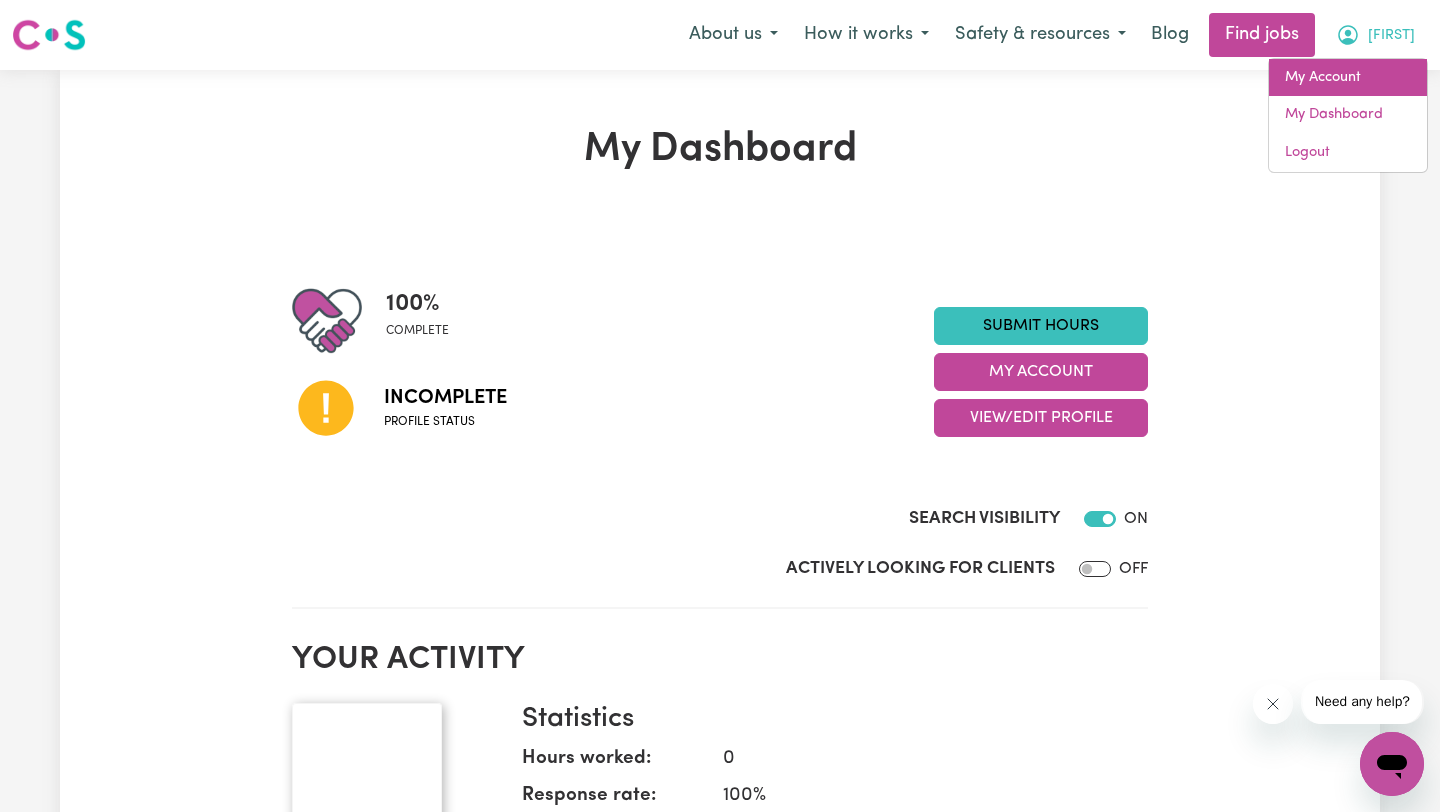 click on "My Account" at bounding box center [1348, 78] 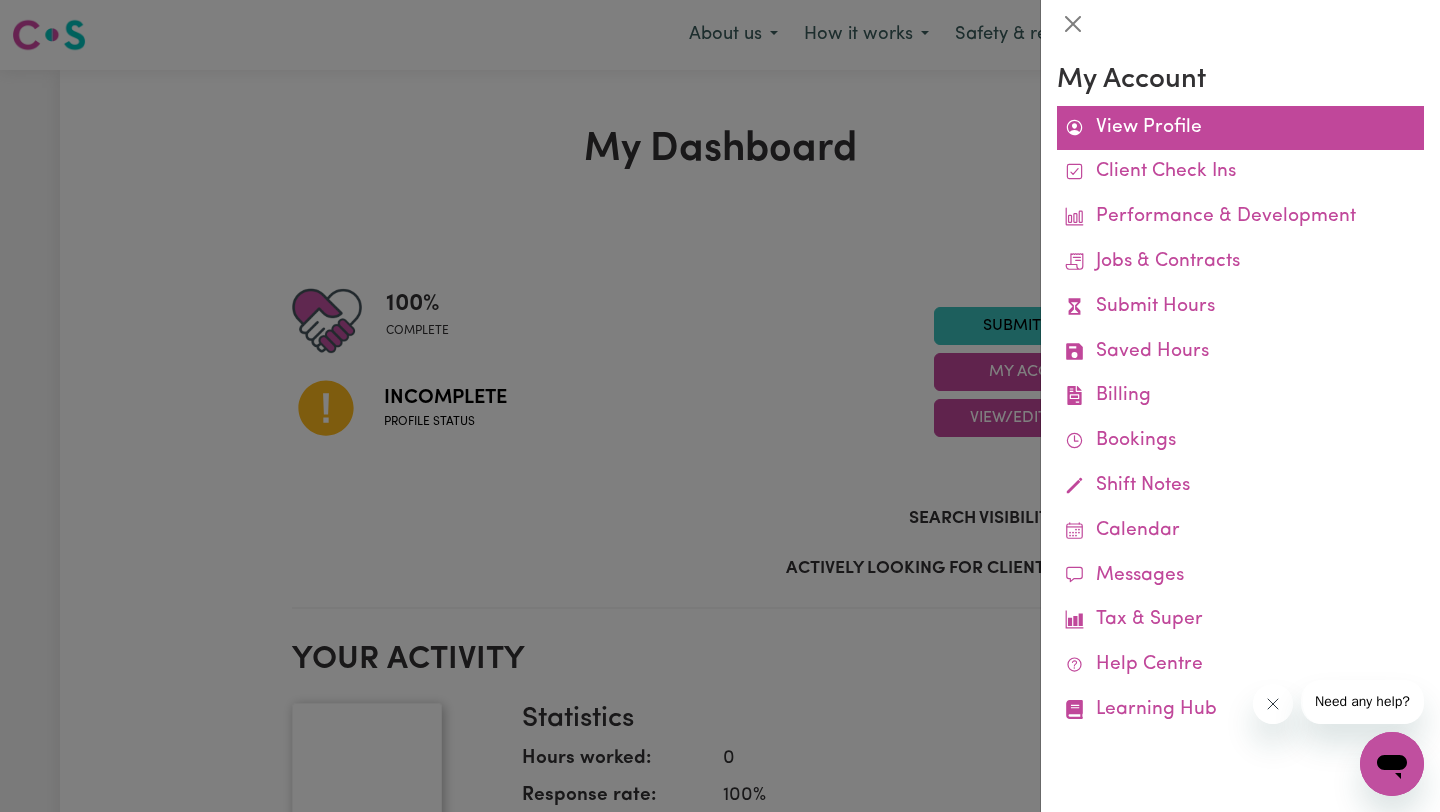 click on "View Profile" at bounding box center [1240, 128] 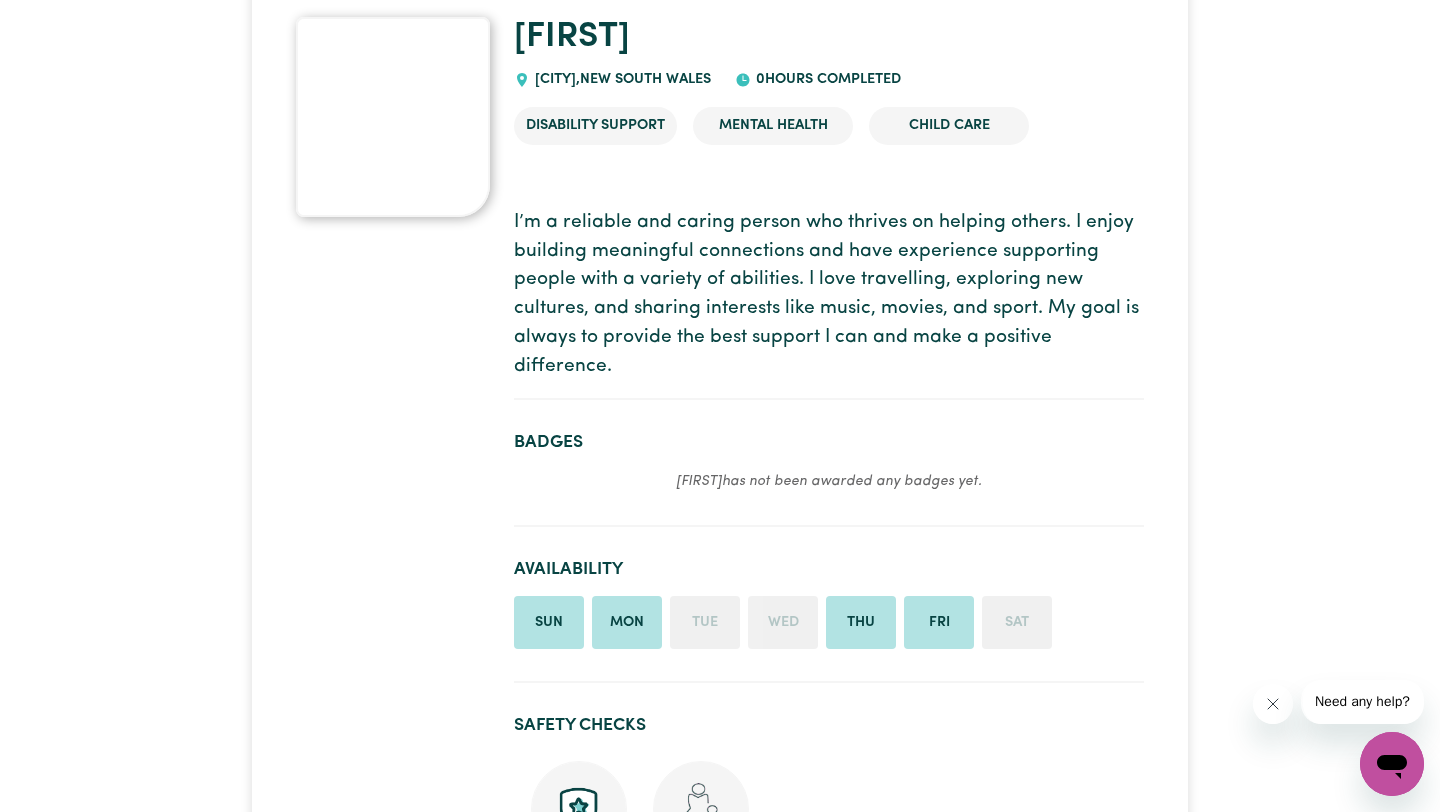 scroll, scrollTop: 245, scrollLeft: 0, axis: vertical 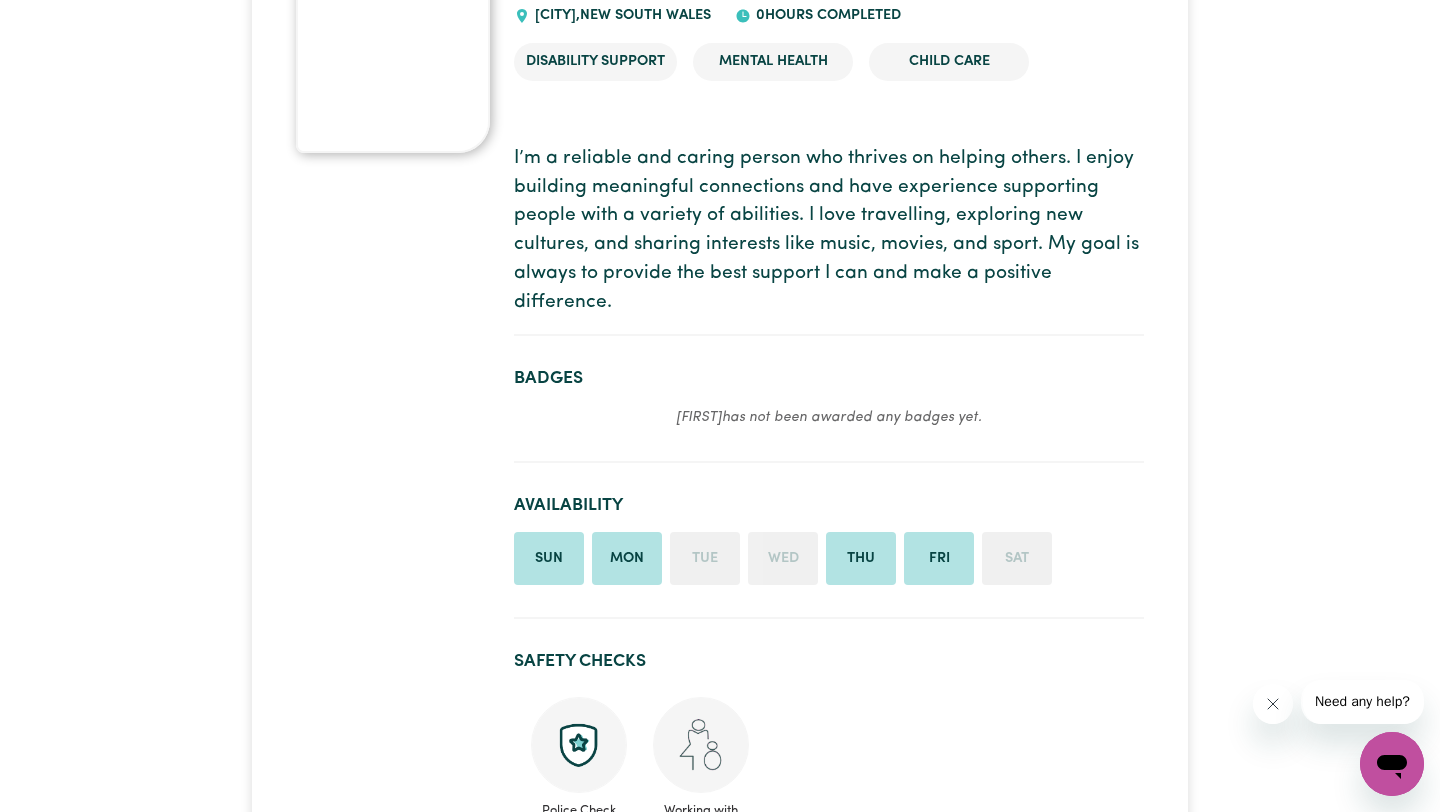 click on "Sun Mon Tue Wed Thu Fri Sat" at bounding box center [829, 559] 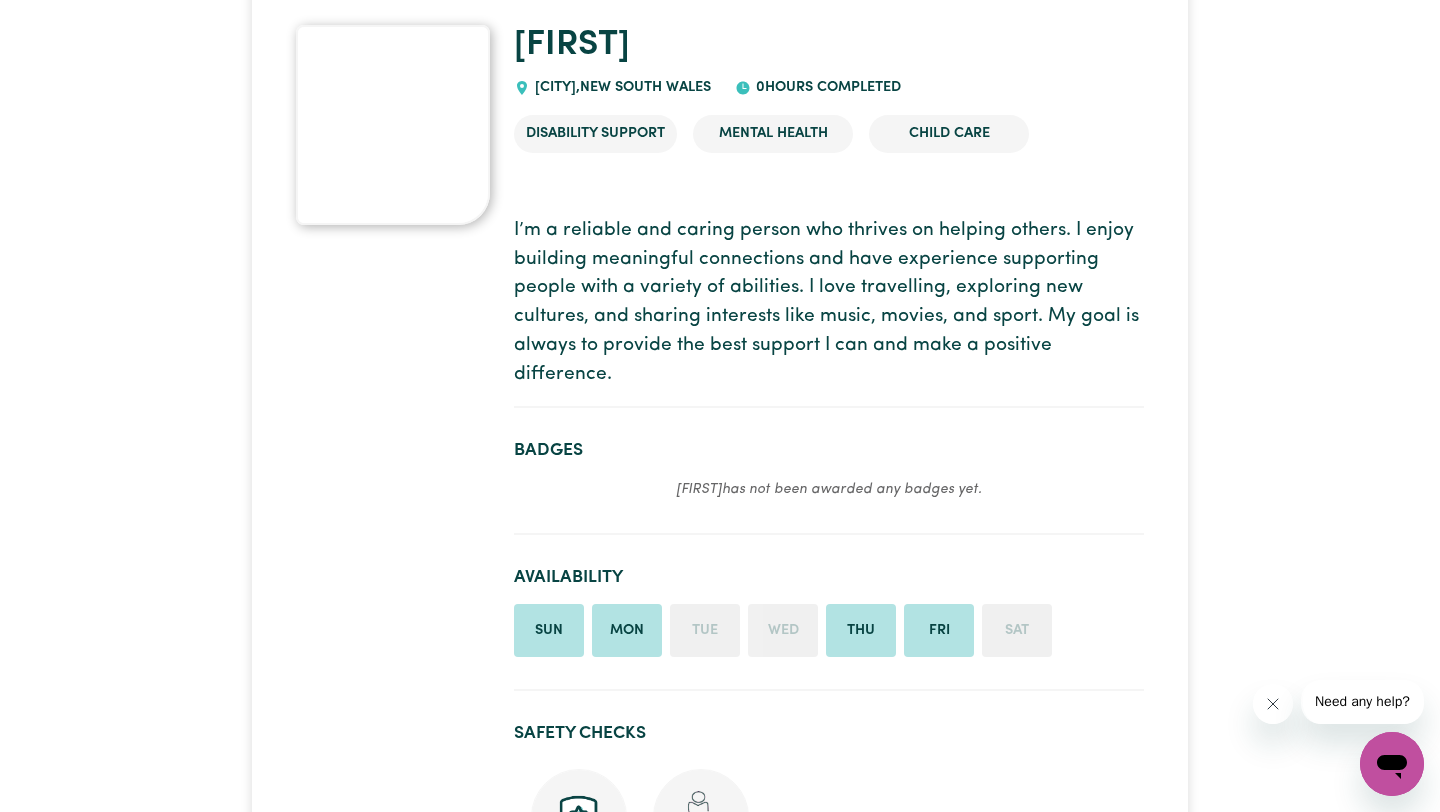 scroll, scrollTop: 0, scrollLeft: 0, axis: both 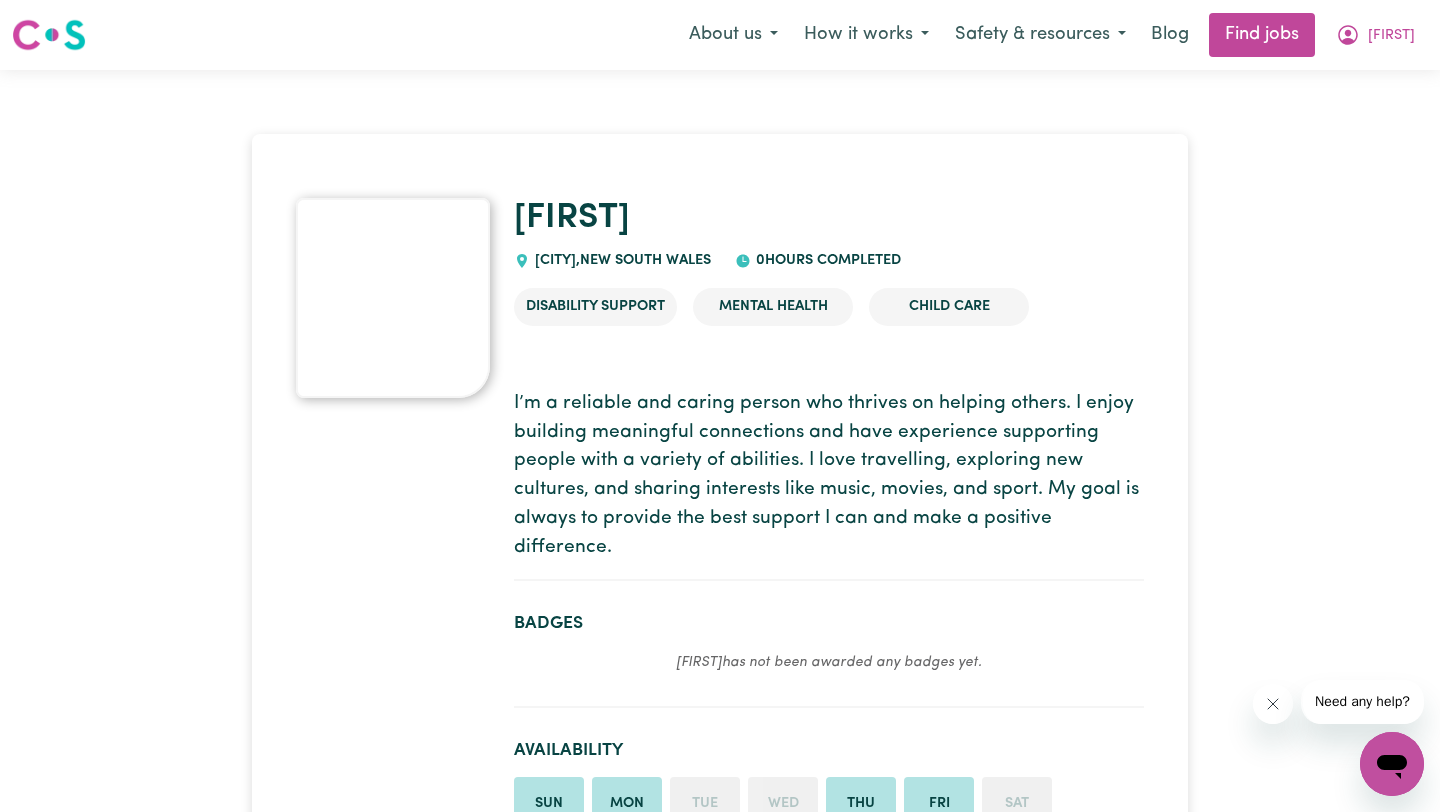 click on "[FIRST] [LAST] , [CITY] , [STATE] [NUMBER] hours completed Disability Support Mental Health Child care I’m a reliable and caring person who thrives on helping others. I enjoy building meaningful connections and have experience supporting people with a variety of abilities. I love travelling, exploring new cultures, and sharing interests like music, movies, and sport. My goal is always to provide the best support I can and make a positive difference.
Badges [FIRST] has not been awarded any badges yet. Availability Sun Mon Tue Wed Thu Fri Sat Safety Checks Police Check Working with Children Check Rates My rates are negotiable Weekday s $ 60 /hour +7.7% admin fee Saturday s $ 85 /hour +7.7% admin fee Sunday s $ 115 /hour +7.7% admin fee Public Holiday s $ 135 /hour +7.7% admin fee Languages 🇬🇧 English Services provided Domestic assistance (light duties only) Meal prep Cooking Admin Personal care Social companionship Grooming (hair, make-up etc.) PEG feeding Errands / Outings Community access Keeping fit Calm" at bounding box center (720, 2049) 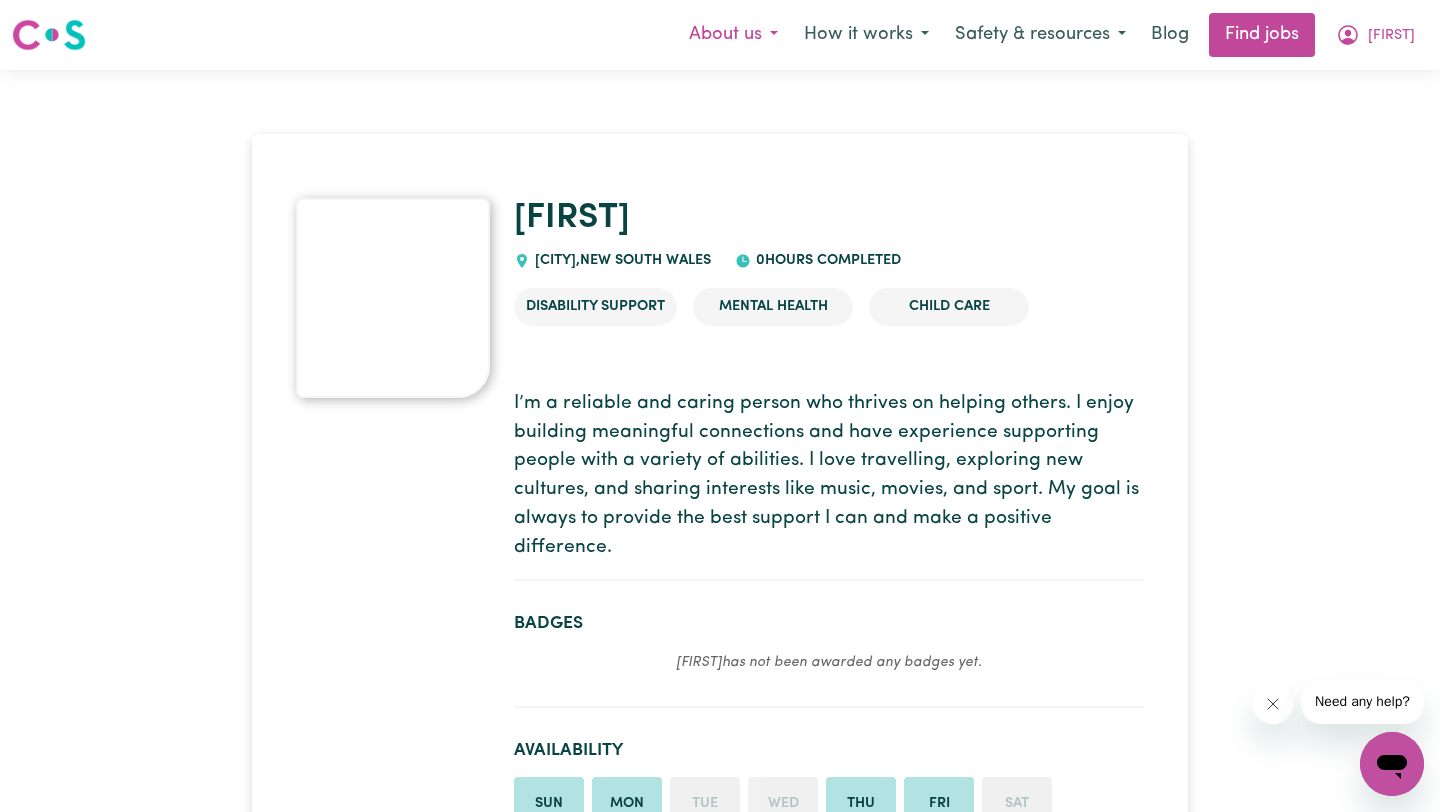 click on "About us" at bounding box center (733, 35) 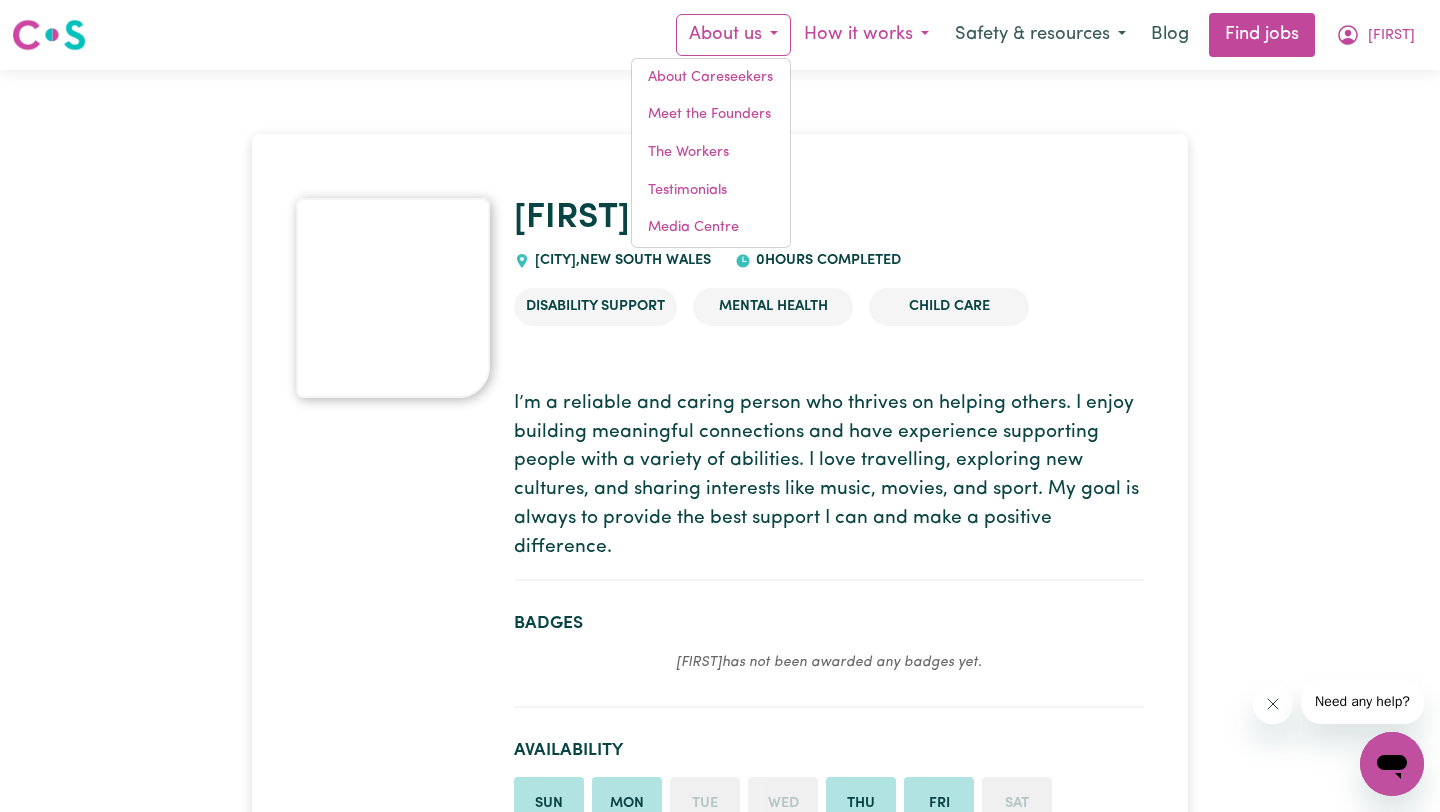click on "How it works" at bounding box center (866, 35) 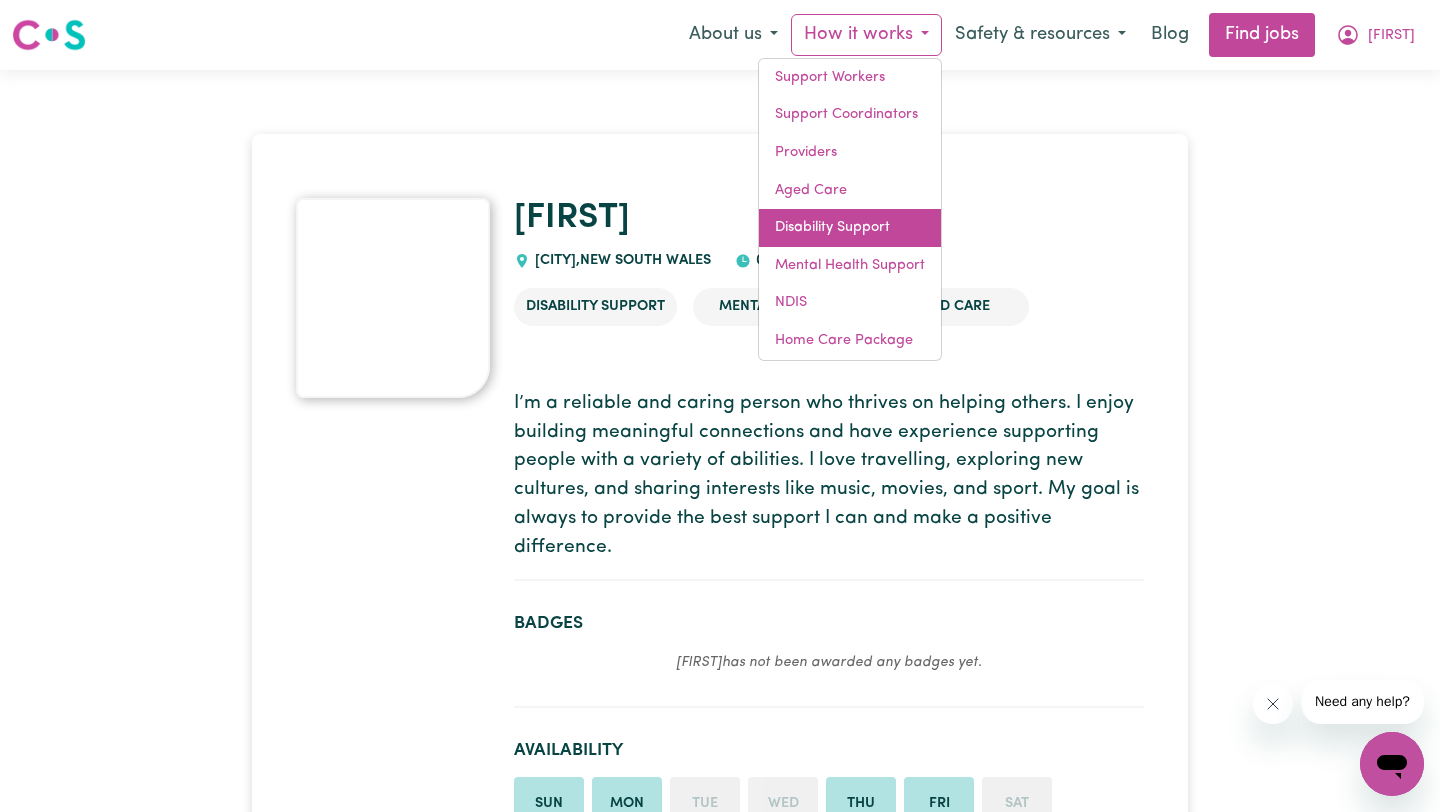 click on "Disability Support" at bounding box center [850, 228] 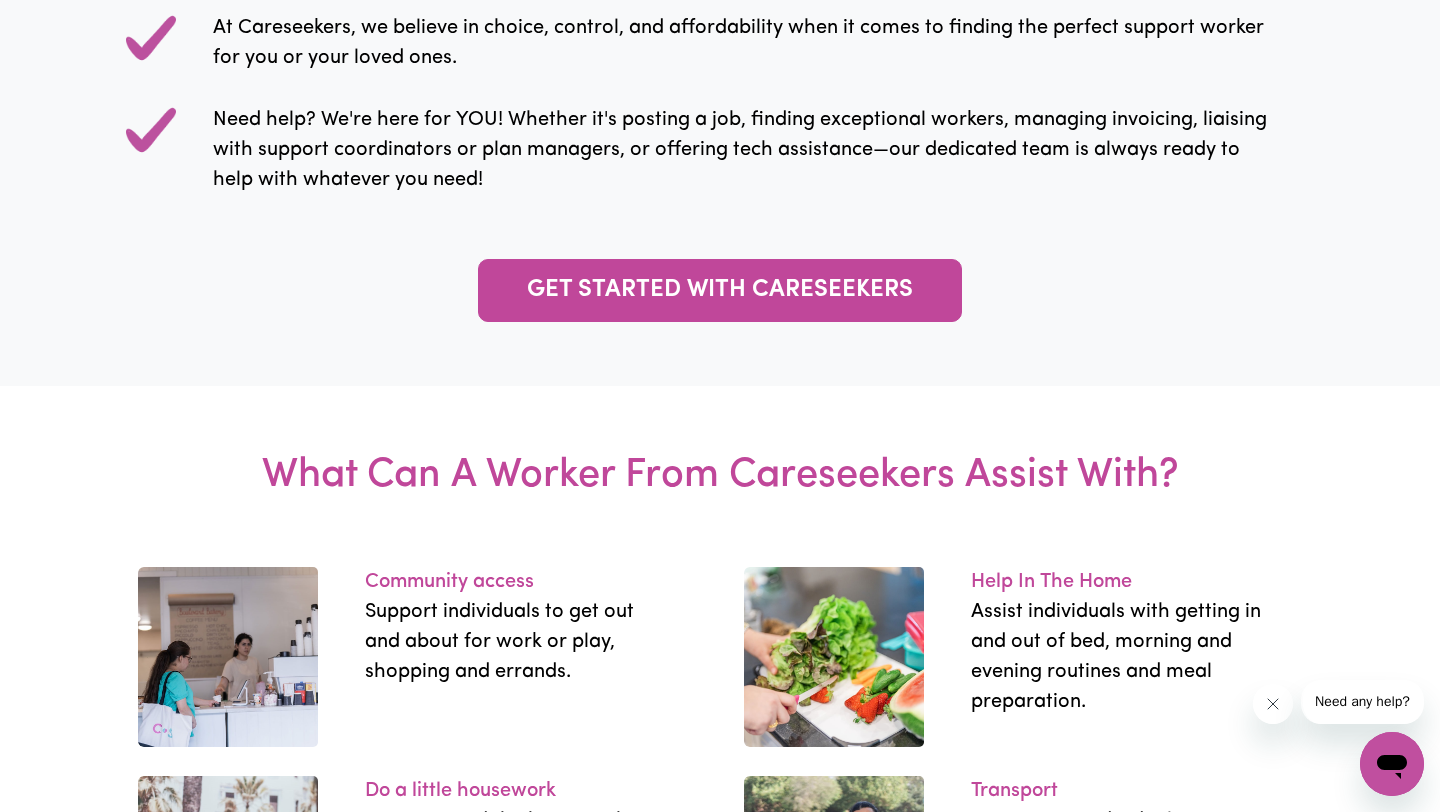scroll, scrollTop: 0, scrollLeft: 0, axis: both 